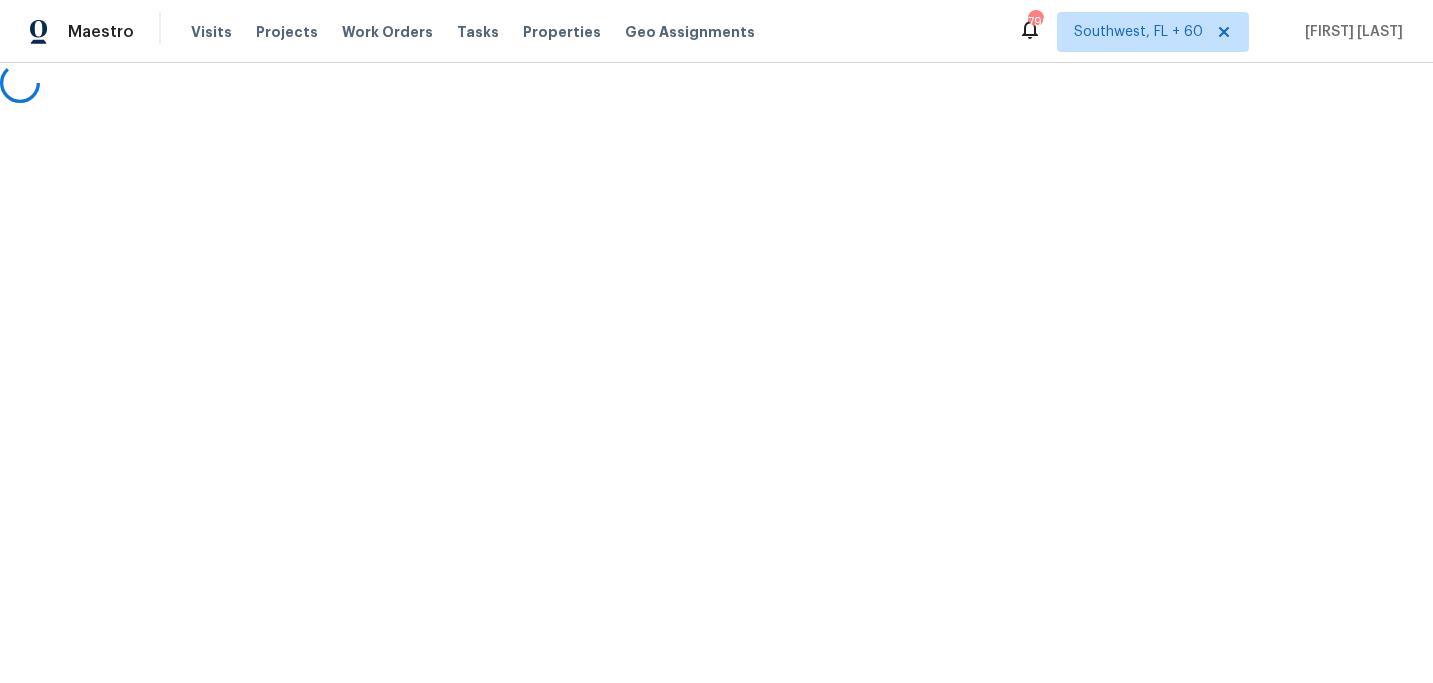 scroll, scrollTop: 0, scrollLeft: 0, axis: both 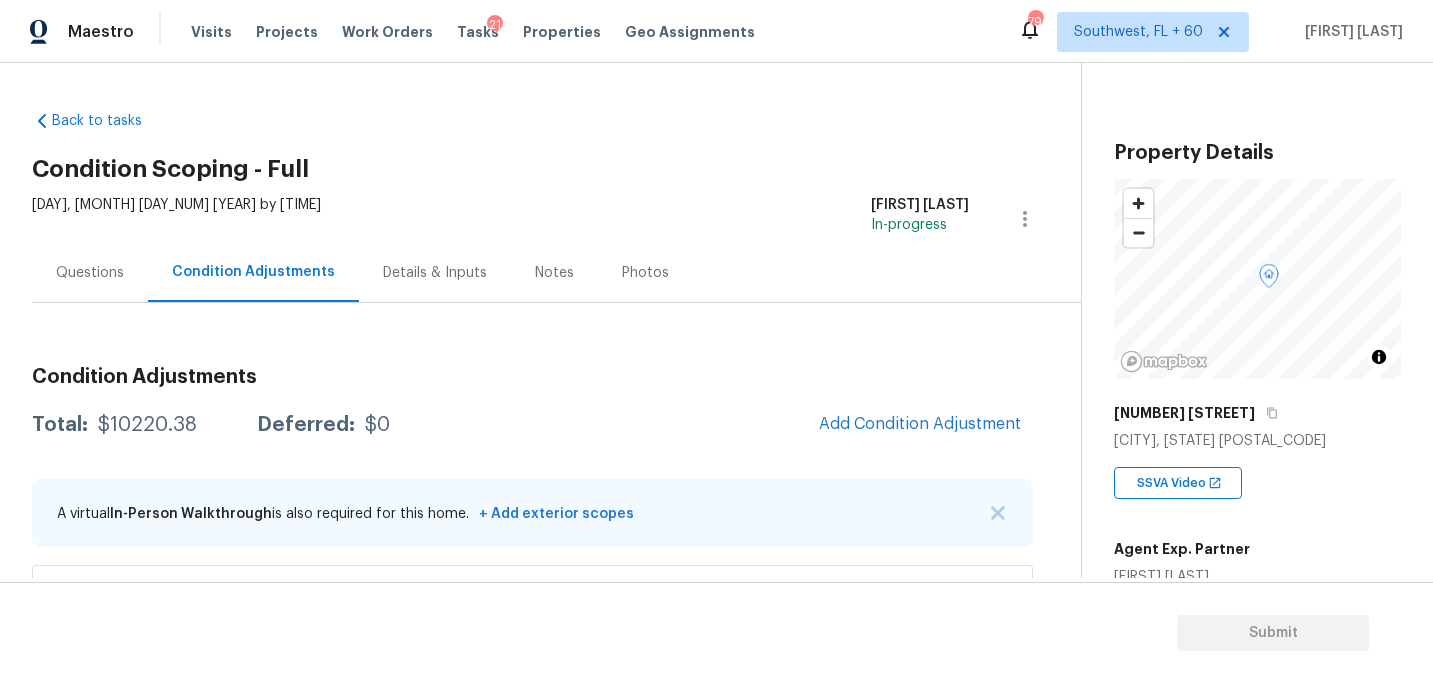 click on "Condition Adjustments" at bounding box center [532, 377] 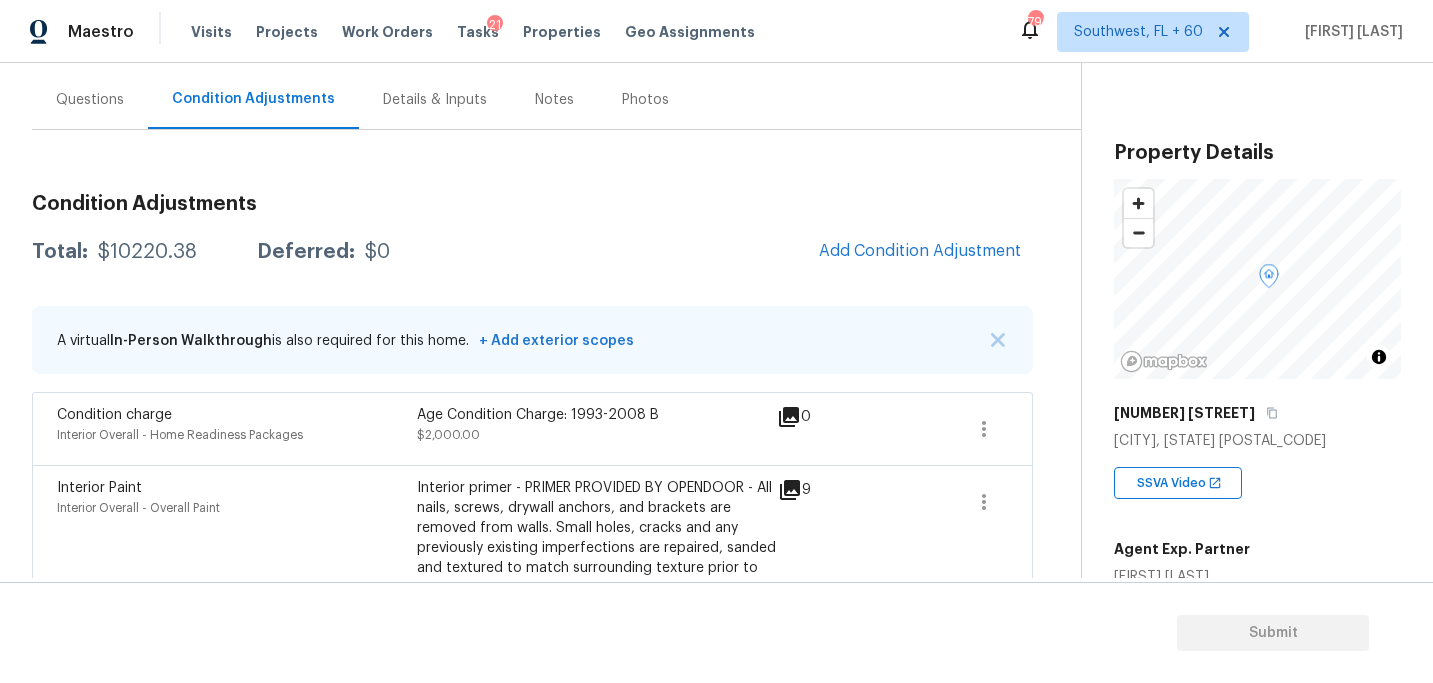 scroll, scrollTop: 172, scrollLeft: 0, axis: vertical 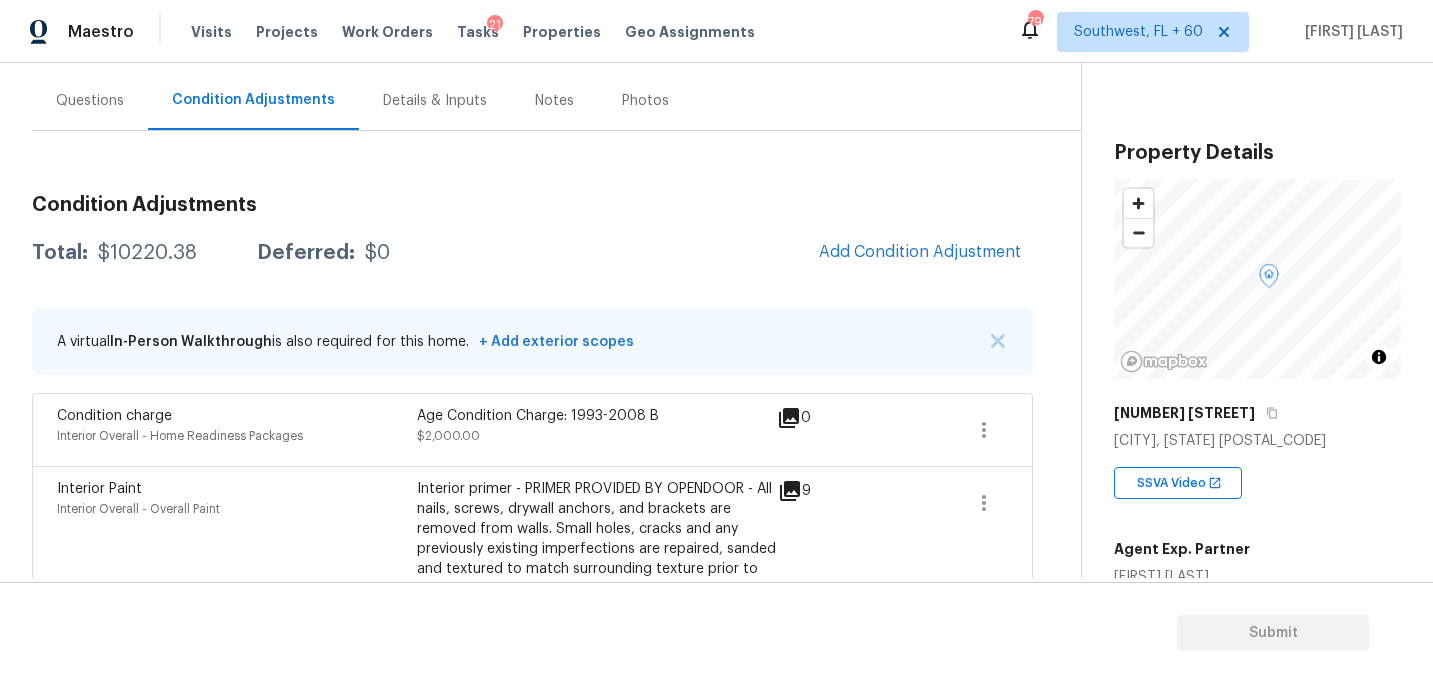 click on "A virtual  In-Person Walkthrough  is also required for this home.   + Add exterior scopes" at bounding box center (532, 341) 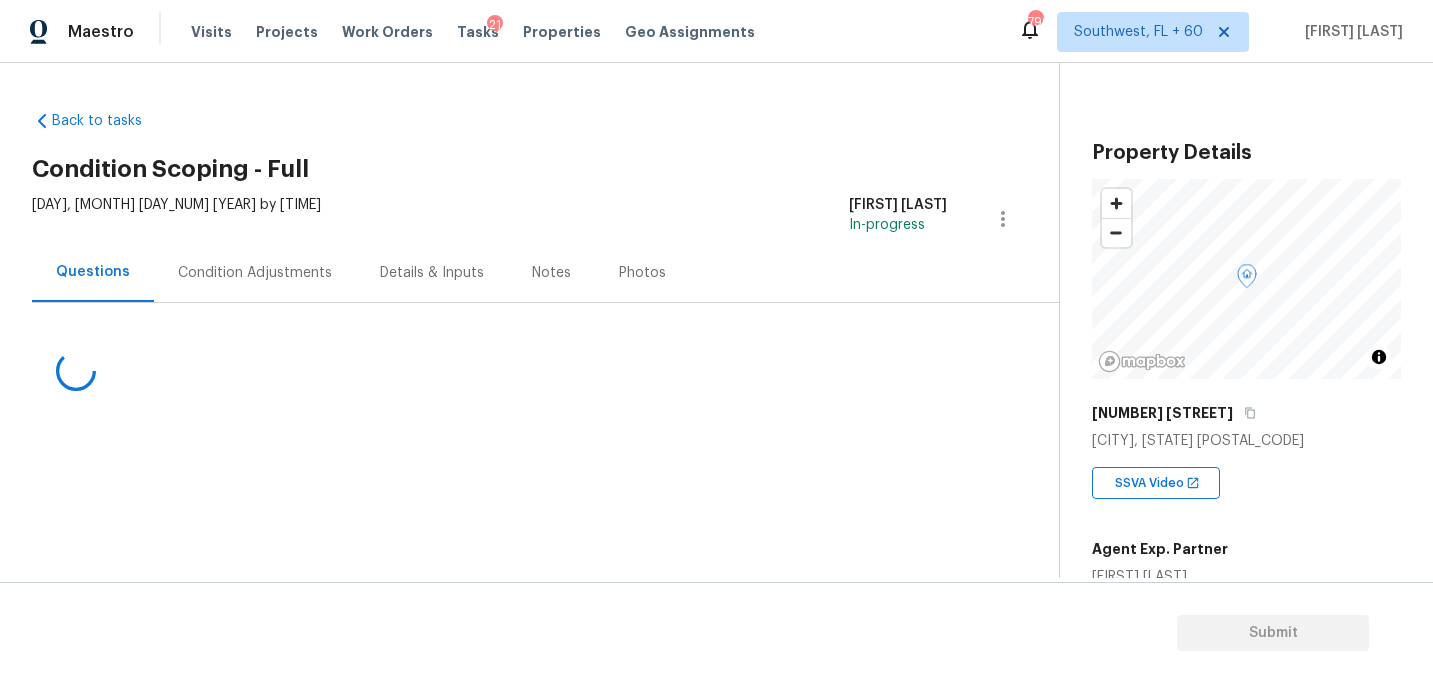 scroll, scrollTop: 0, scrollLeft: 0, axis: both 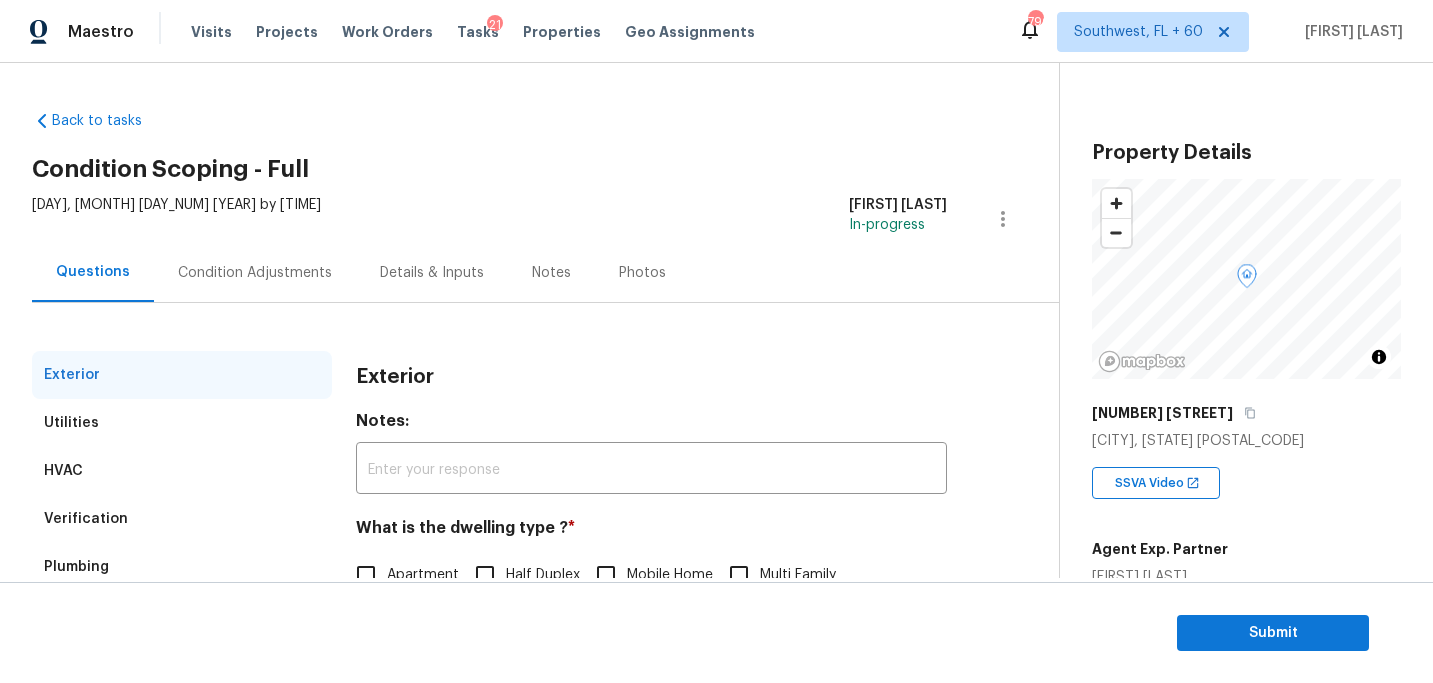 click on "Condition Adjustments" at bounding box center [255, 273] 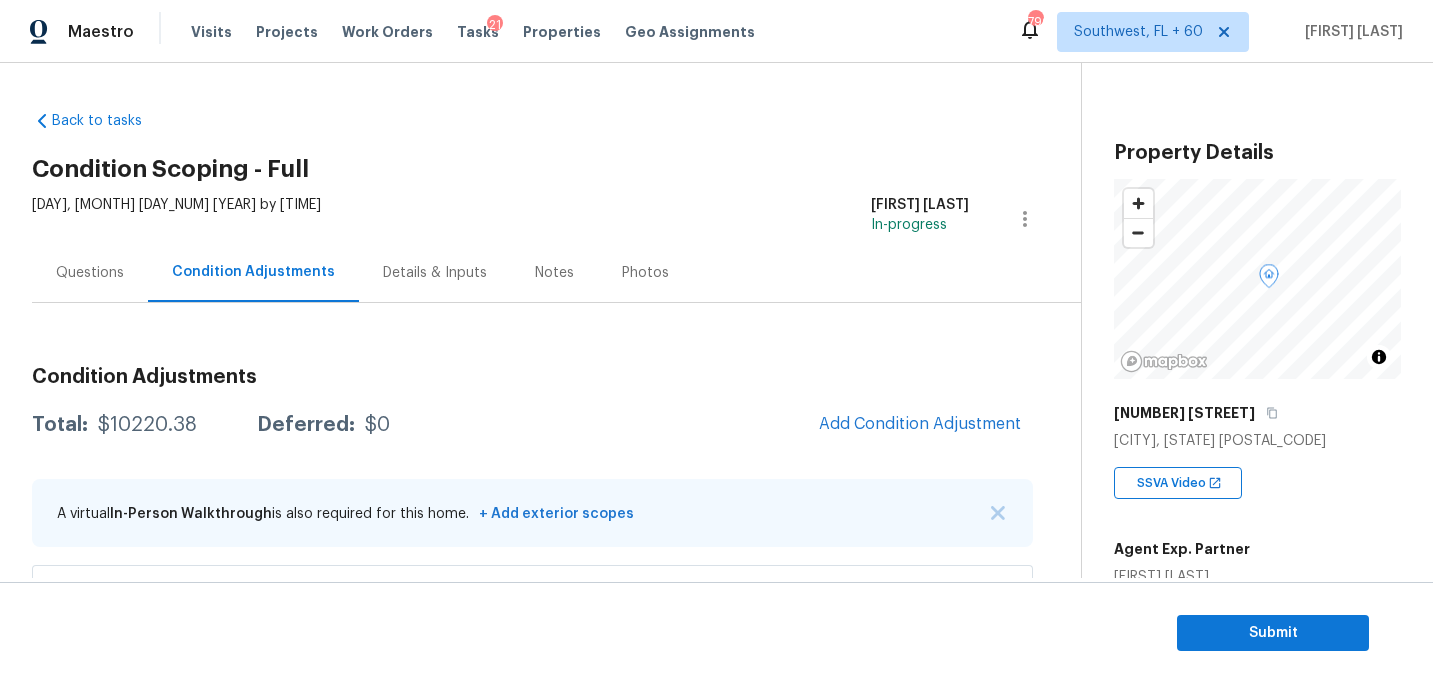 scroll, scrollTop: 118, scrollLeft: 0, axis: vertical 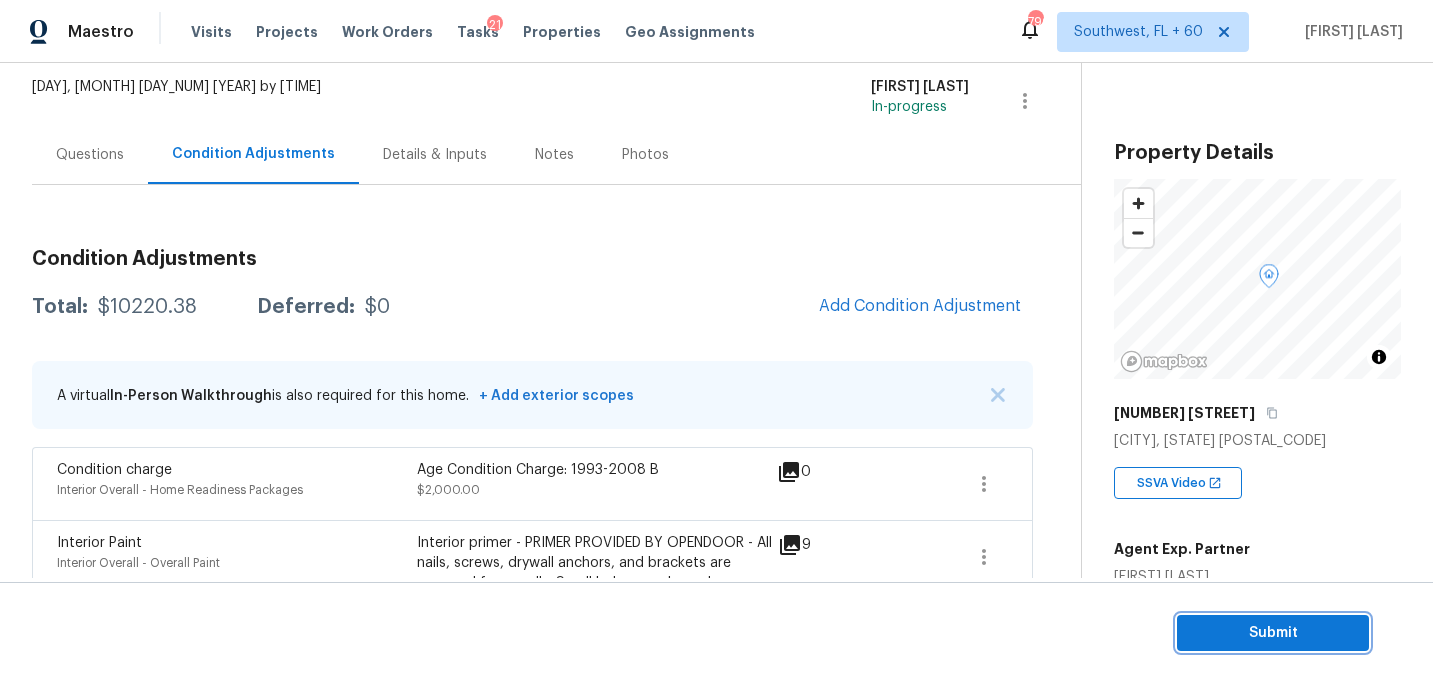 click on "Submit" at bounding box center (1273, 633) 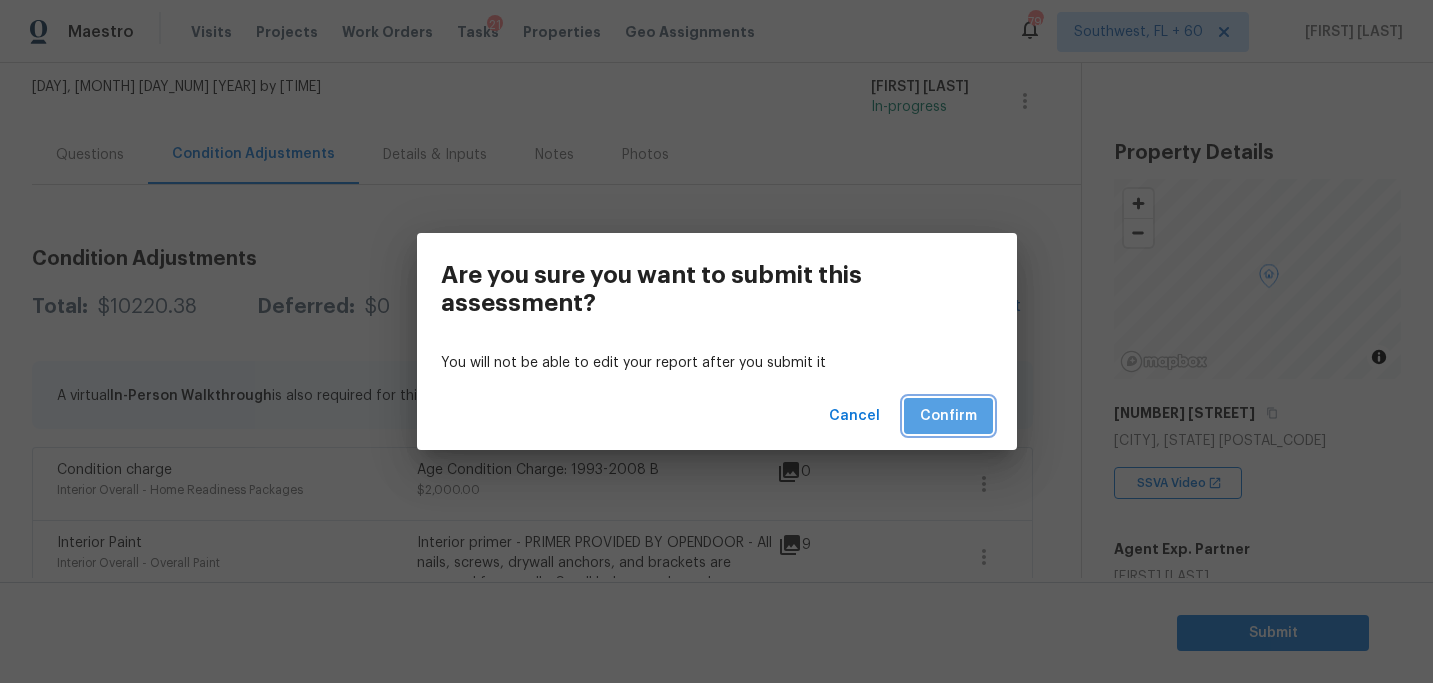click on "Confirm" at bounding box center [948, 416] 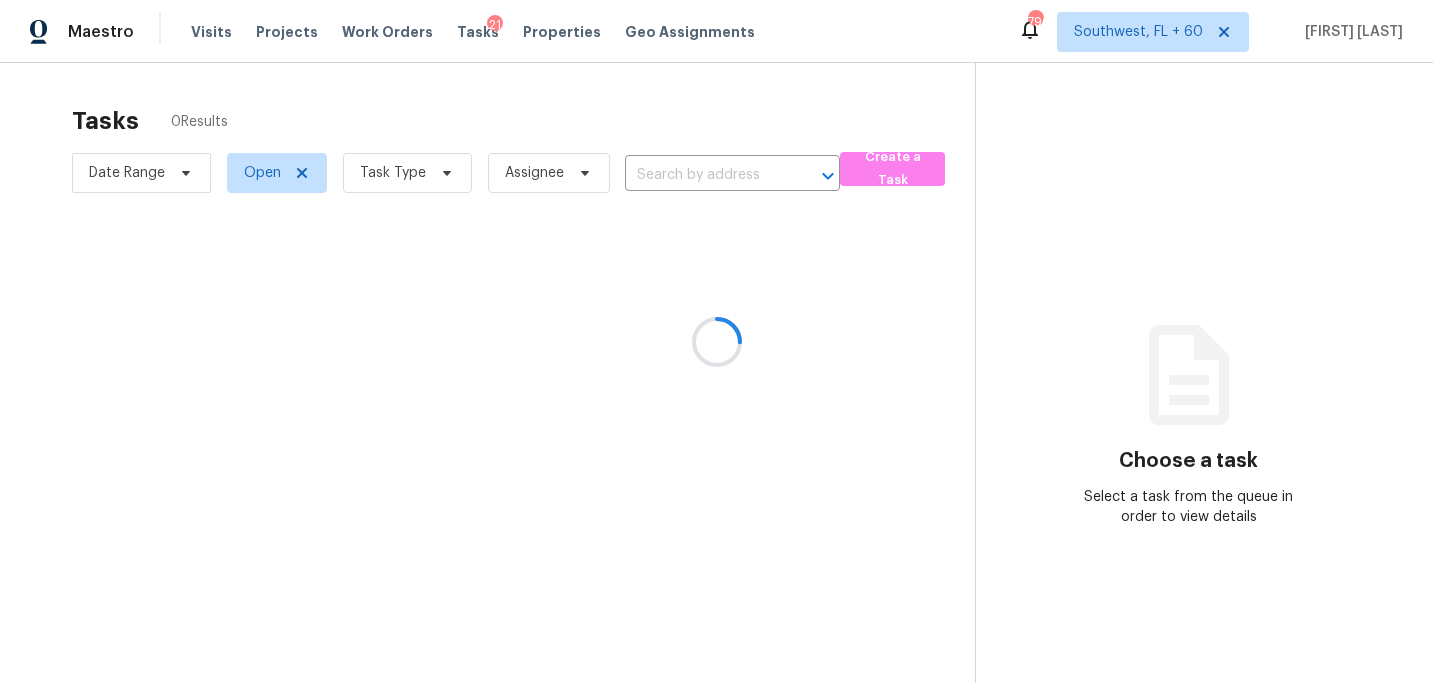 click at bounding box center (716, 341) 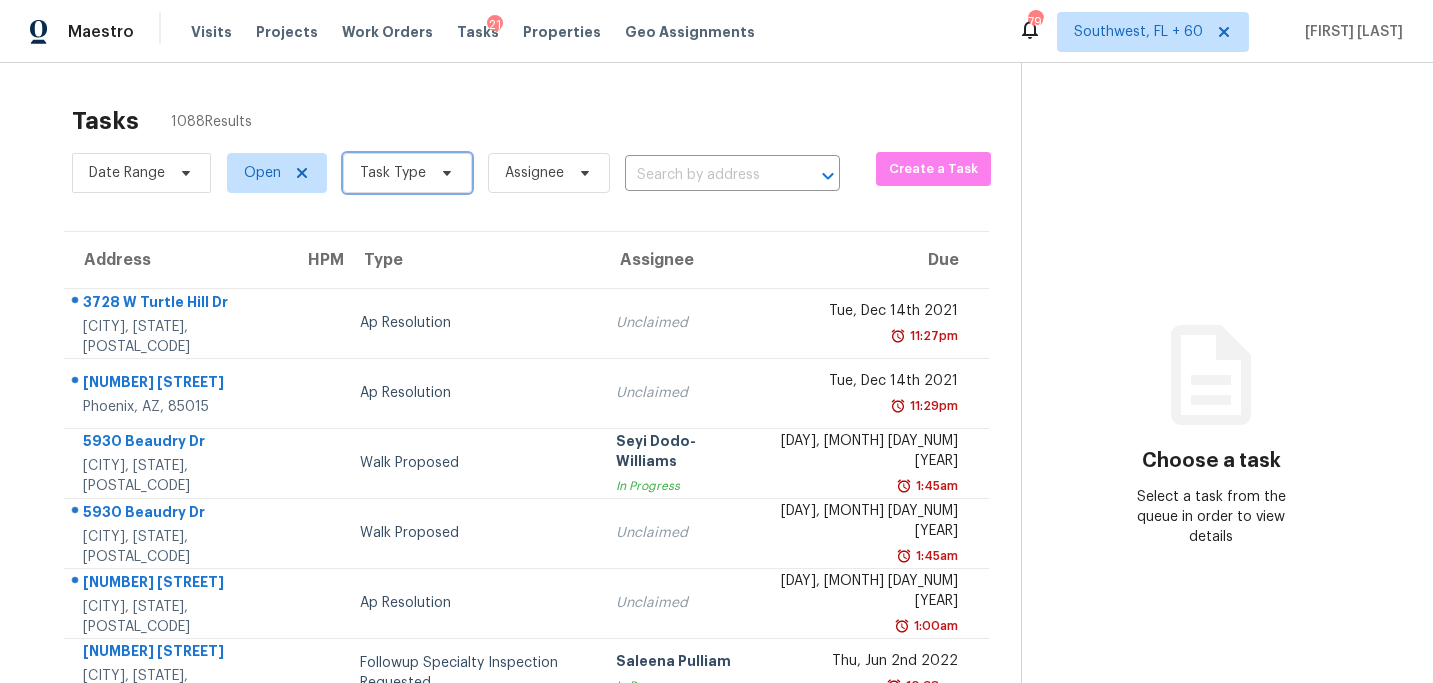 click on "Task Type" at bounding box center [393, 173] 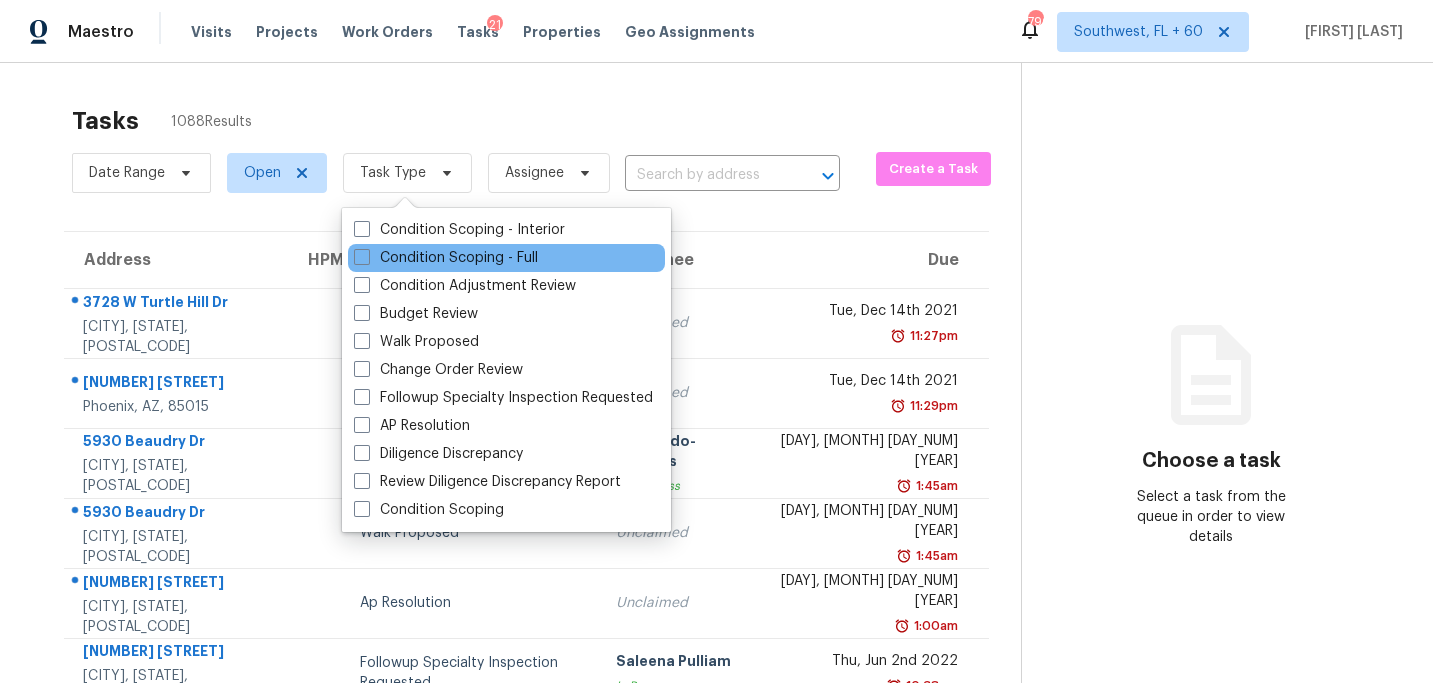 click on "Condition Scoping - Full" at bounding box center (506, 258) 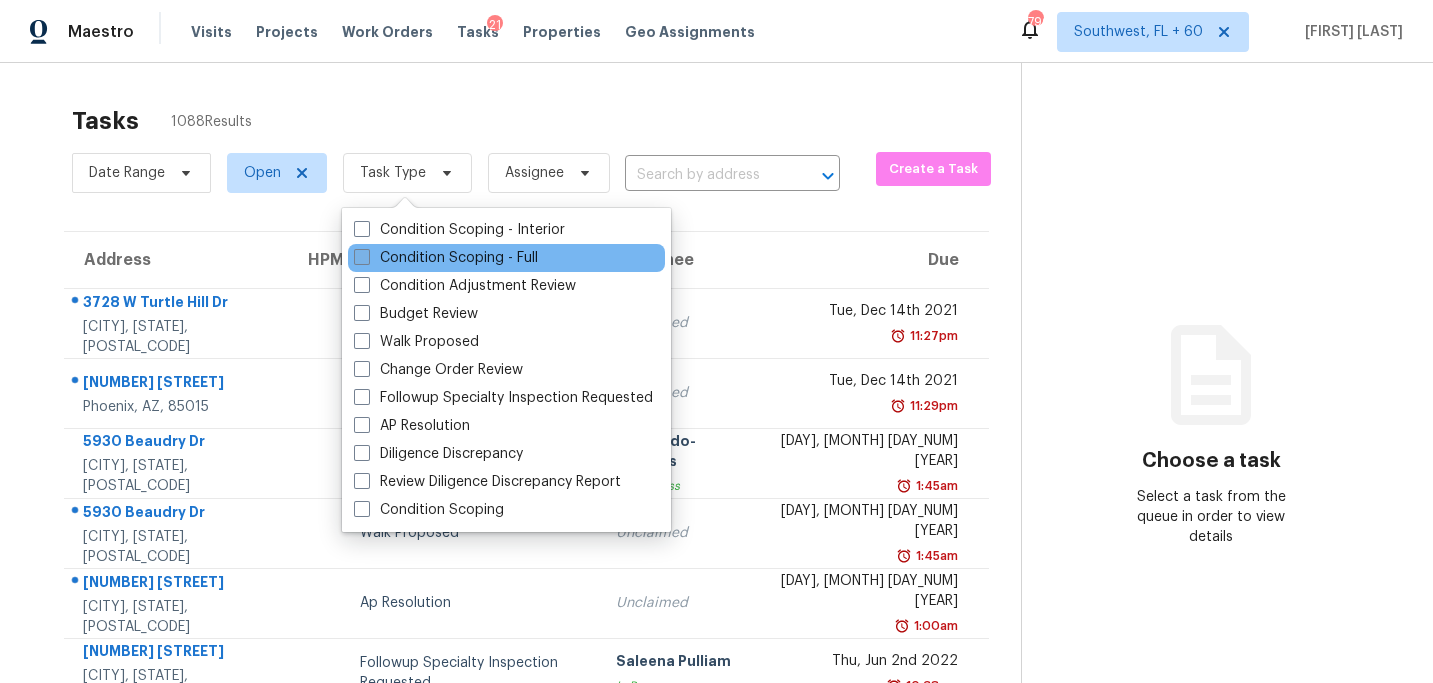 click on "Condition Scoping - Full" at bounding box center (446, 258) 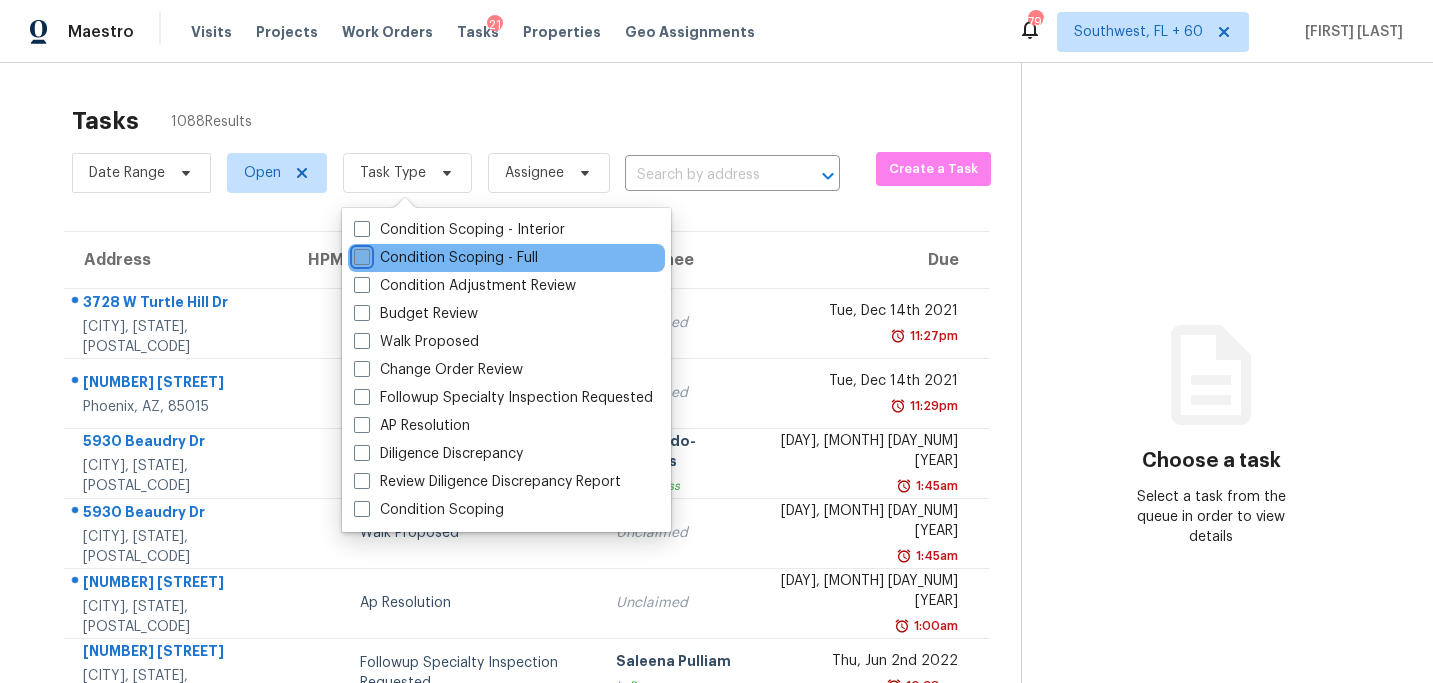 click on "Condition Scoping - Full" at bounding box center [360, 254] 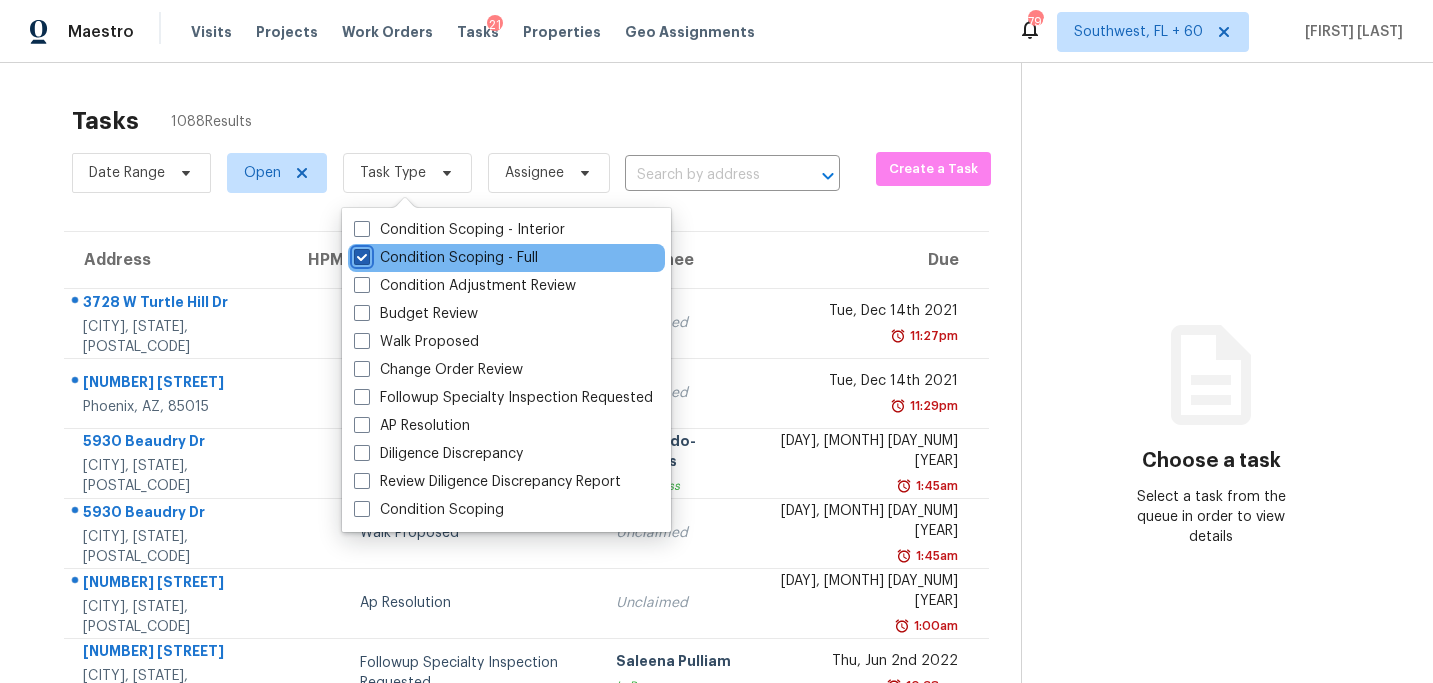 checkbox on "true" 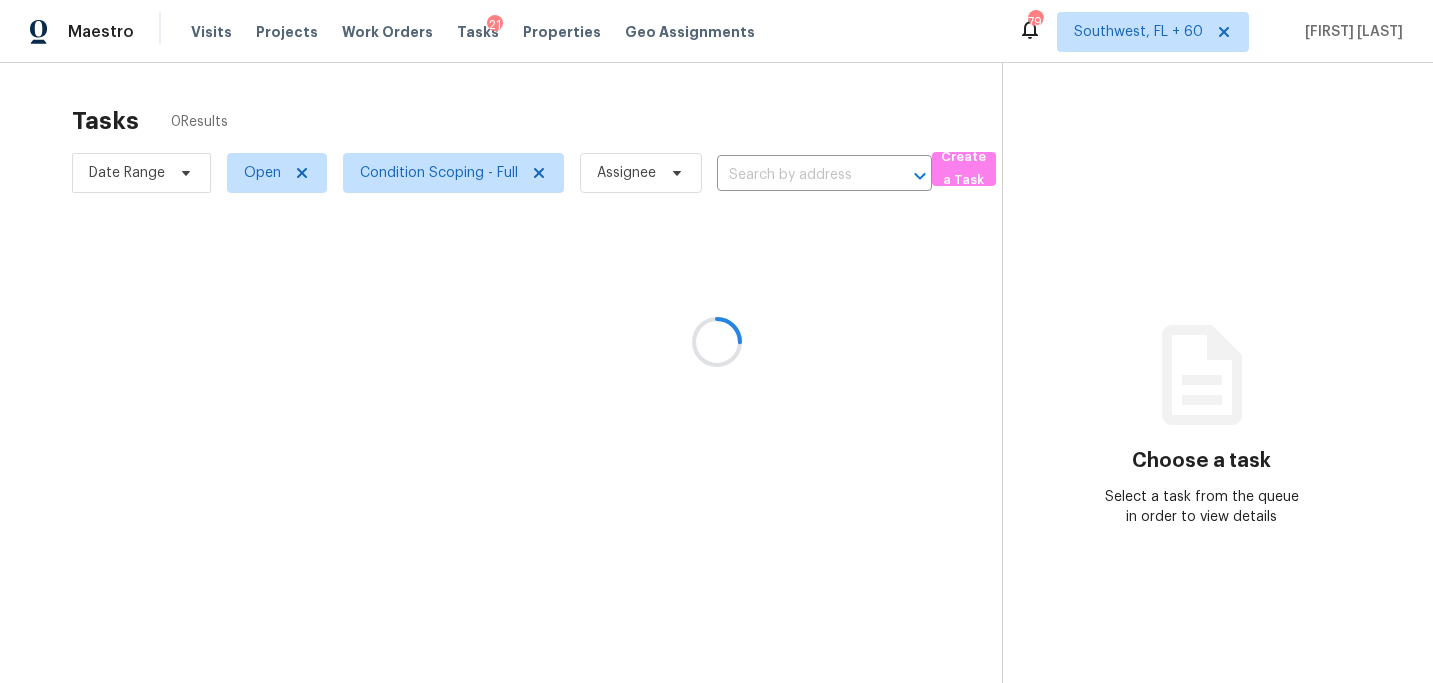 click at bounding box center (716, 341) 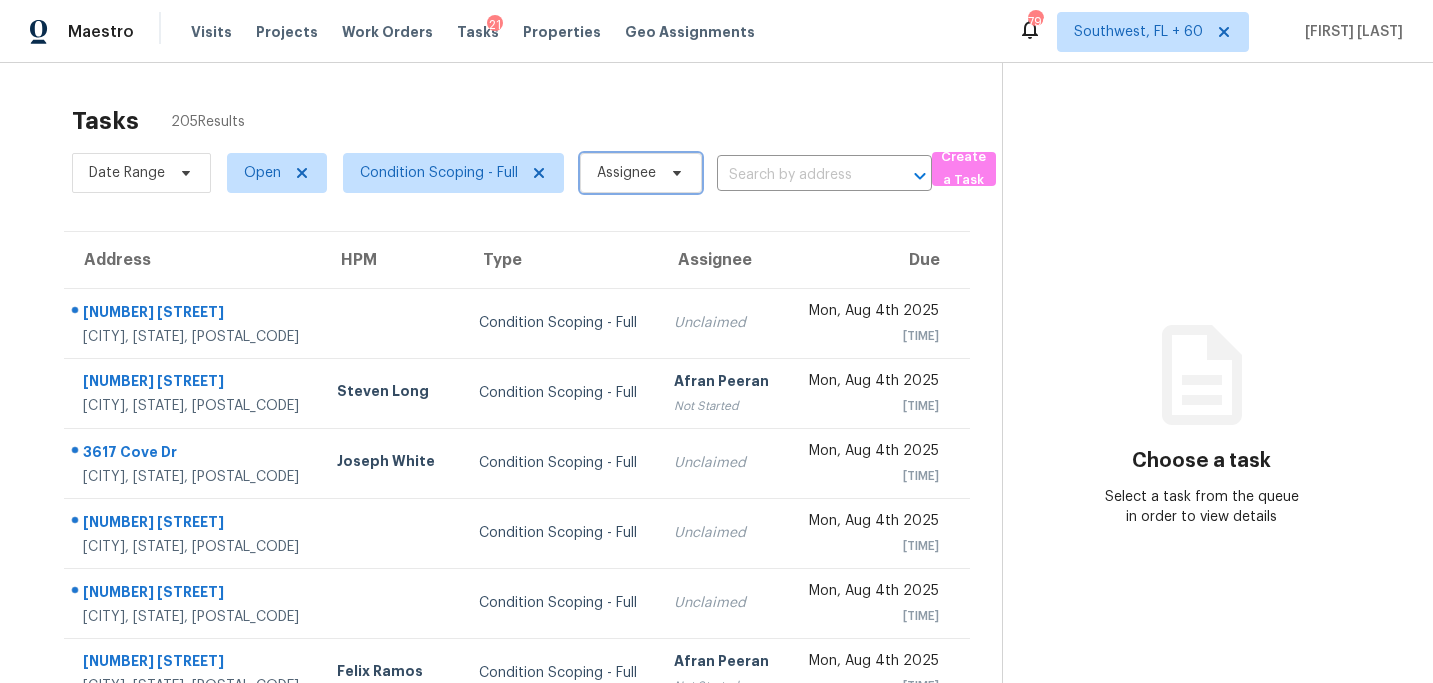 click on "Assignee" at bounding box center [641, 173] 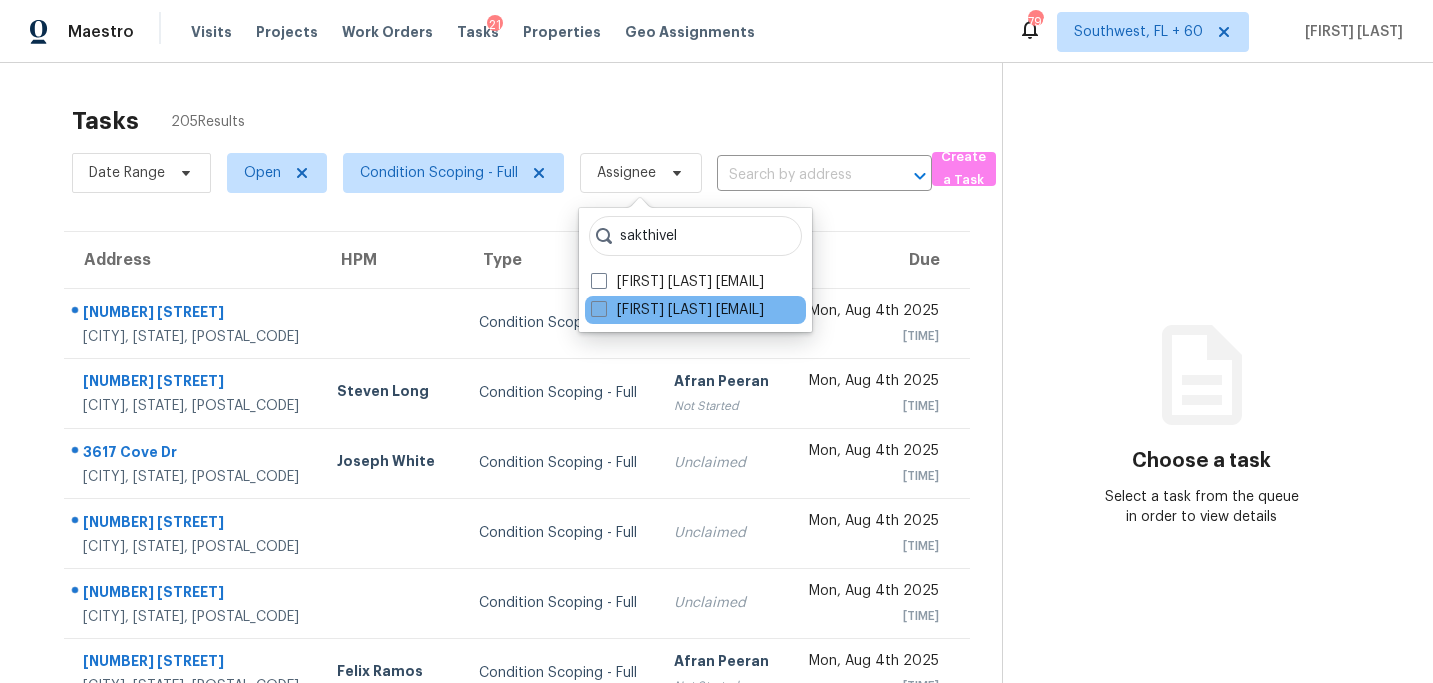 type on "sakthivel" 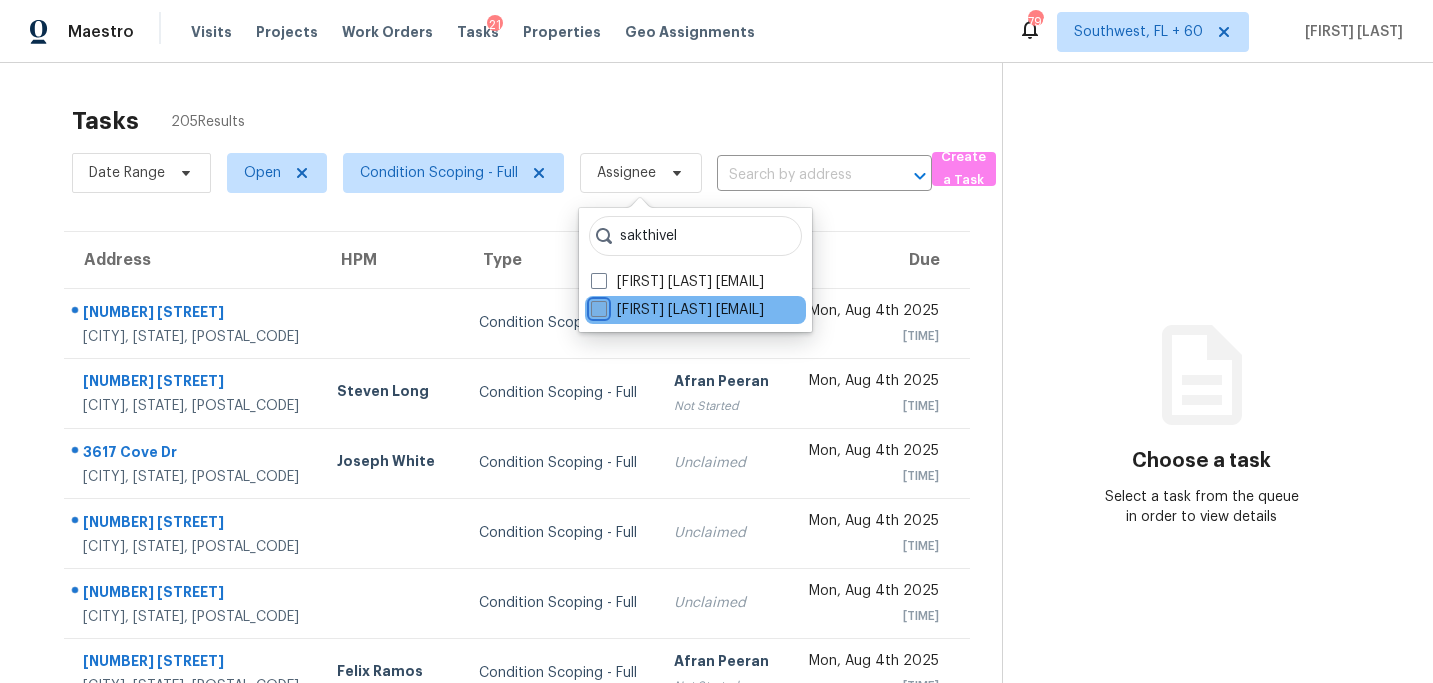 click on "[FIRST] [LAST]
[EMAIL]" at bounding box center [597, 306] 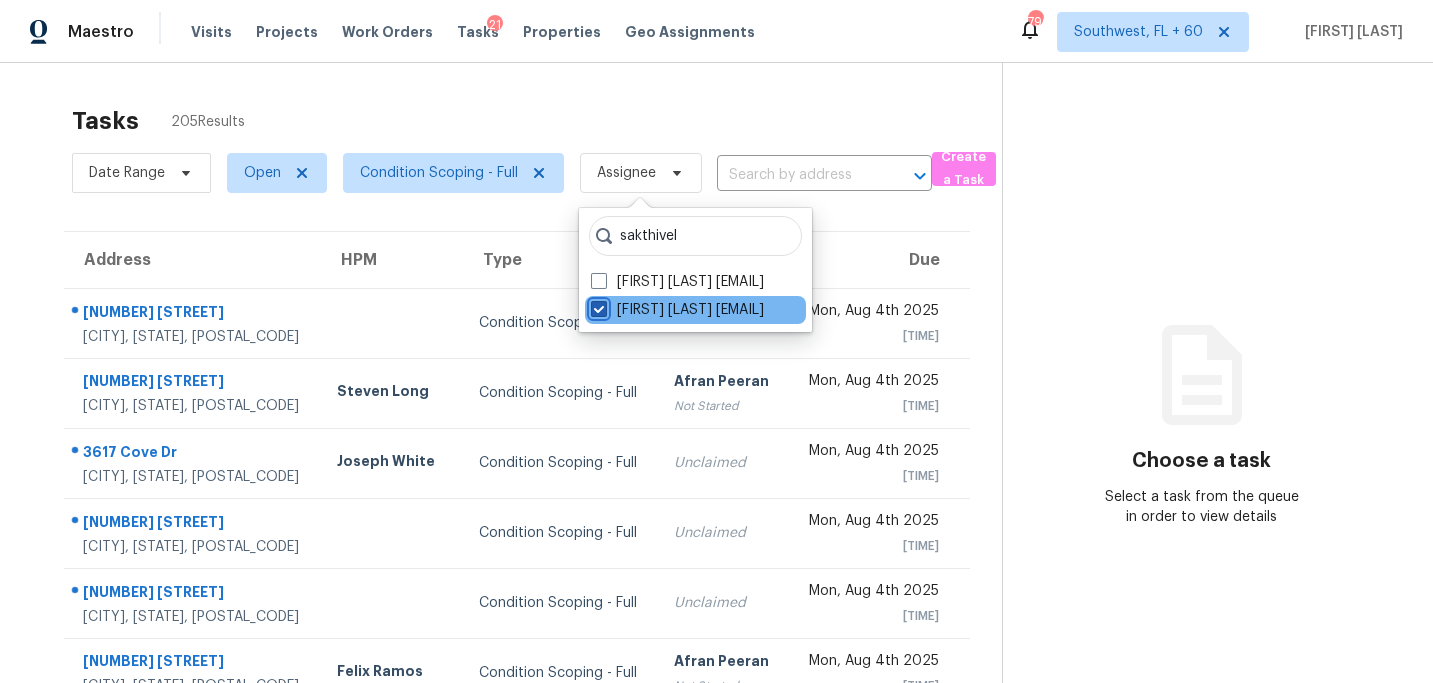 checkbox on "true" 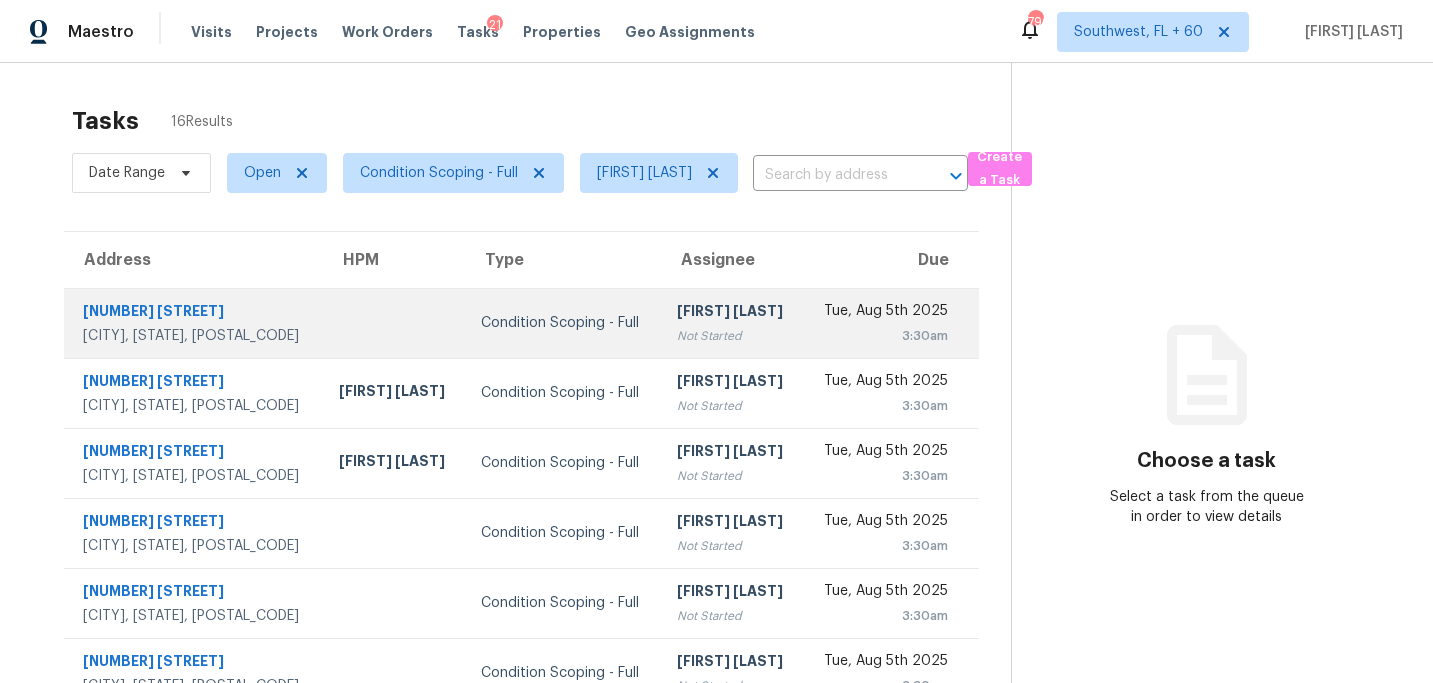 click on "Not Started" at bounding box center (732, 336) 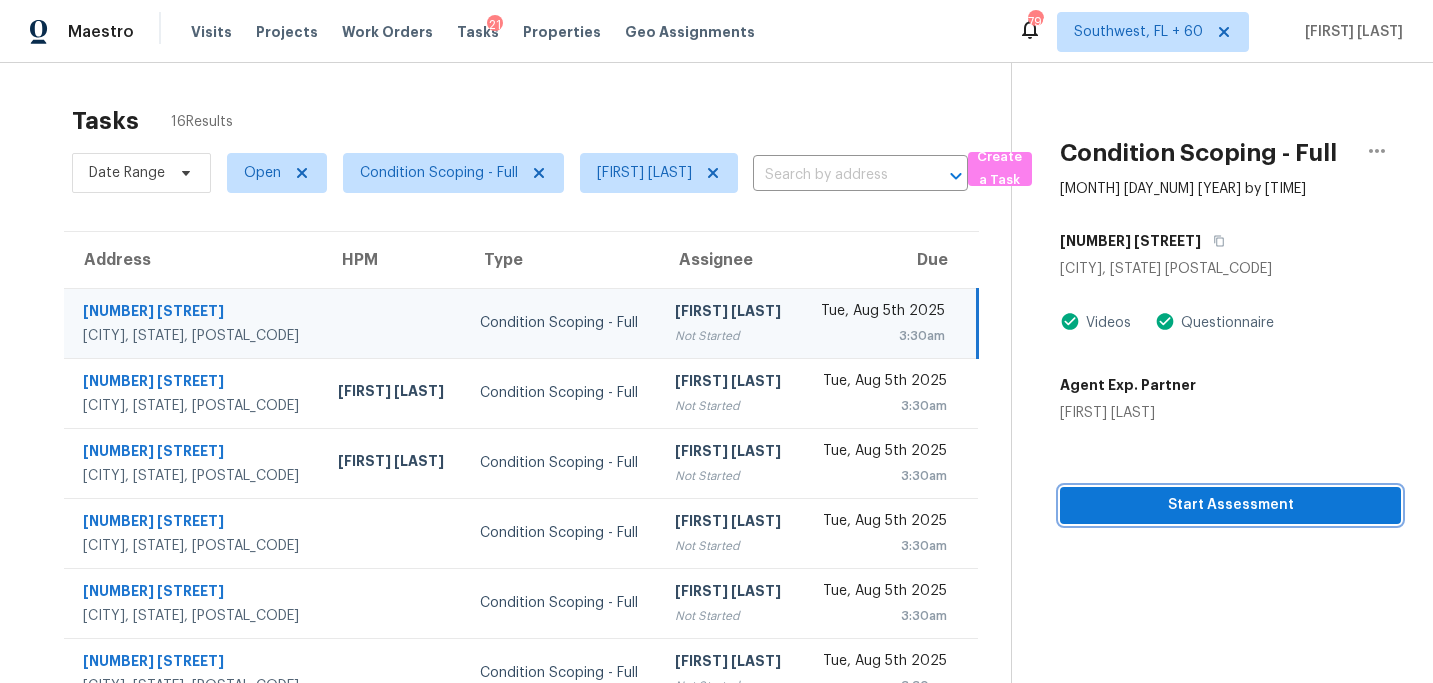 click on "Start Assessment" at bounding box center (1230, 505) 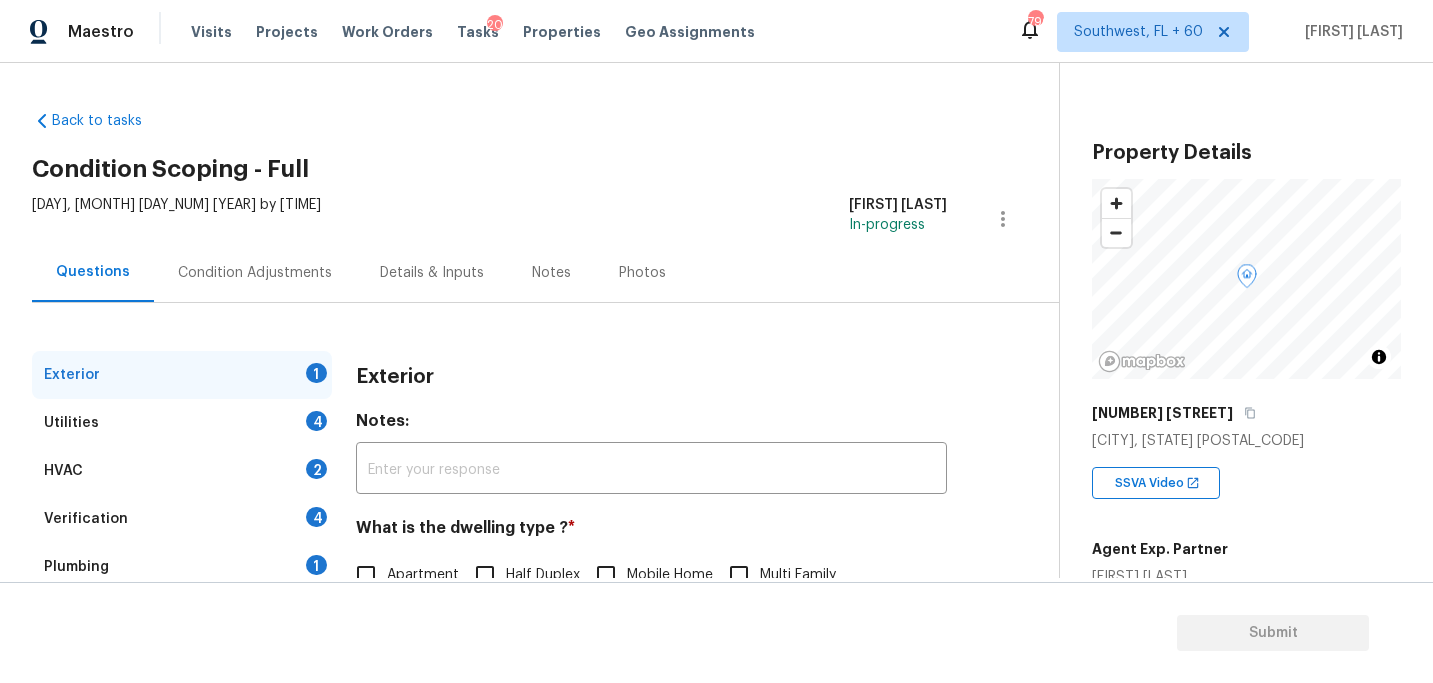 click on "Exterior 1 Utilities 4 HVAC 2 Verification 4 Plumbing 1 Roof Gated Community 1 Pricing 5 Add Area Exterior Notes: ​ What is the dwelling type ?  * Apartment Half Duplex Mobile Home Multi Family Single Family Townhouse Other Unknown Add optional photos here Photos" at bounding box center [521, 577] 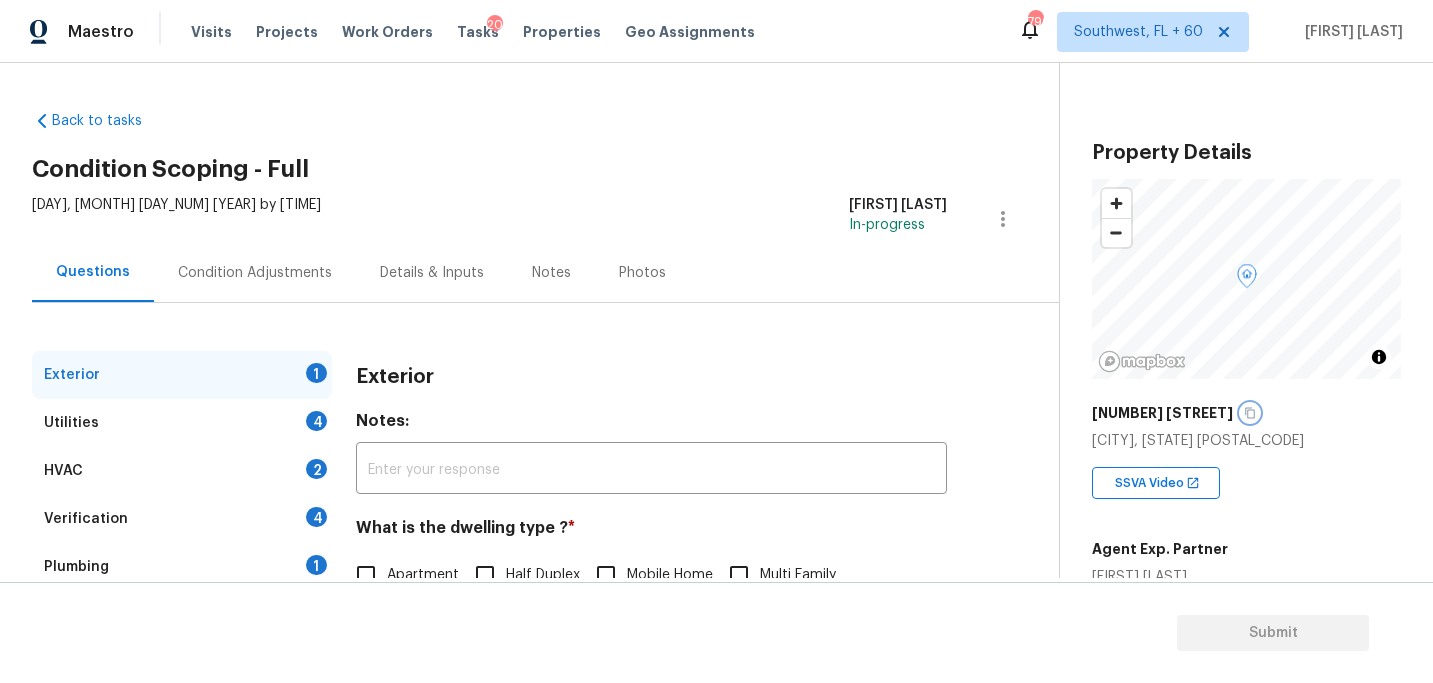 click at bounding box center (1250, 413) 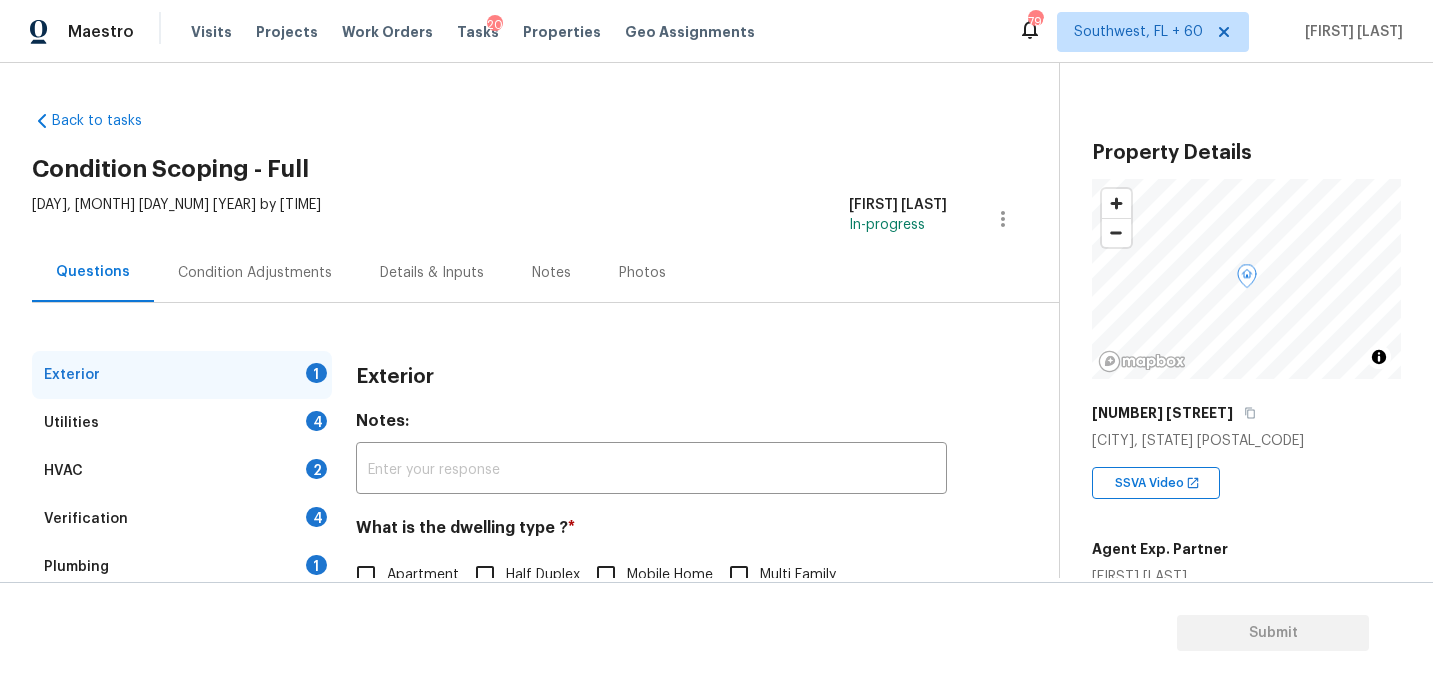 click on "Condition Adjustments" at bounding box center [255, 272] 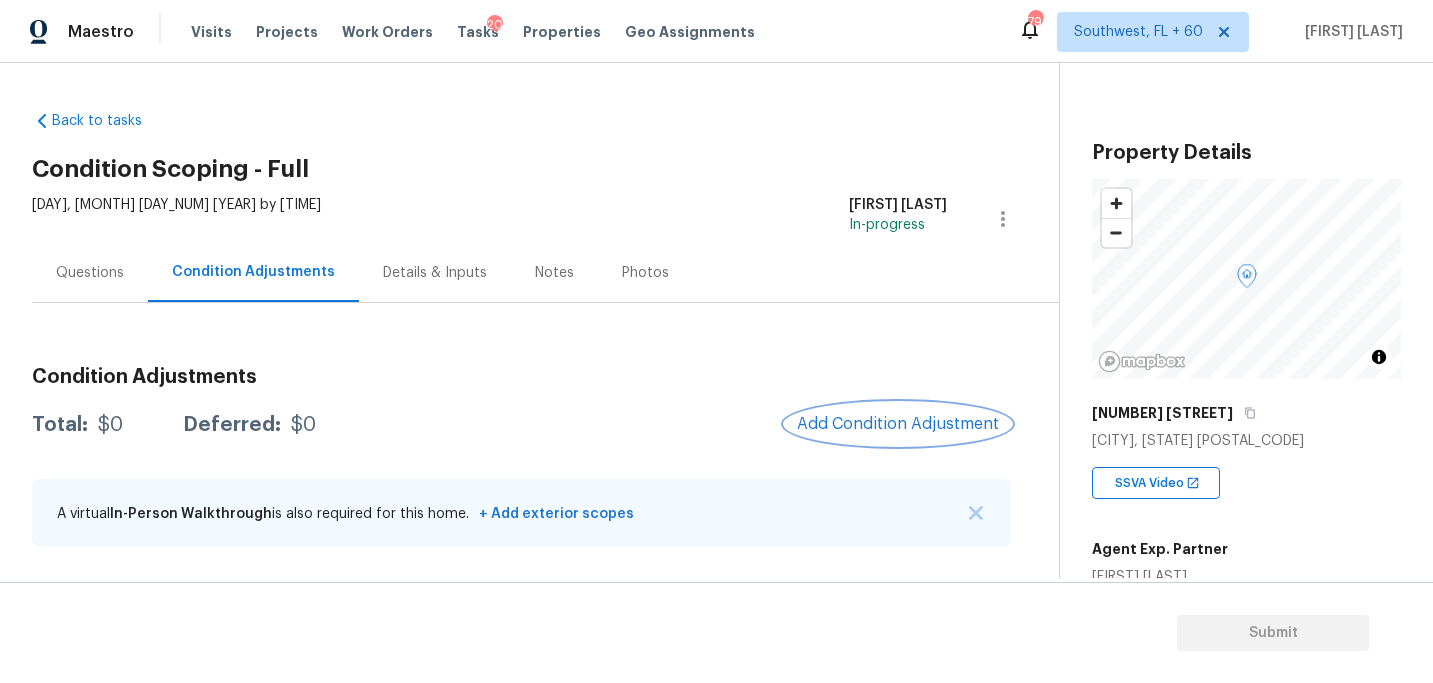 click on "Add Condition Adjustment" at bounding box center (898, 424) 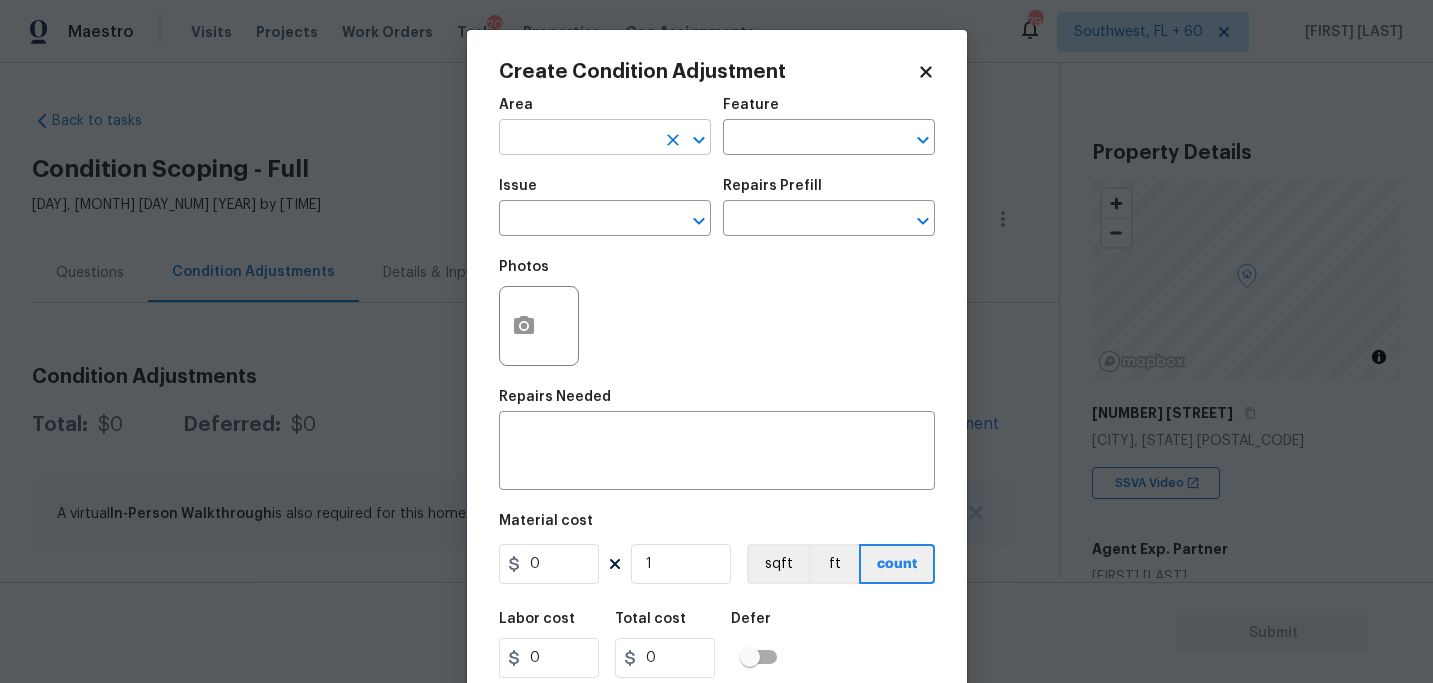 click at bounding box center (577, 139) 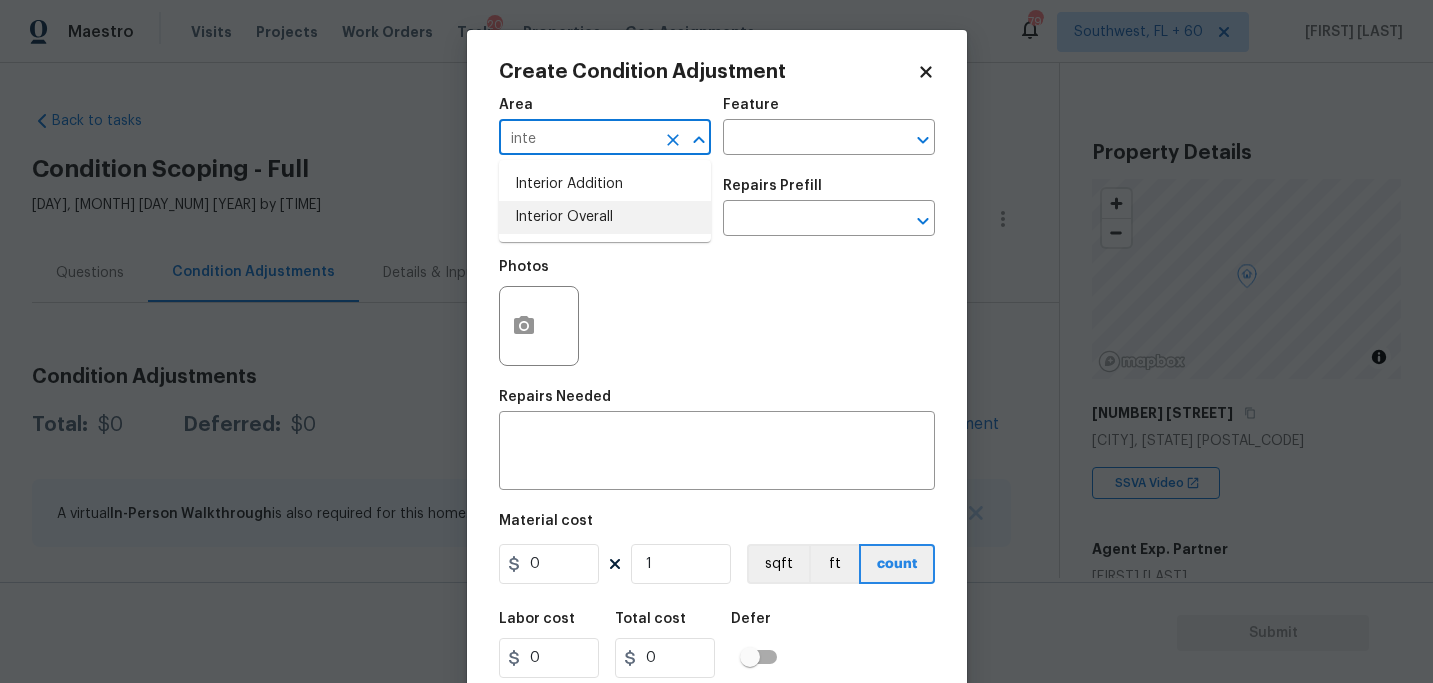 click on "Interior Overall" at bounding box center [605, 217] 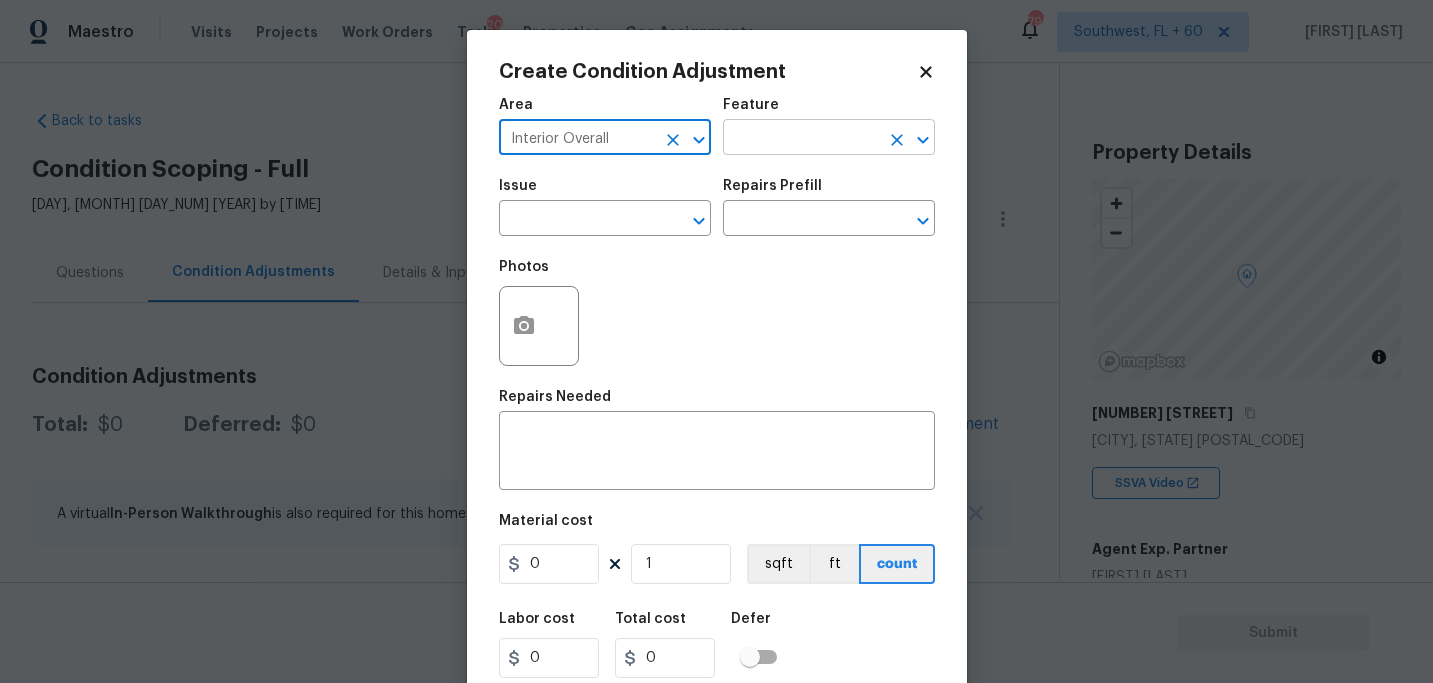 type on "Interior Overall" 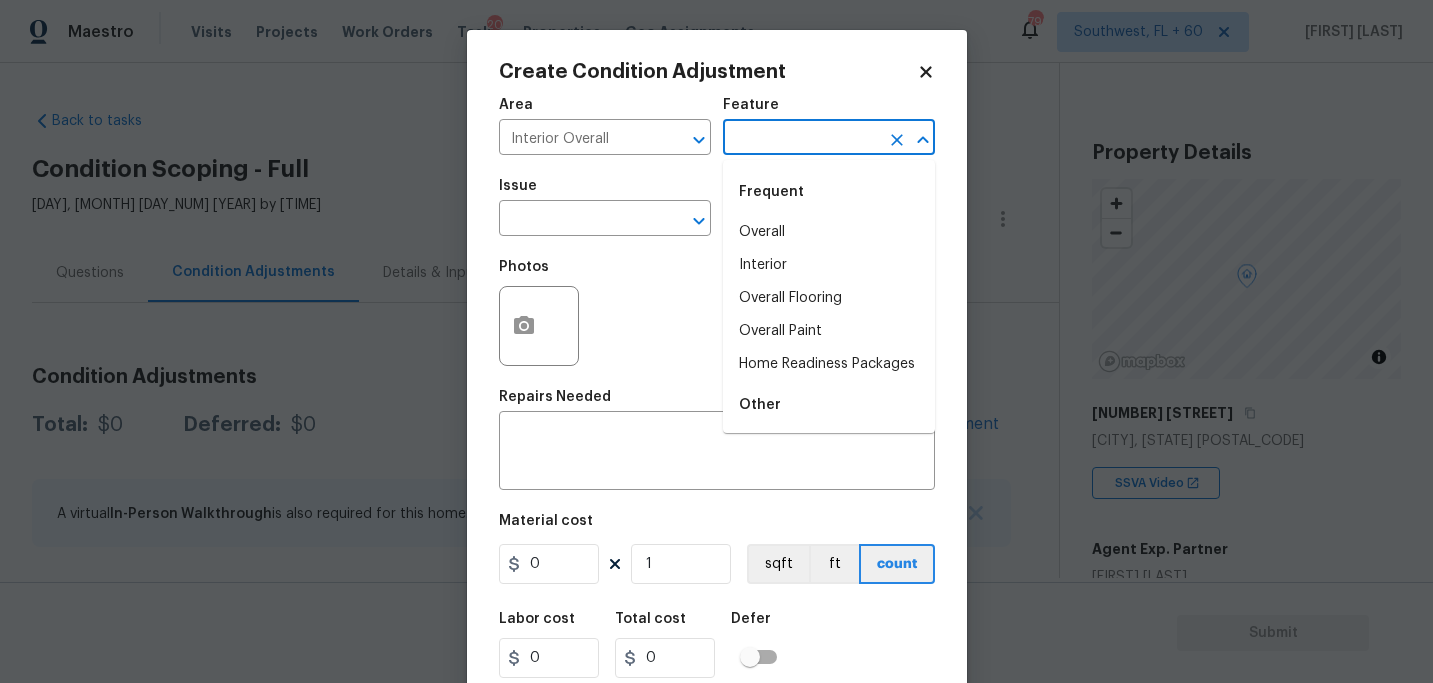 click at bounding box center (801, 139) 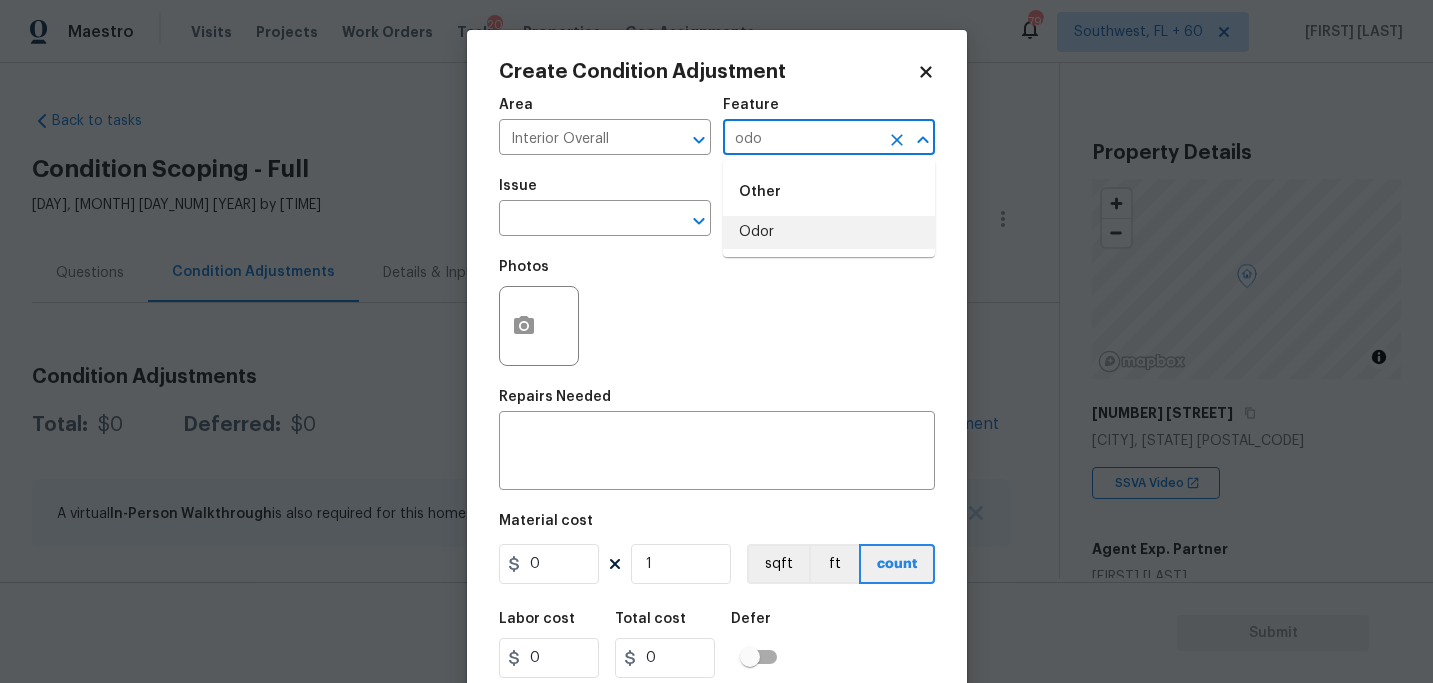 click on "Odor" at bounding box center (829, 232) 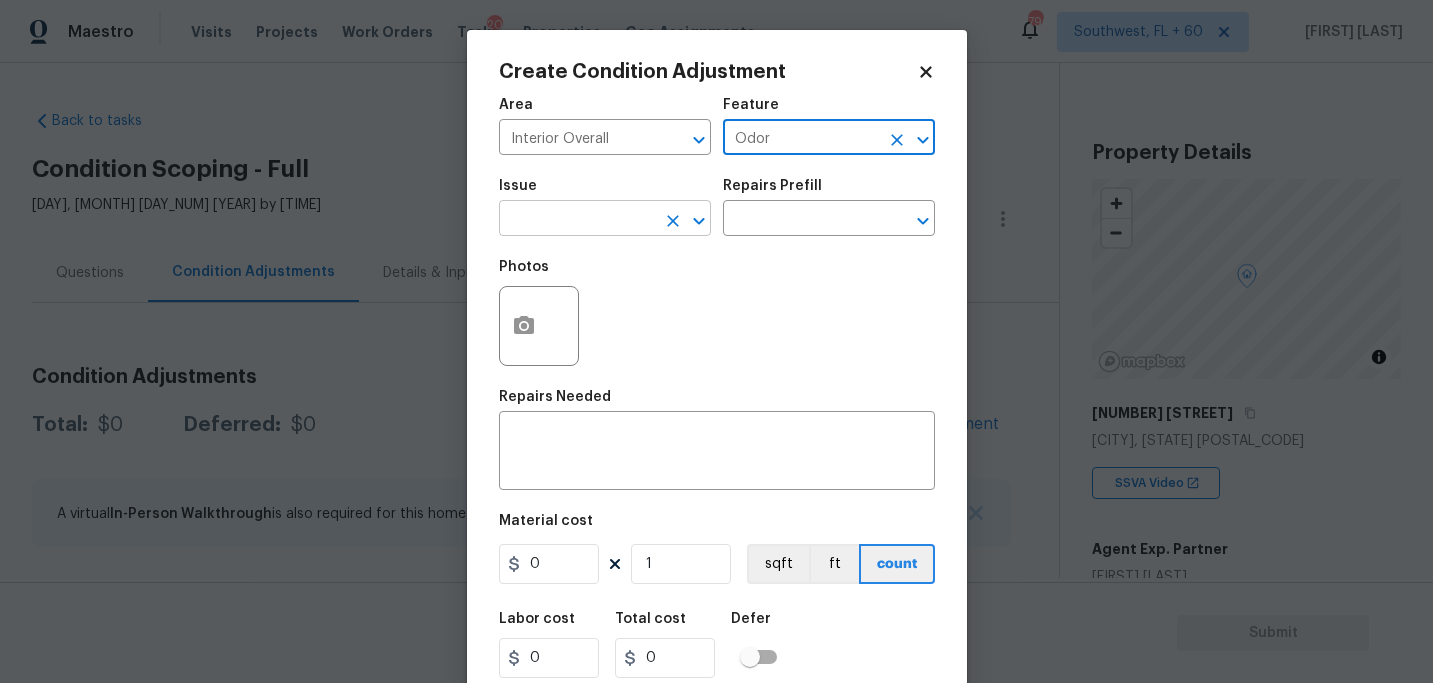 type on "Odor" 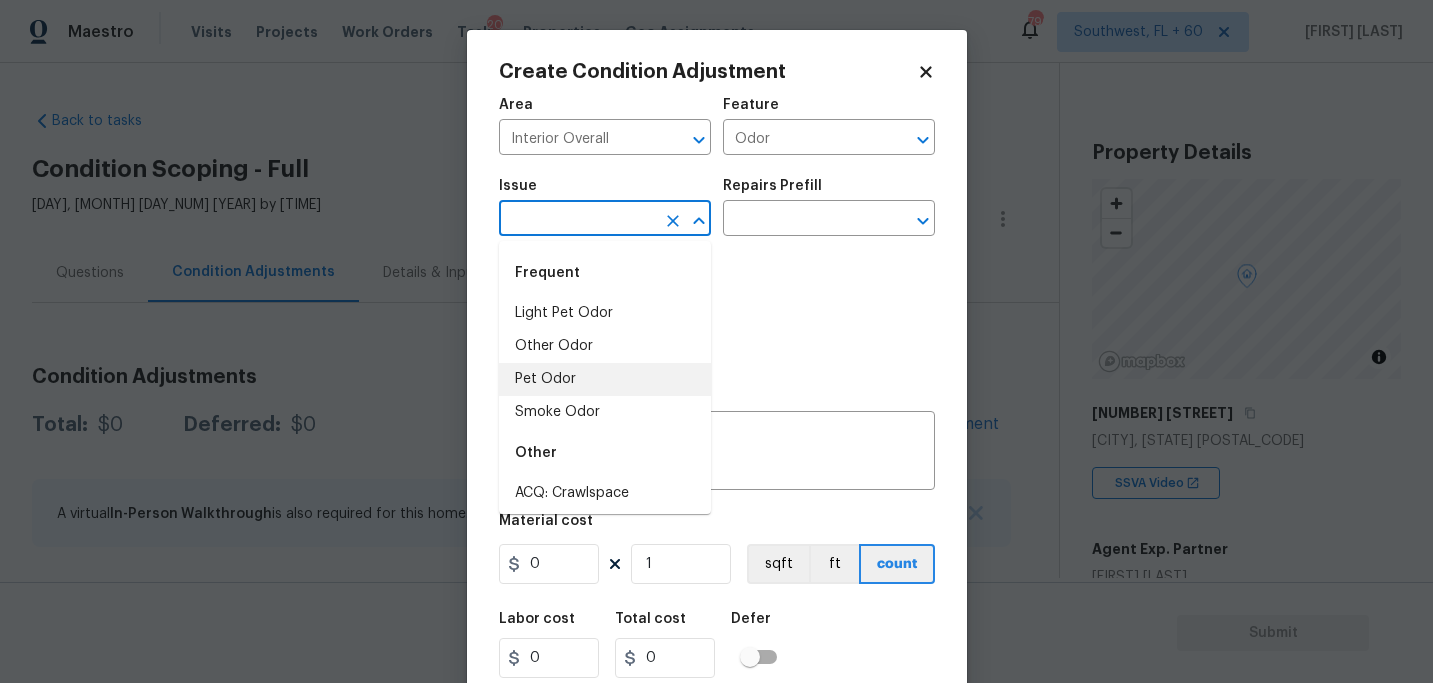 click on "Pet Odor" at bounding box center [605, 379] 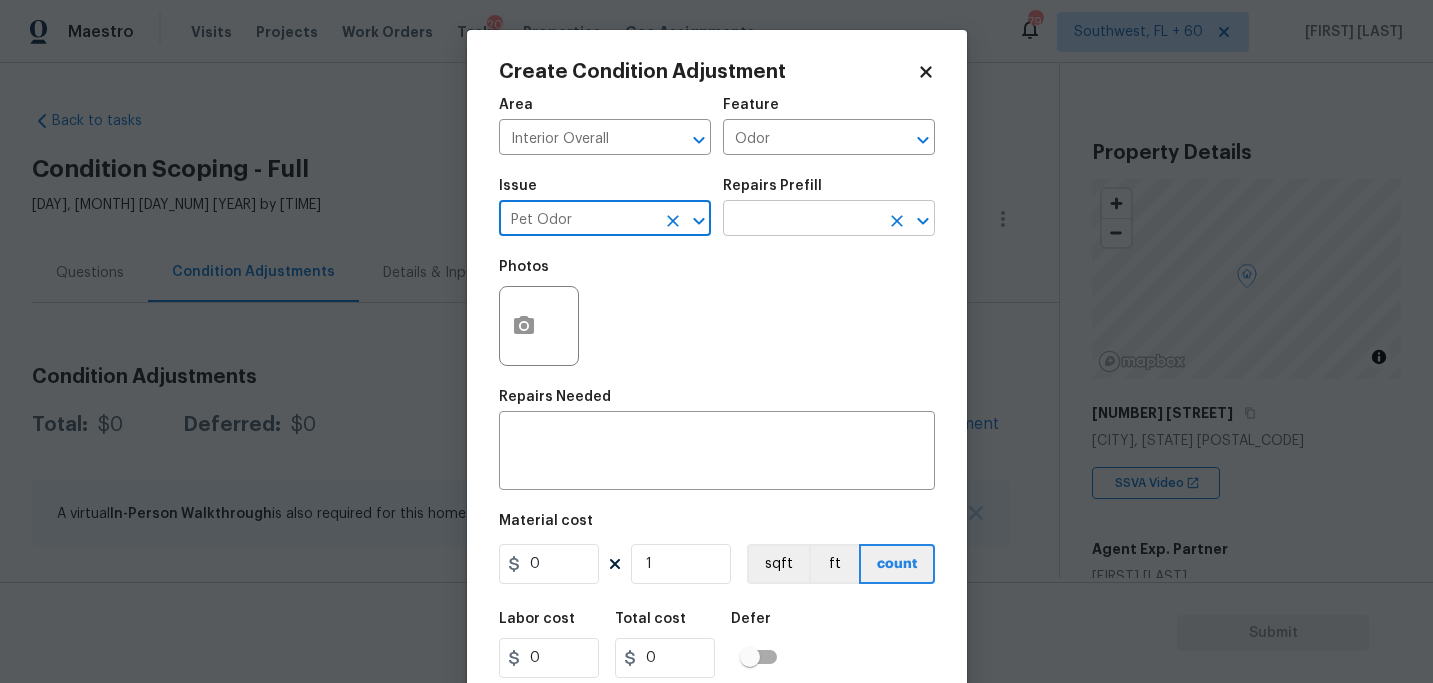 click at bounding box center (801, 220) 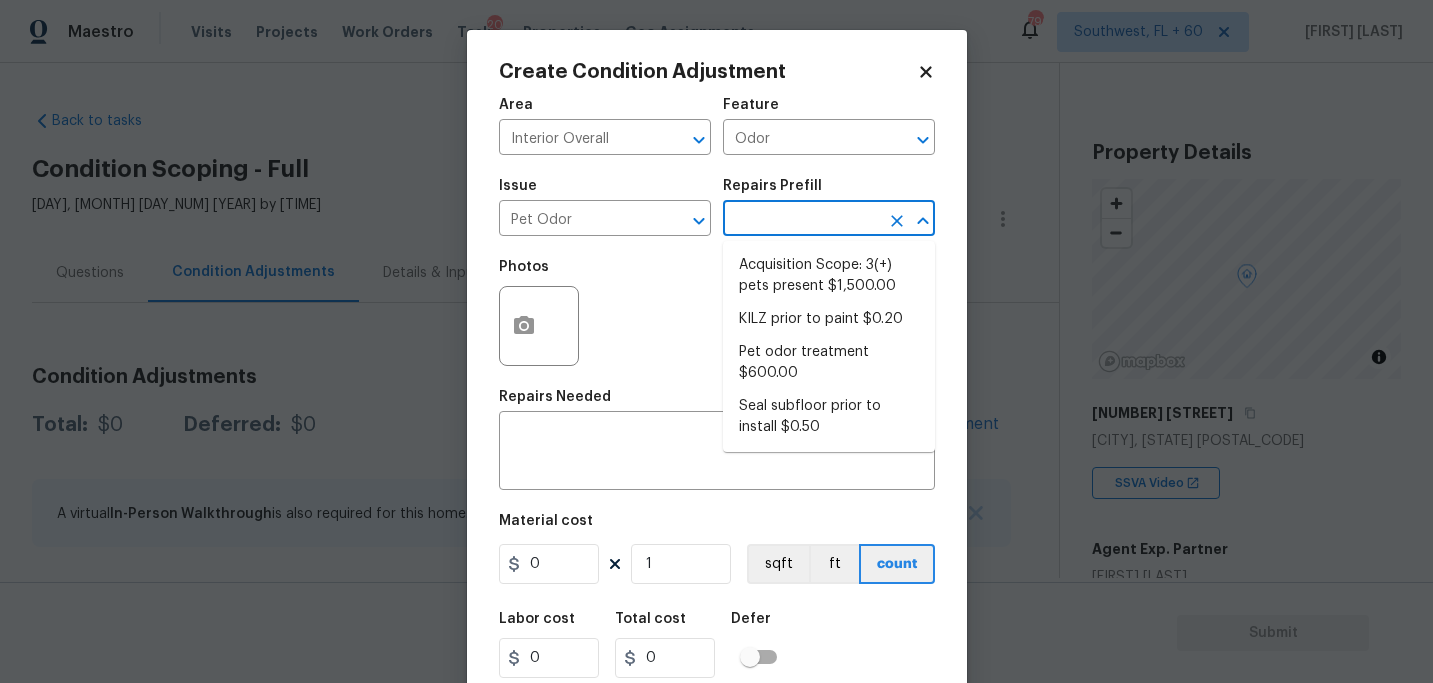 click on "Acquisition Scope: 3(+) pets present $1,500.00" at bounding box center [829, 276] 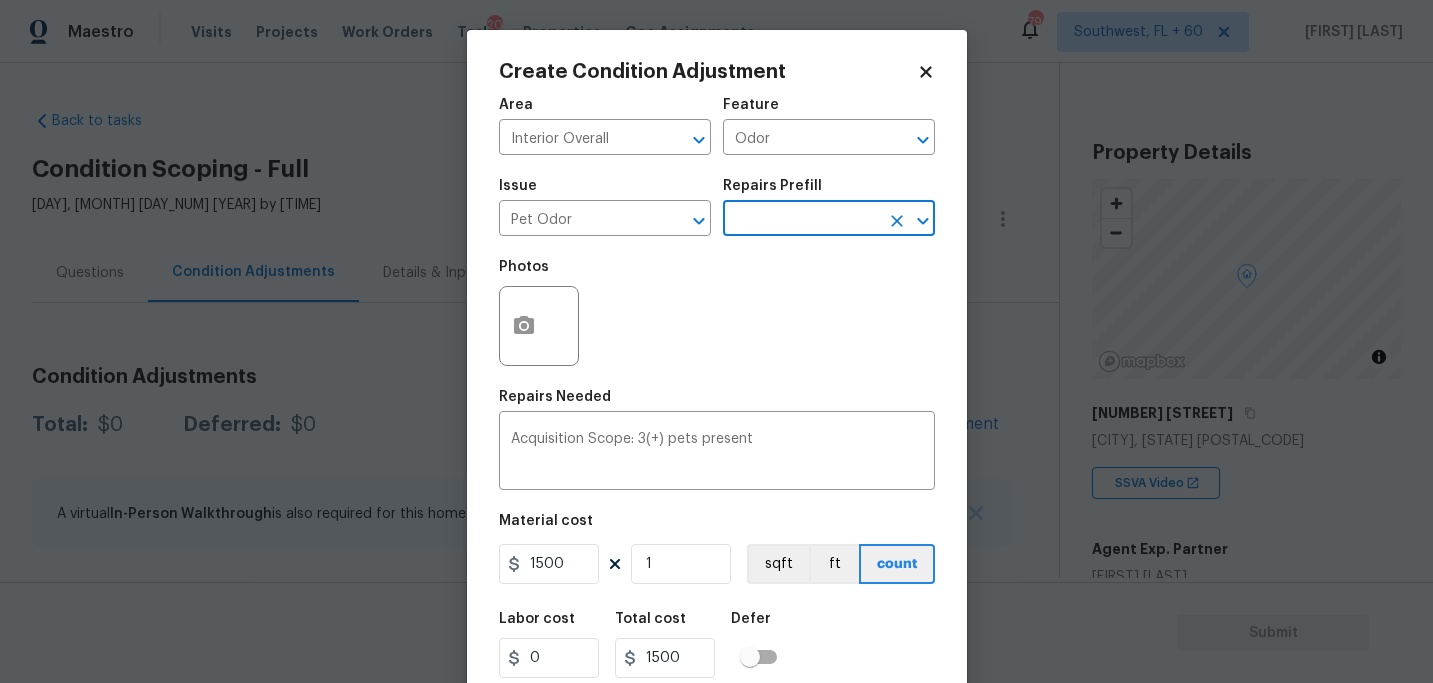 scroll, scrollTop: 64, scrollLeft: 0, axis: vertical 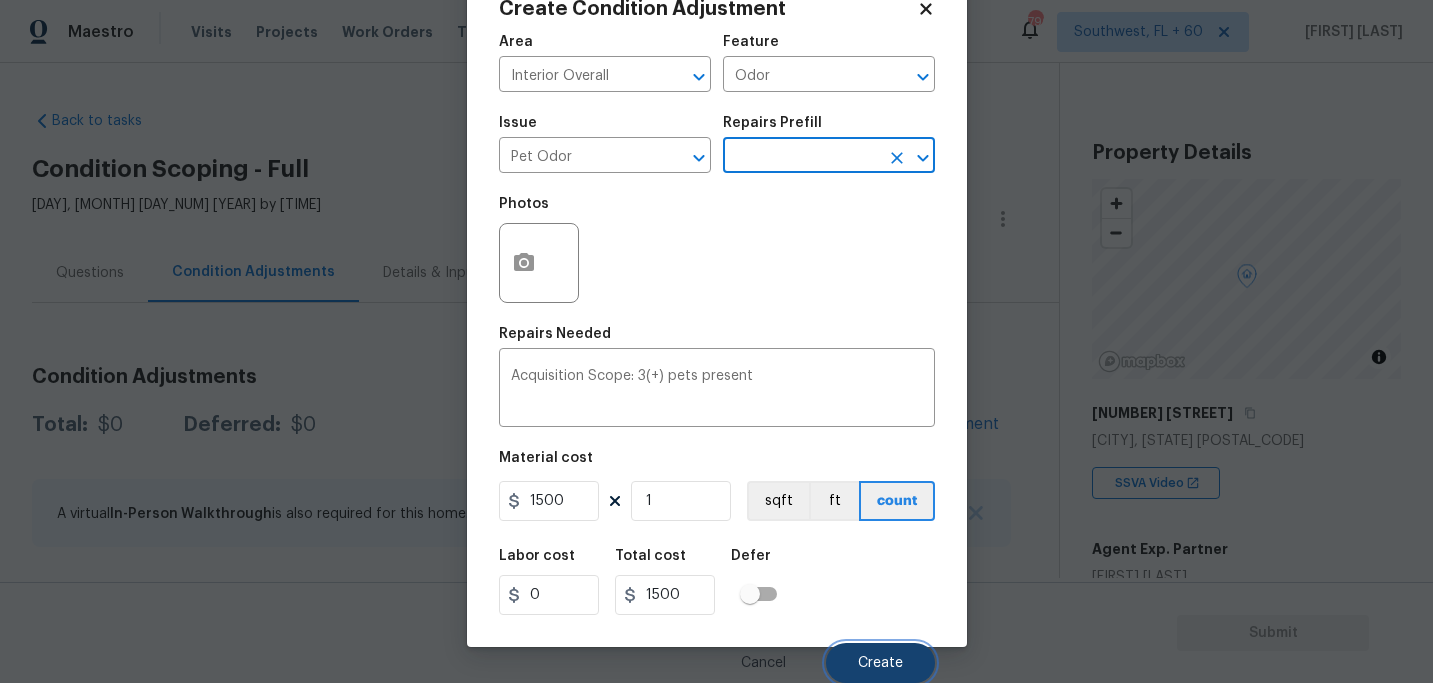 click on "Create" at bounding box center [880, 663] 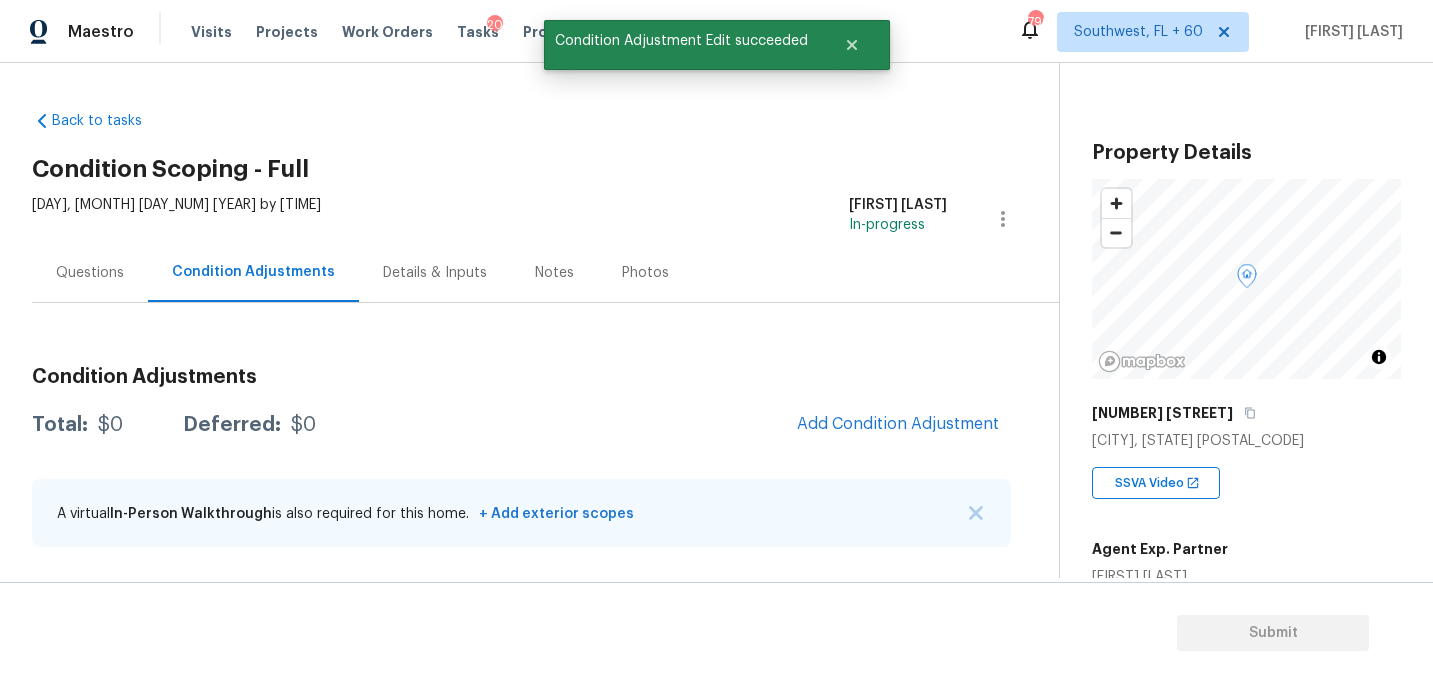 scroll, scrollTop: 57, scrollLeft: 0, axis: vertical 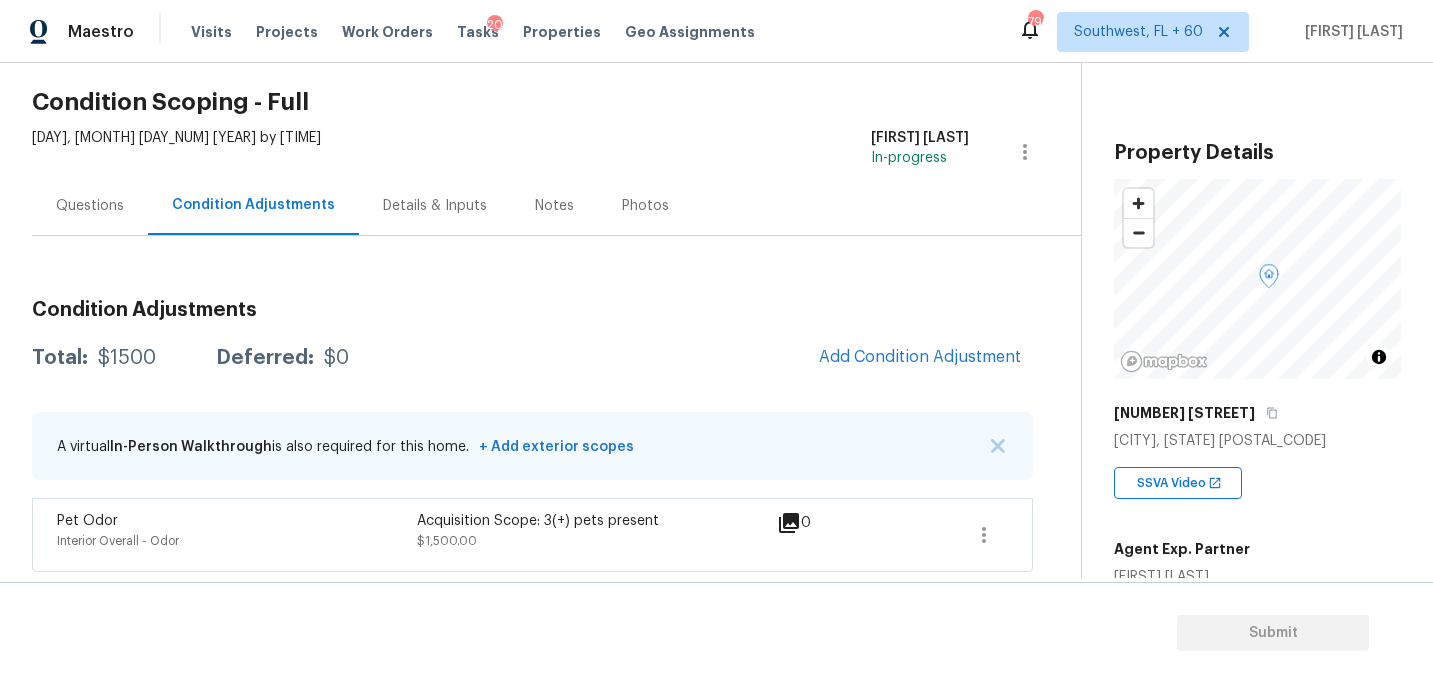 click on "[DAY], [MONTH] [DAY_NUM] [YEAR] by [TIME]" at bounding box center (176, 152) 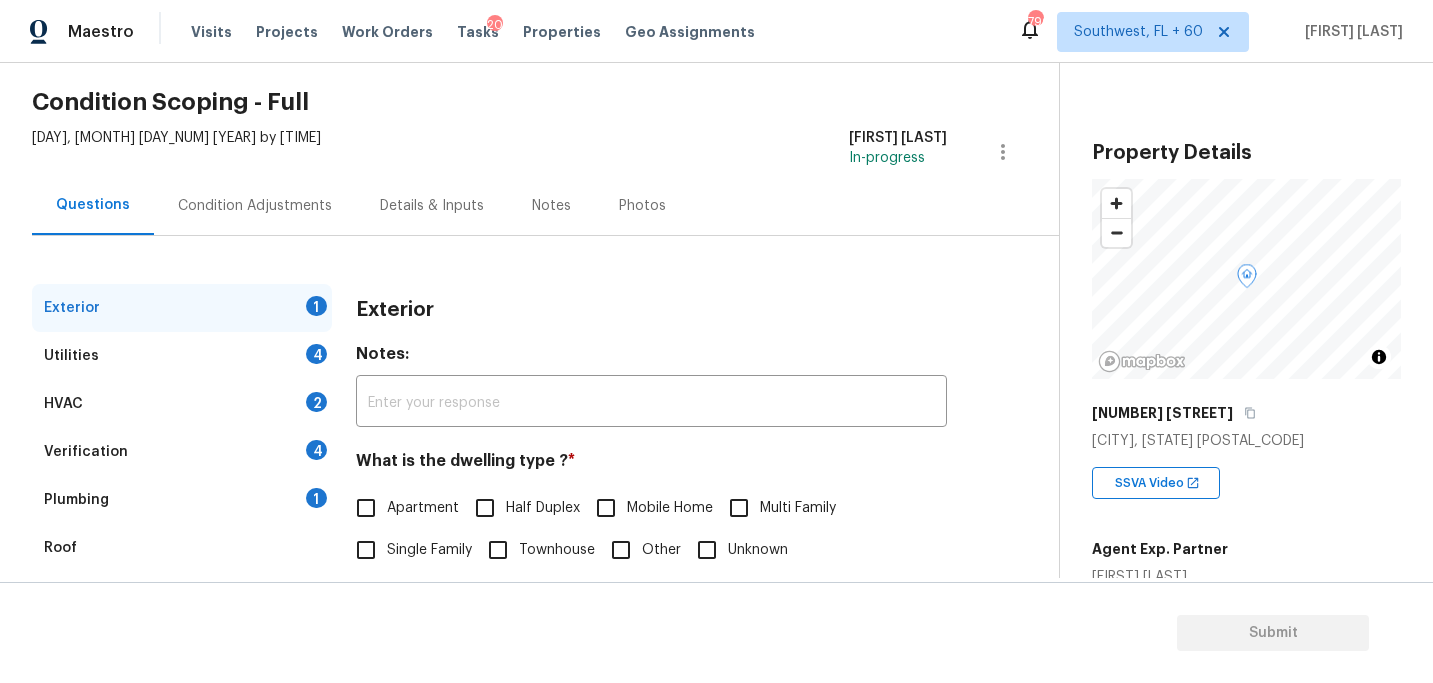 click on "Questions" at bounding box center [93, 205] 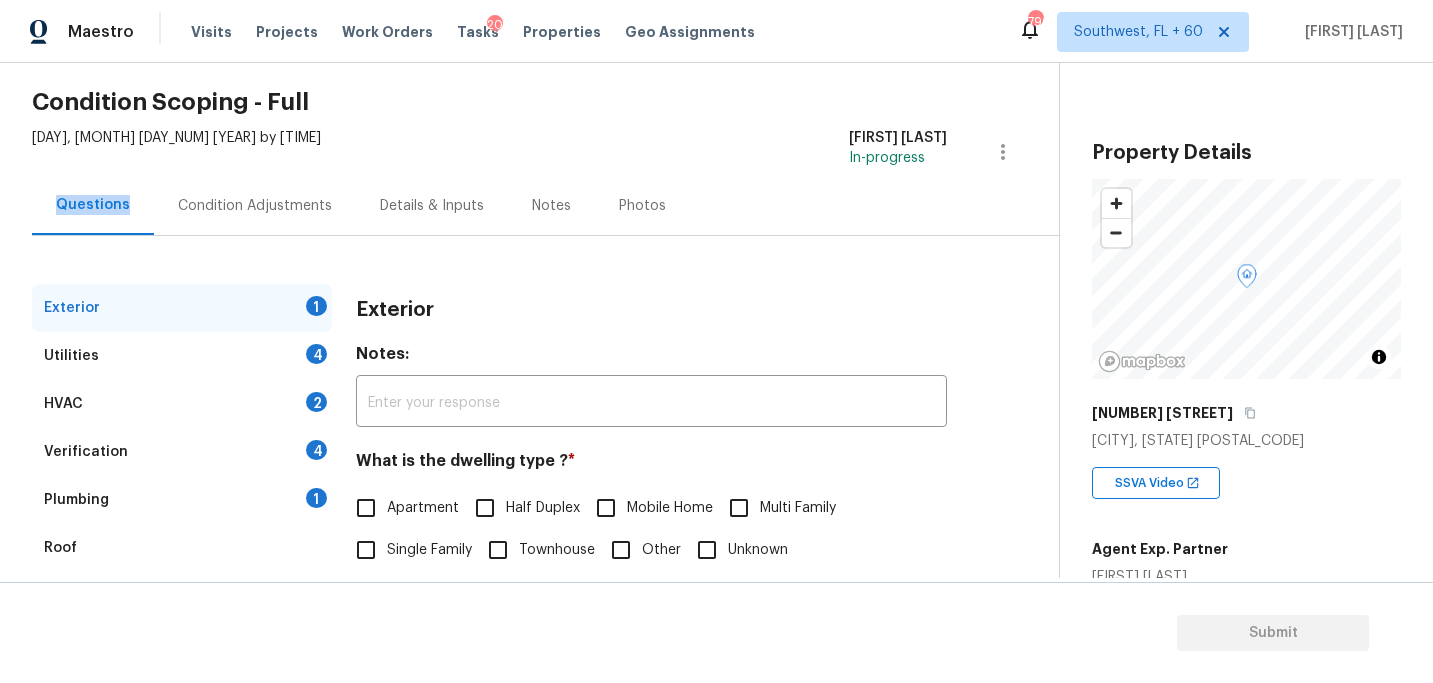 scroll, scrollTop: 182, scrollLeft: 0, axis: vertical 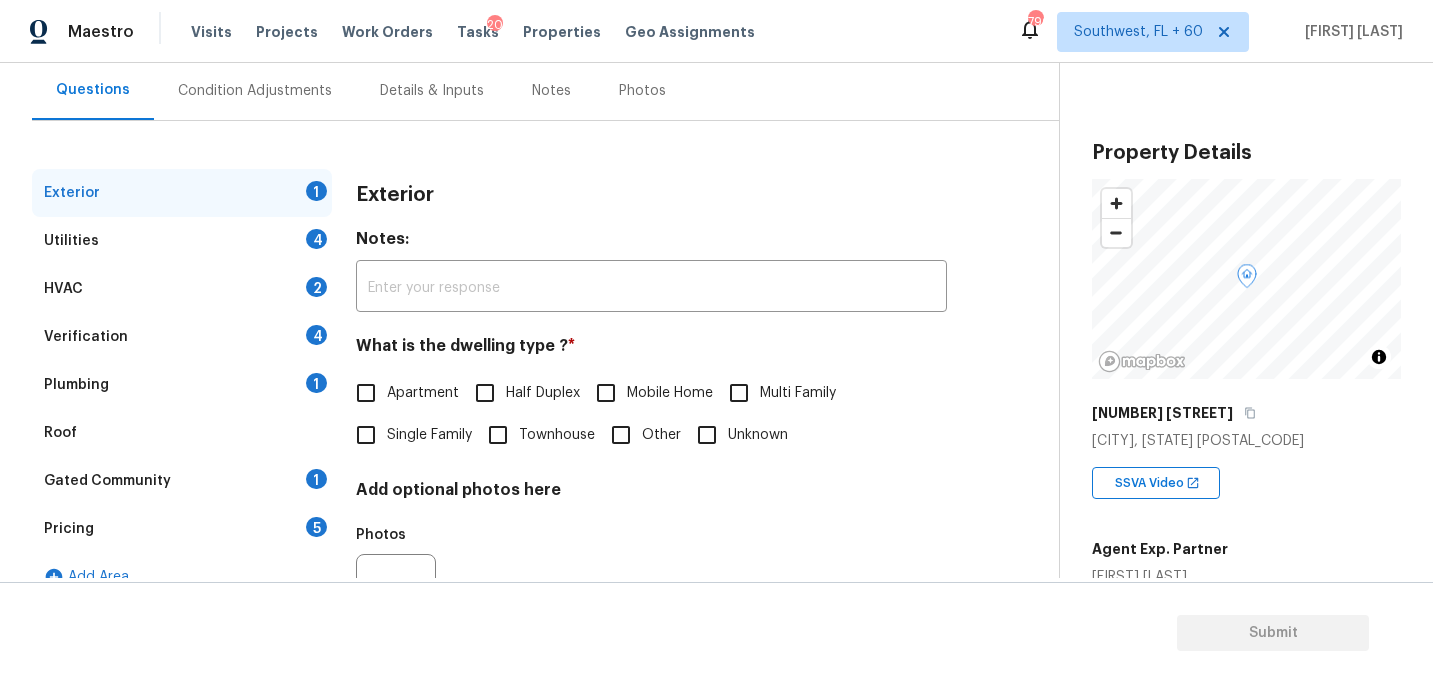 click on "Single Family" at bounding box center [408, 435] 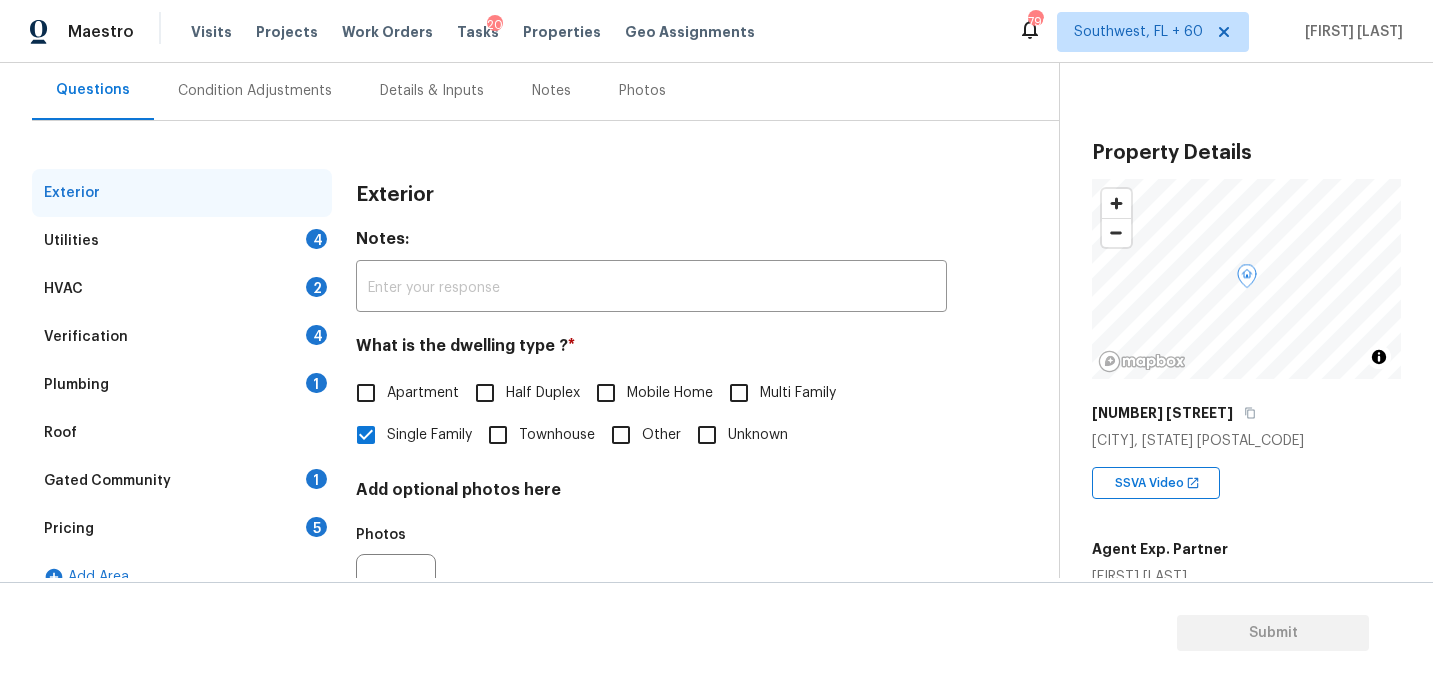 click on "HVAC 2" at bounding box center (182, 289) 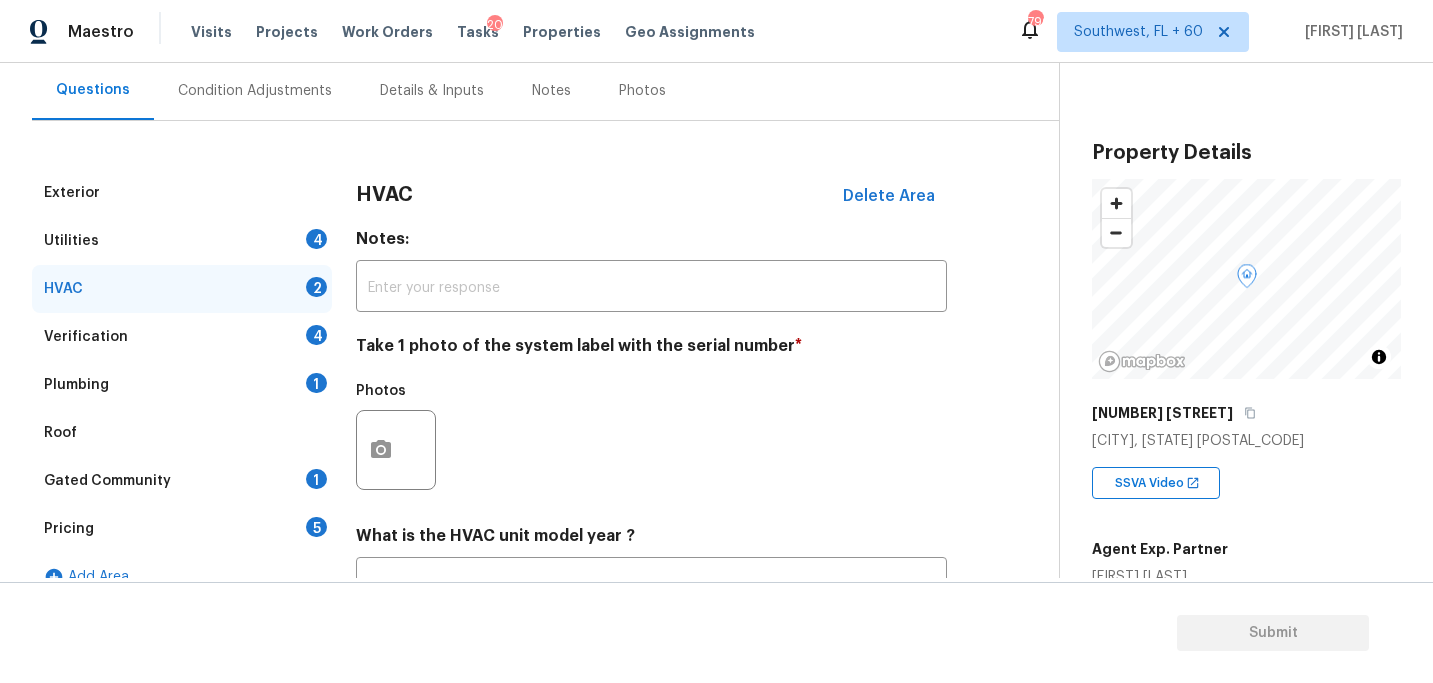 click on "Utilities 4" at bounding box center [182, 241] 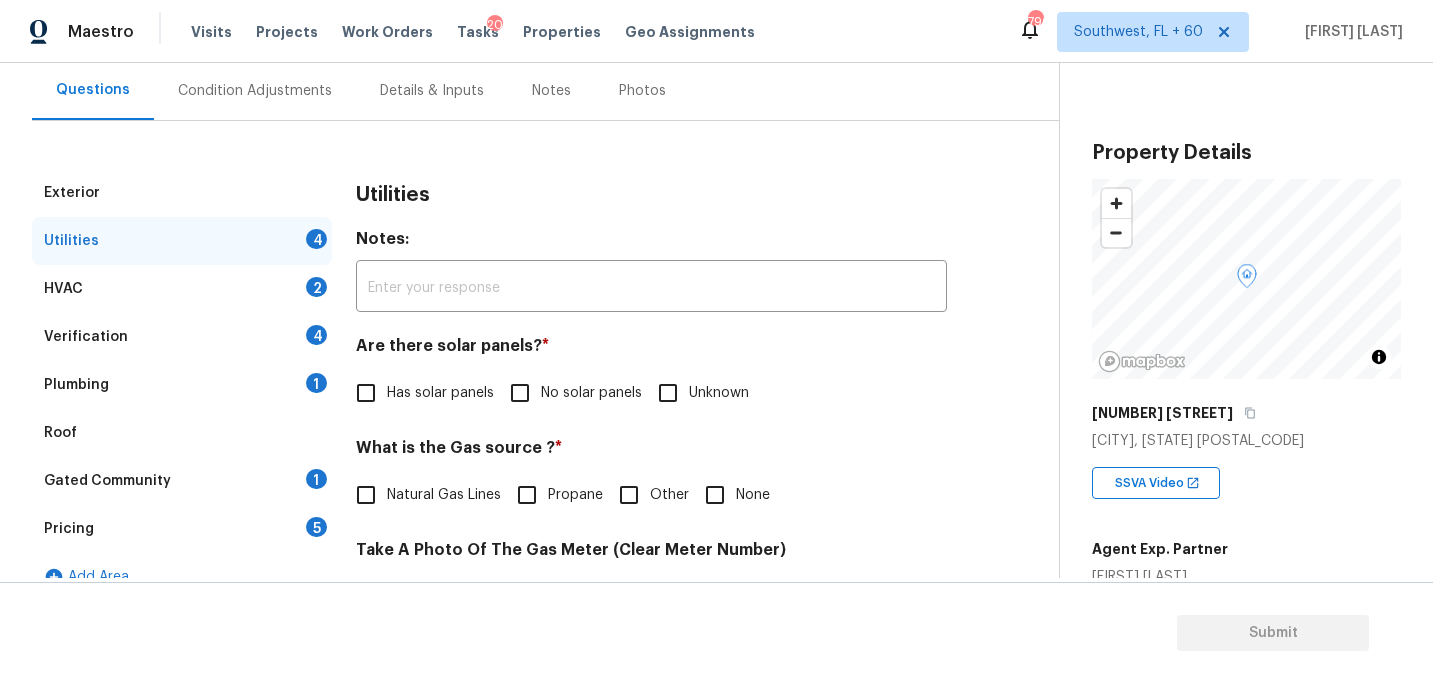 click on "Utilities Notes: ​ Are there solar panels?  * Has solar panels No solar panels Unknown What is the Gas source ?  * Natural Gas Lines Propane Other None Take A Photo Of The Gas Meter (Clear Meter Number) Photos Take A Photo Of The Water Meter (Clear Meter Number) Photos Take A Photo Of The Electric Meter (Clear Meter Number)  * Photos Does the home have a septic tank or sewer service?  * Sewer Septic Unknown" at bounding box center [651, 690] 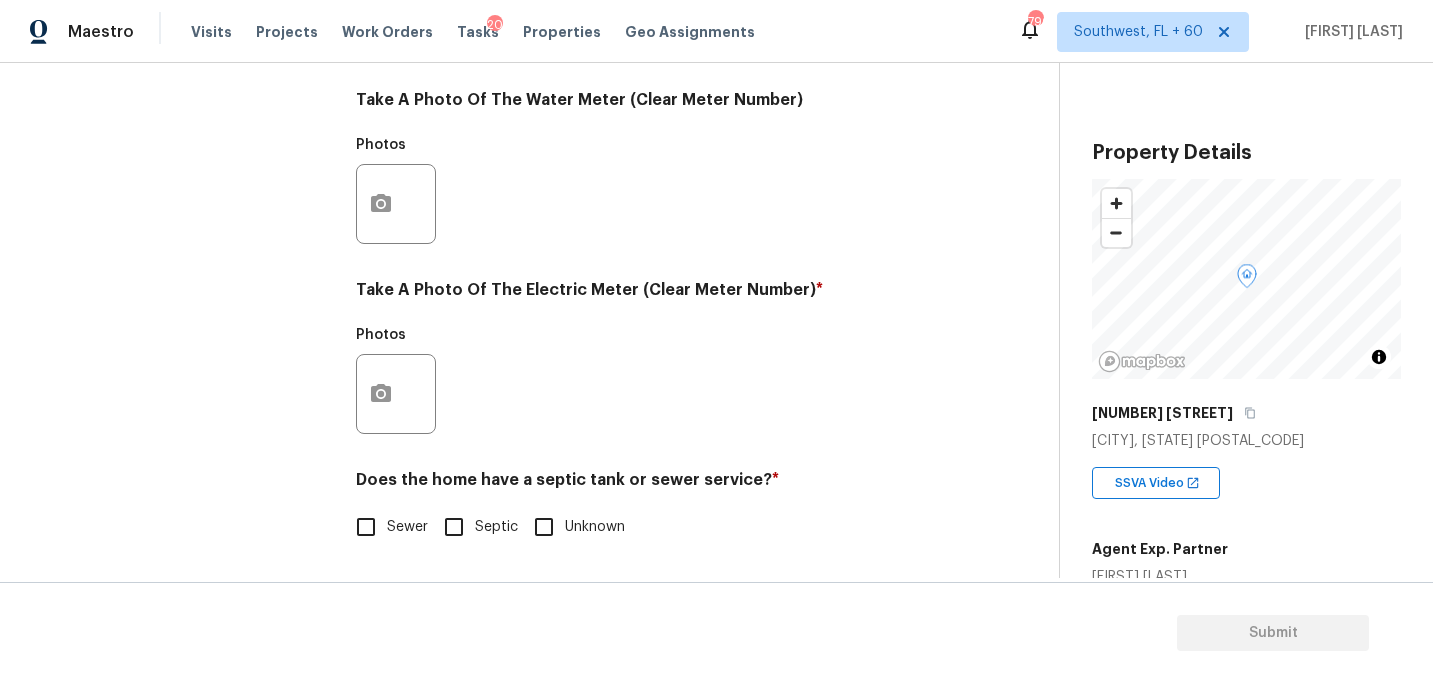 click on "Sewer" at bounding box center [366, 527] 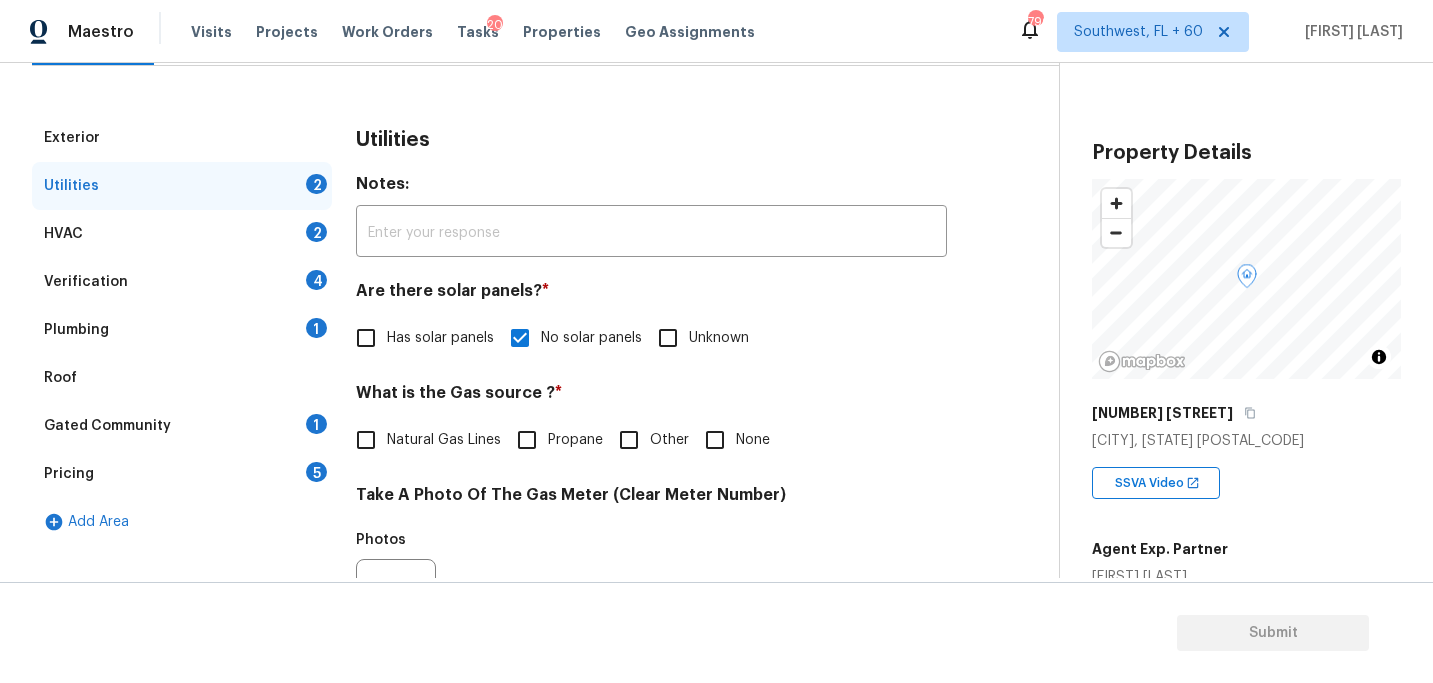 click on "Plumbing" at bounding box center (76, 330) 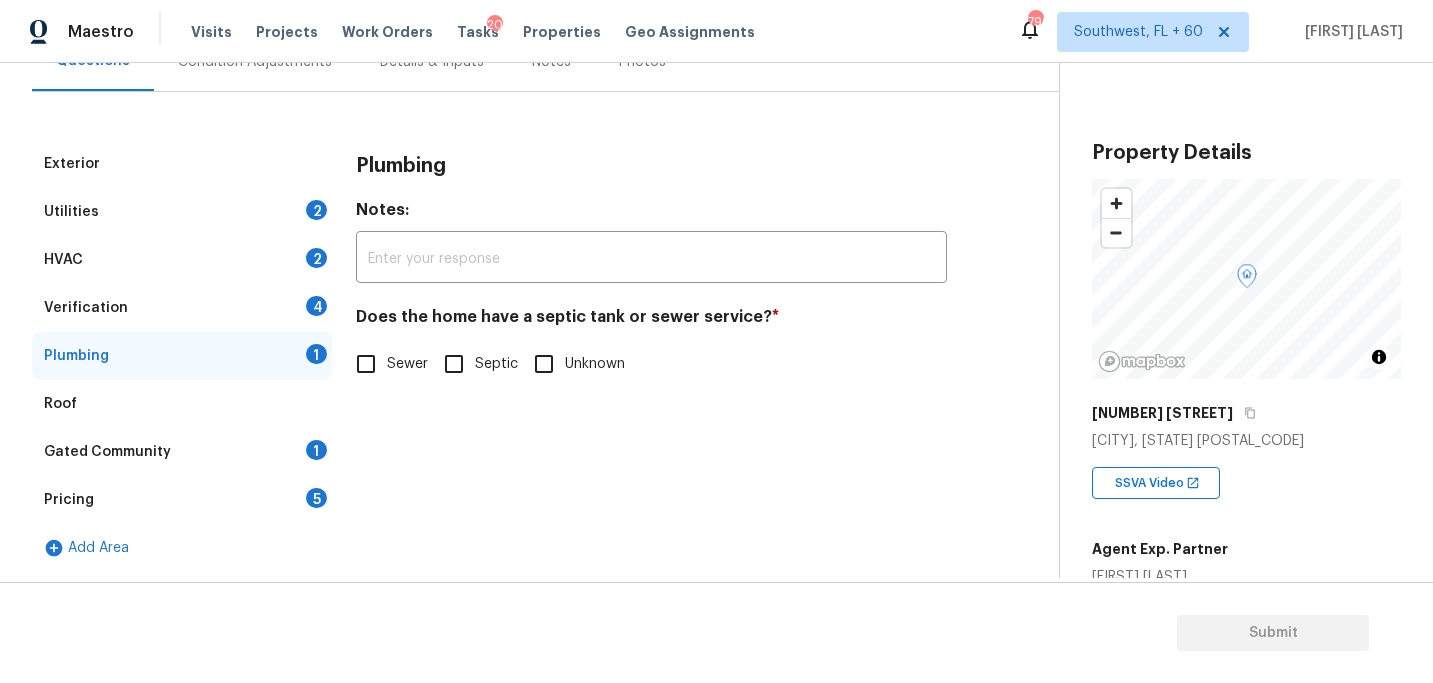 scroll, scrollTop: 211, scrollLeft: 0, axis: vertical 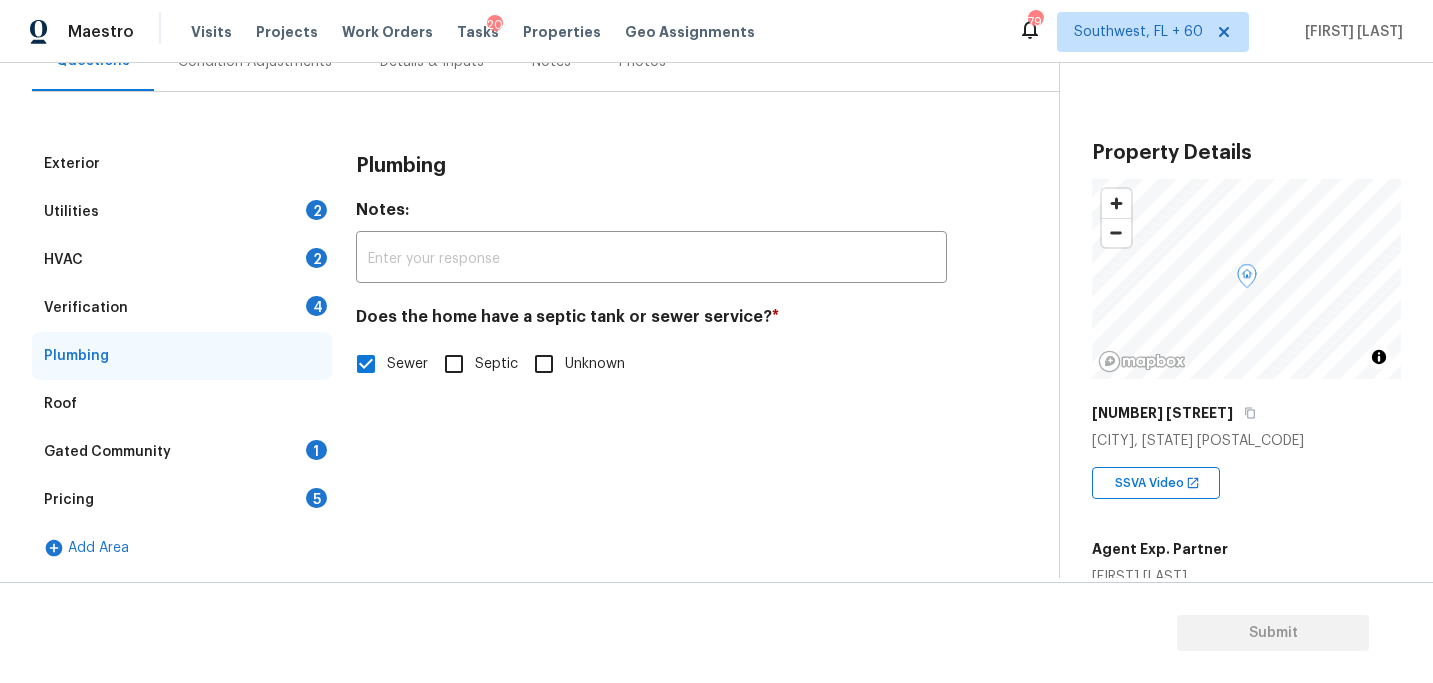 click on "Gated Community 1" at bounding box center [182, 452] 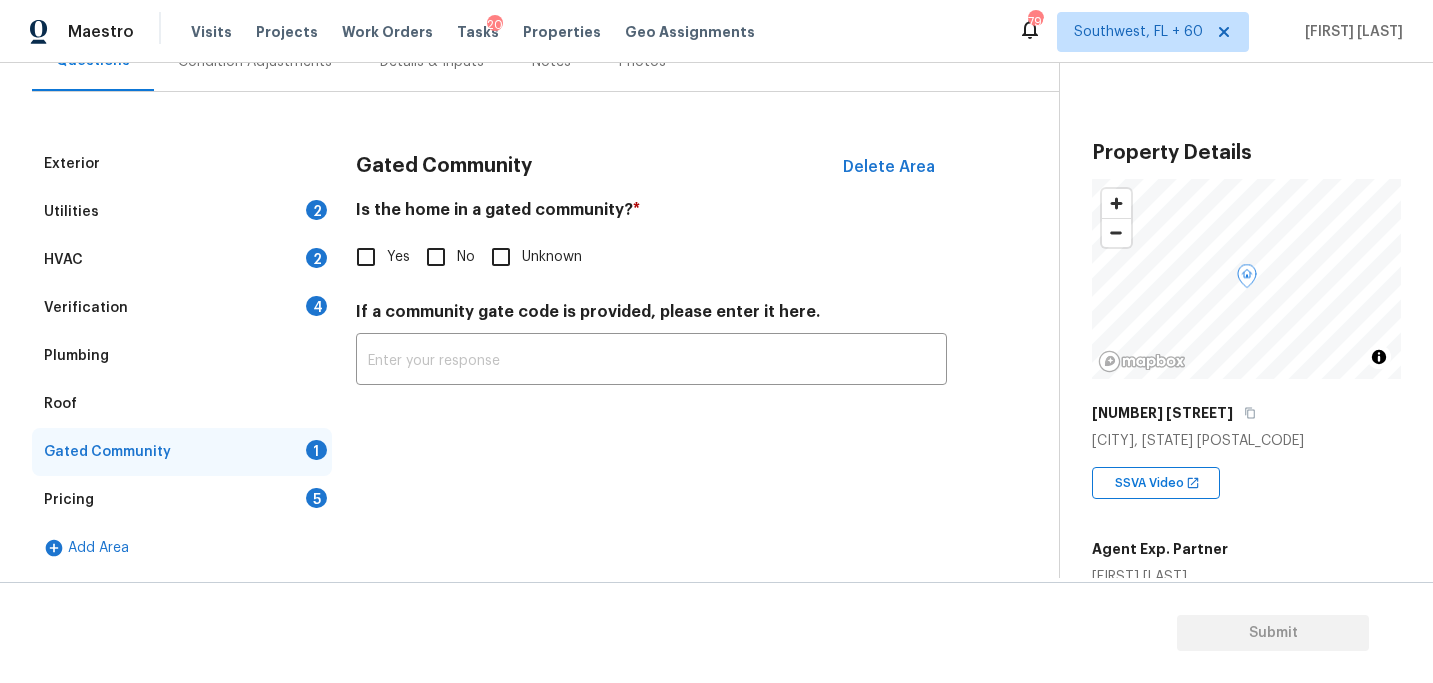 click on "No" at bounding box center [436, 257] 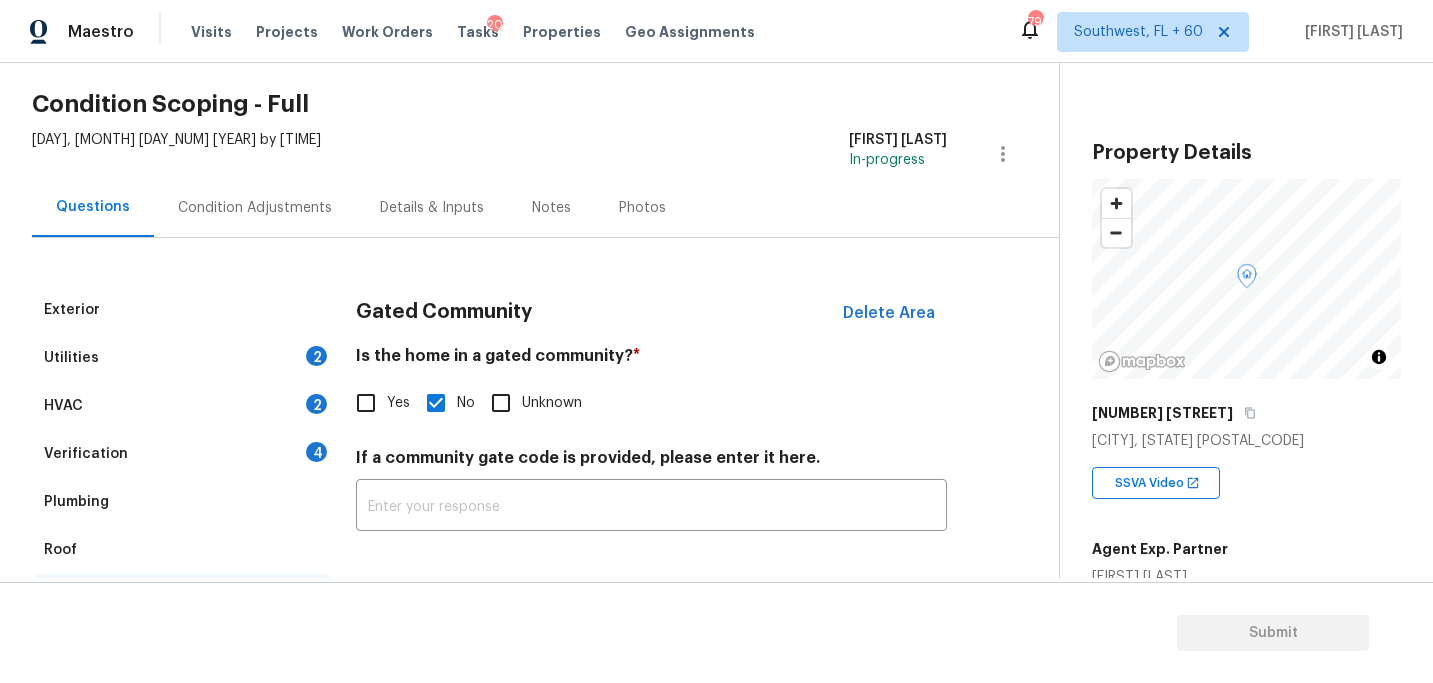 click on "Condition Adjustments" at bounding box center [255, 208] 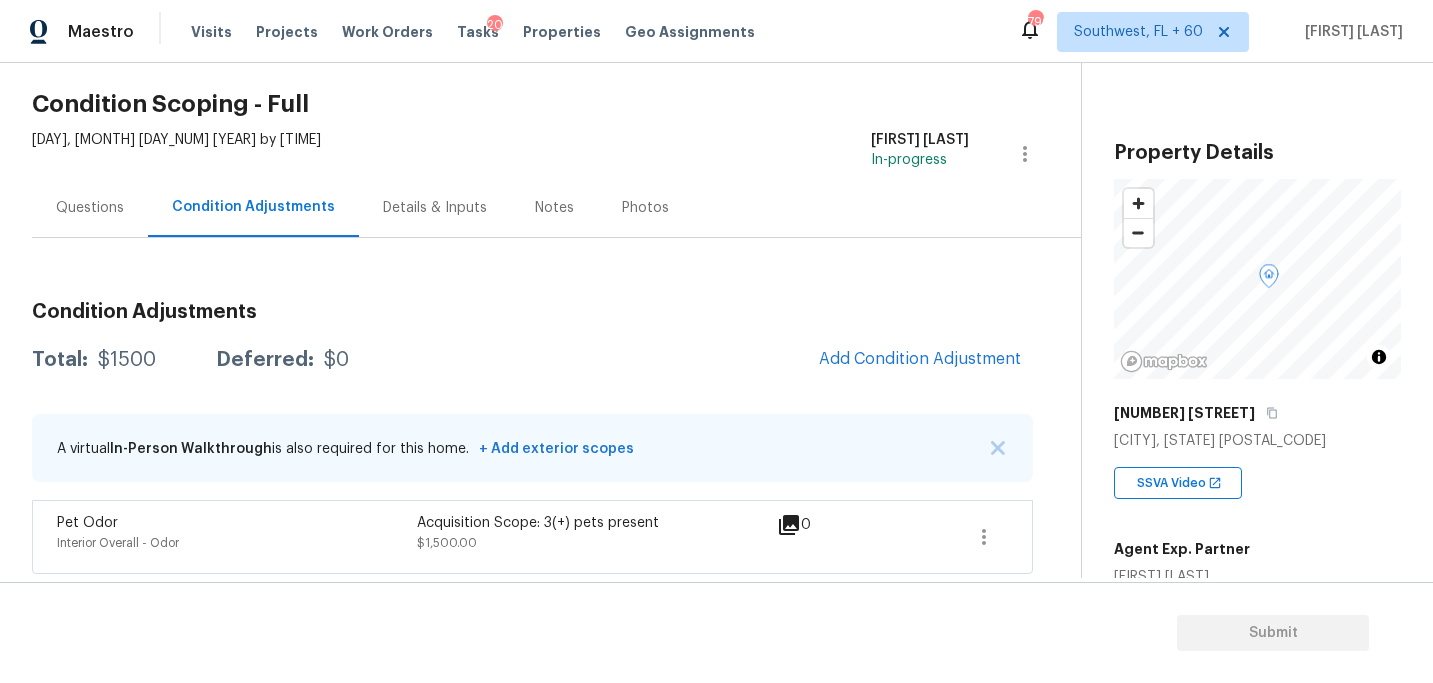 scroll, scrollTop: 67, scrollLeft: 0, axis: vertical 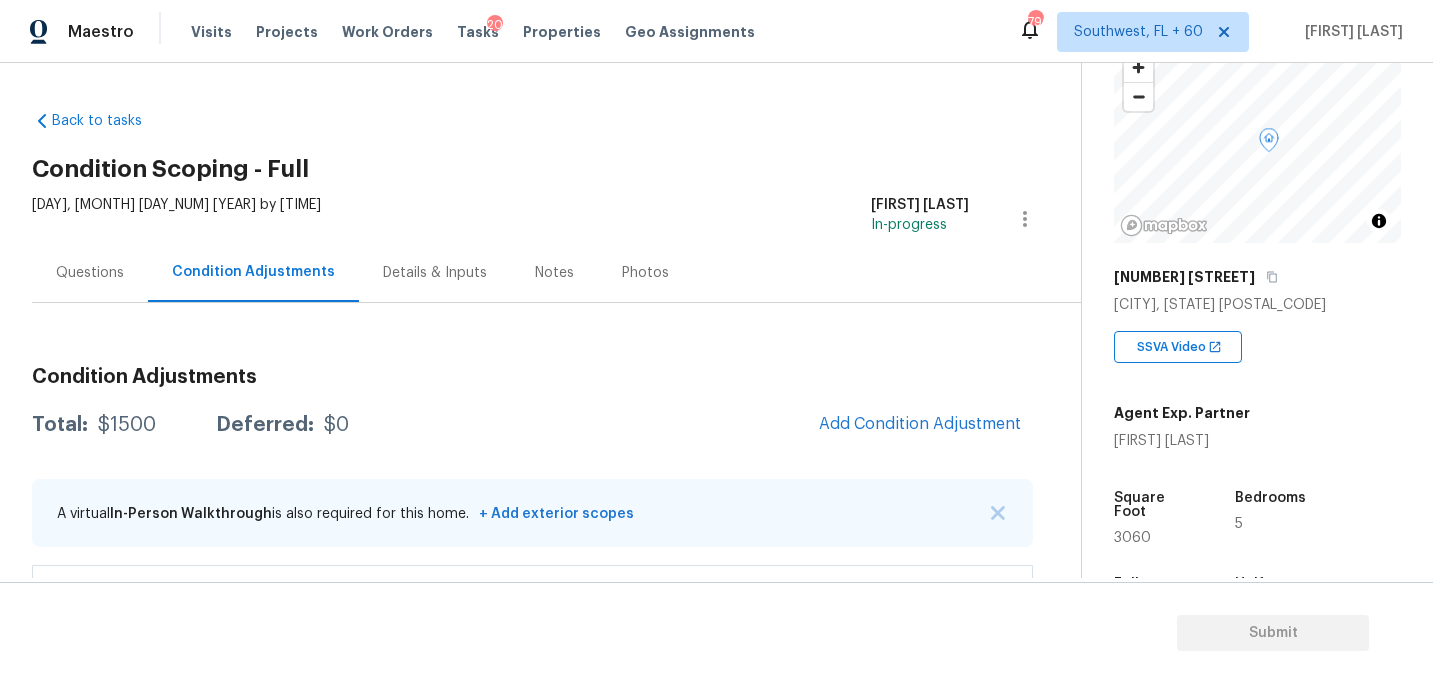 click on "Condition Adjustments Total:  $1500 Deferred:  $0 Add Condition Adjustment A virtual  In-Person Walkthrough  is also required for this home.   + Add exterior scopes Pet Odor Interior Overall - Odor Acquisition Scope: 3(+) pets present $[PRICE]" at bounding box center (532, 495) 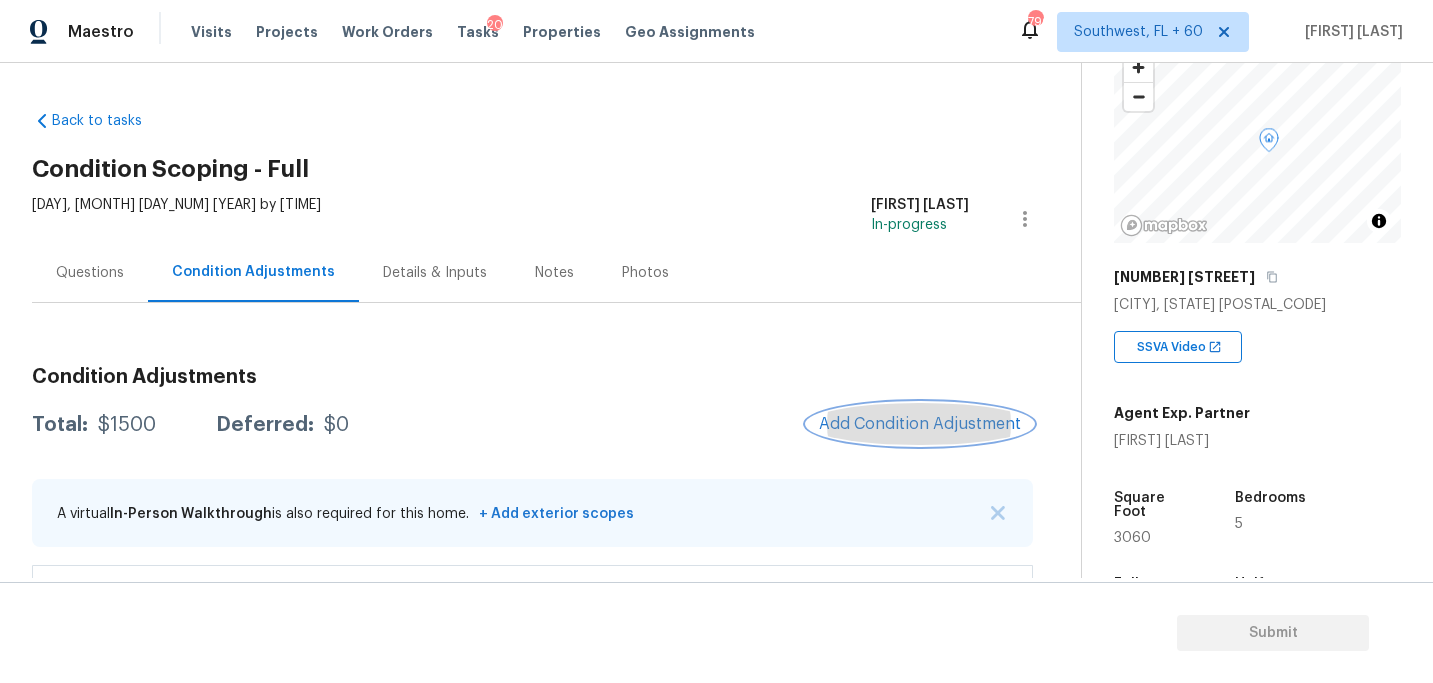 click on "Add Condition Adjustment" at bounding box center [920, 424] 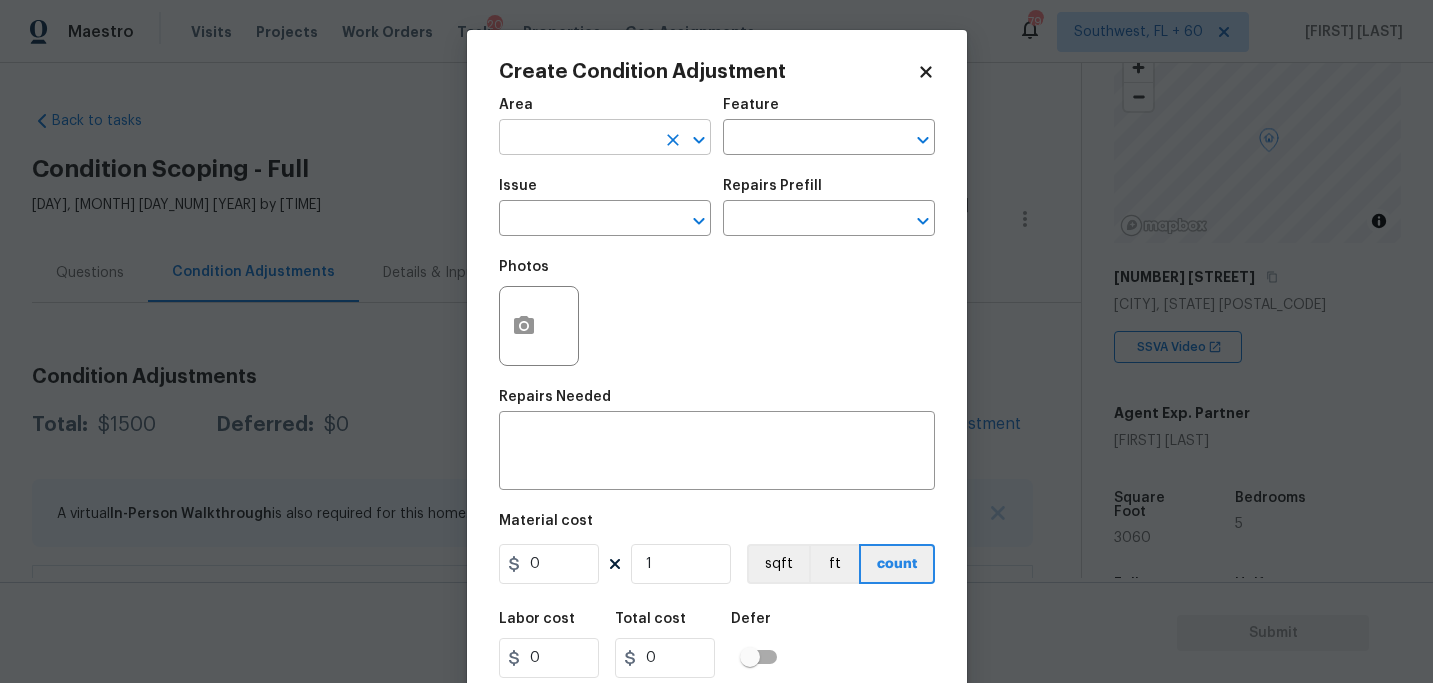 click at bounding box center (577, 139) 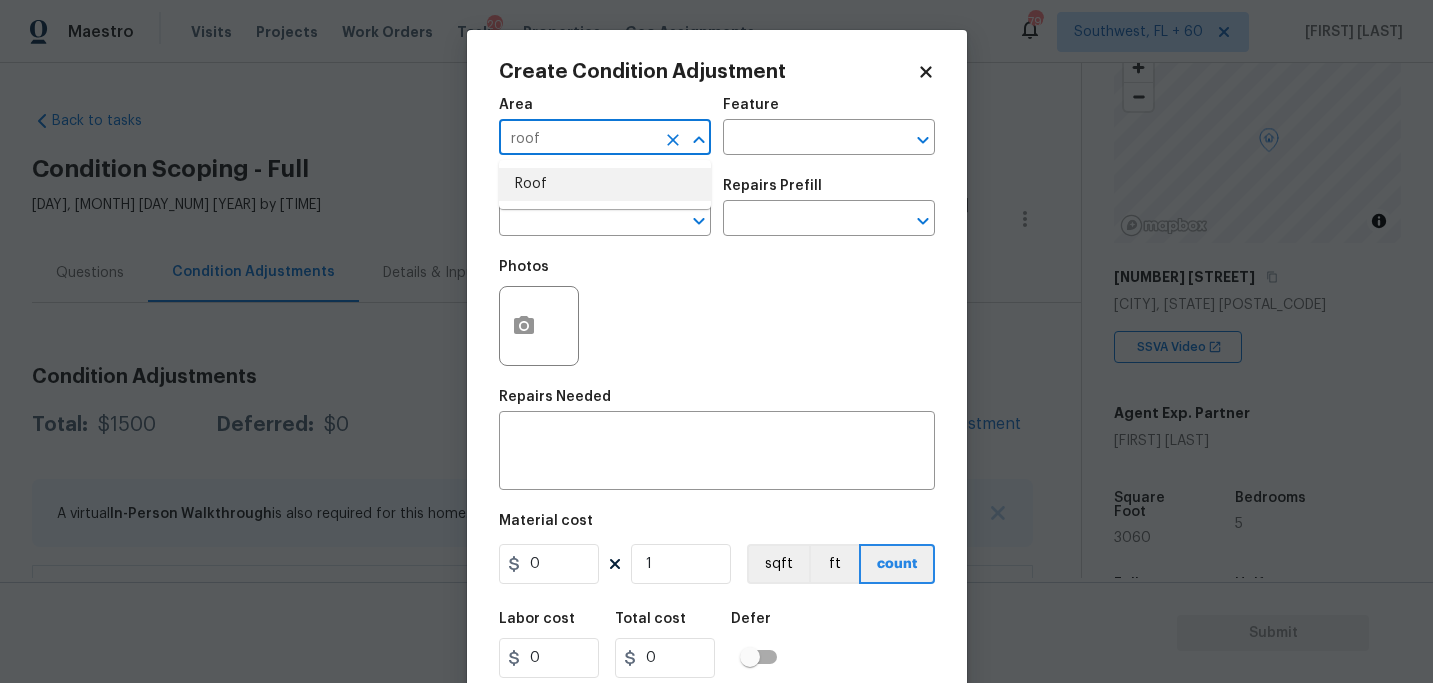 click on "Roof" at bounding box center (605, 184) 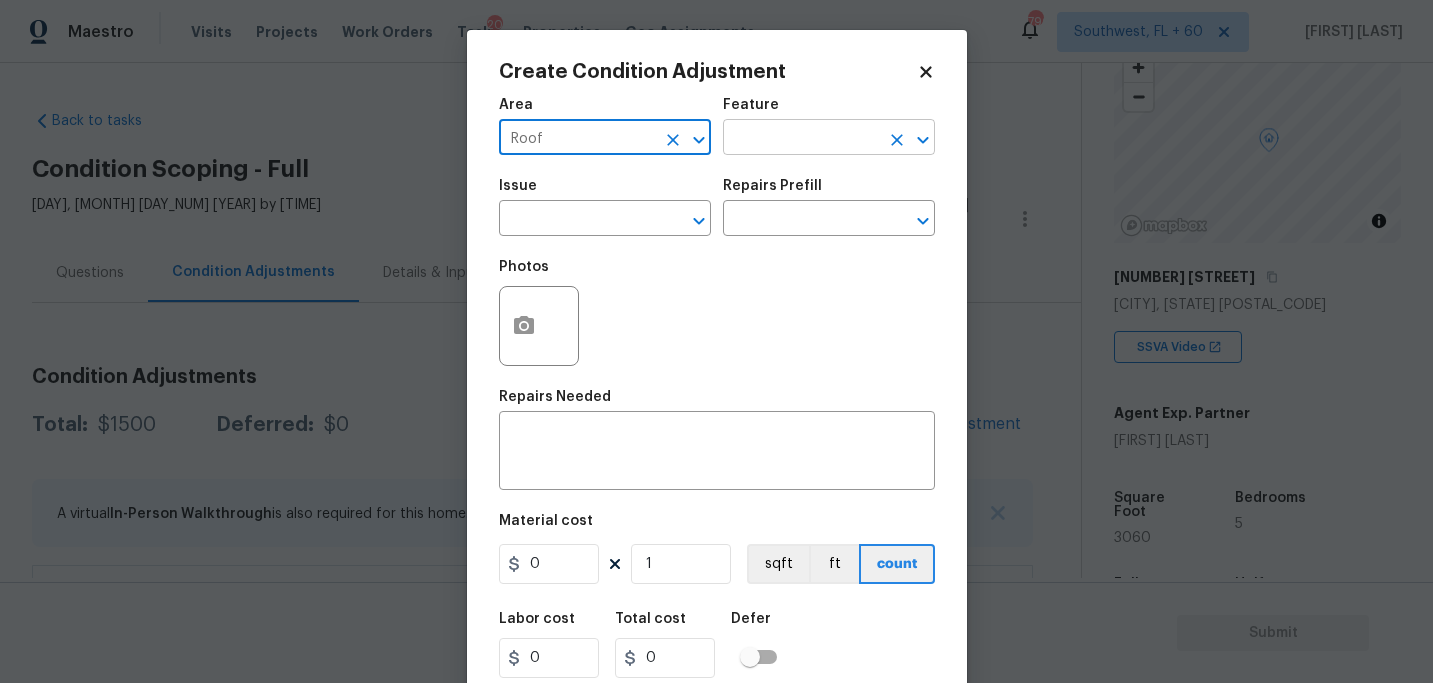 type on "Roof" 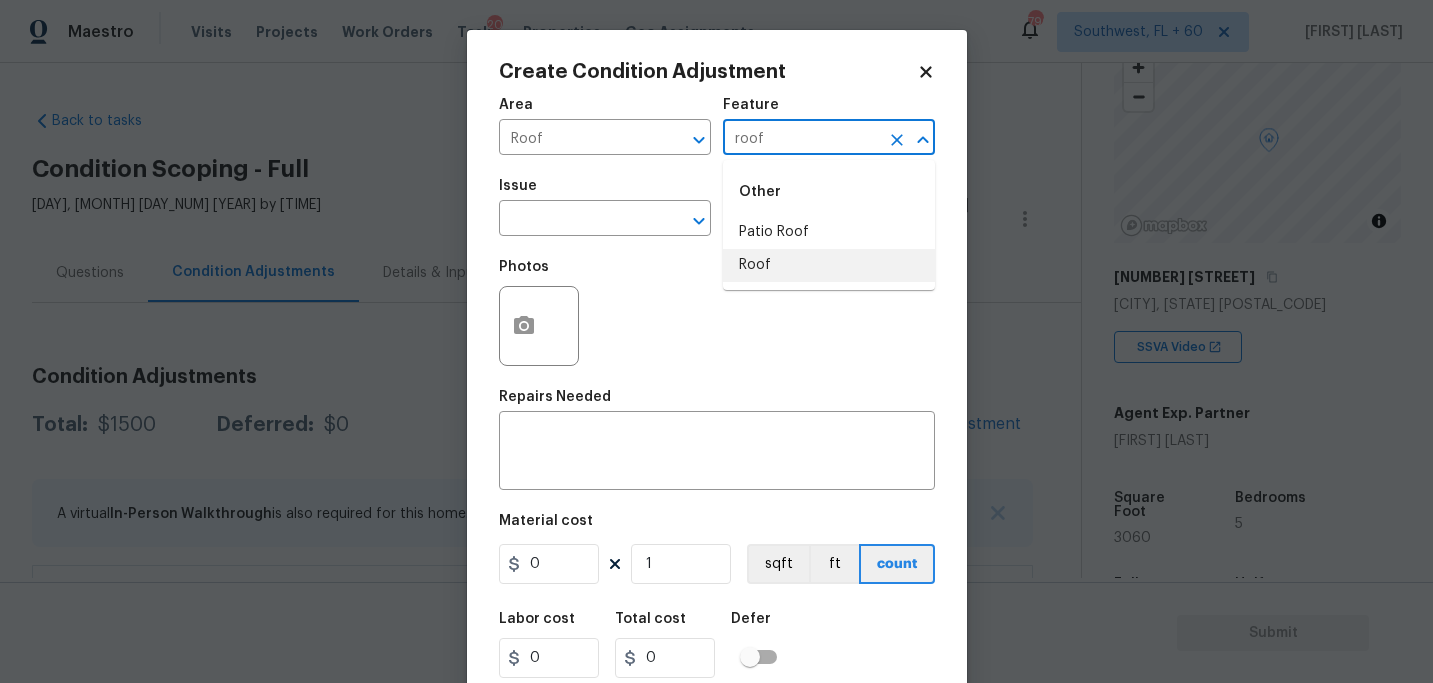 click on "Roof" at bounding box center (829, 265) 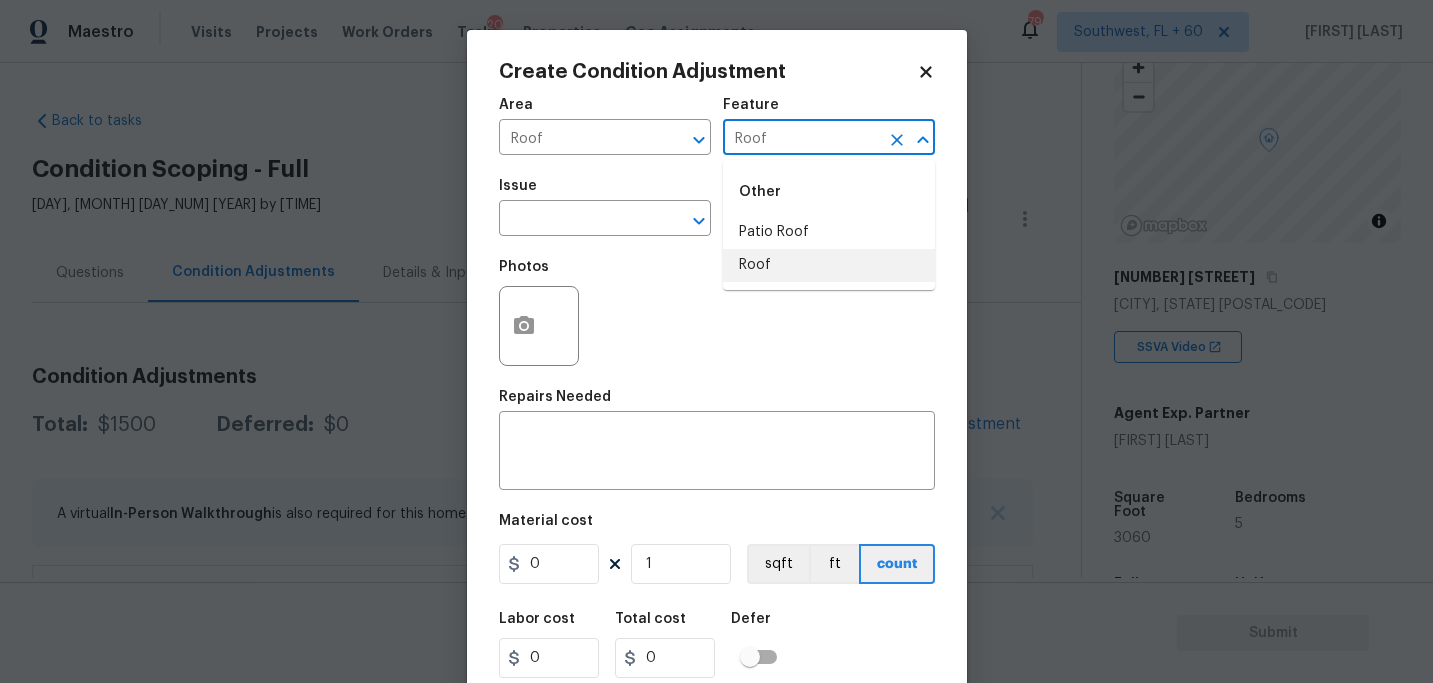 type on "Roof" 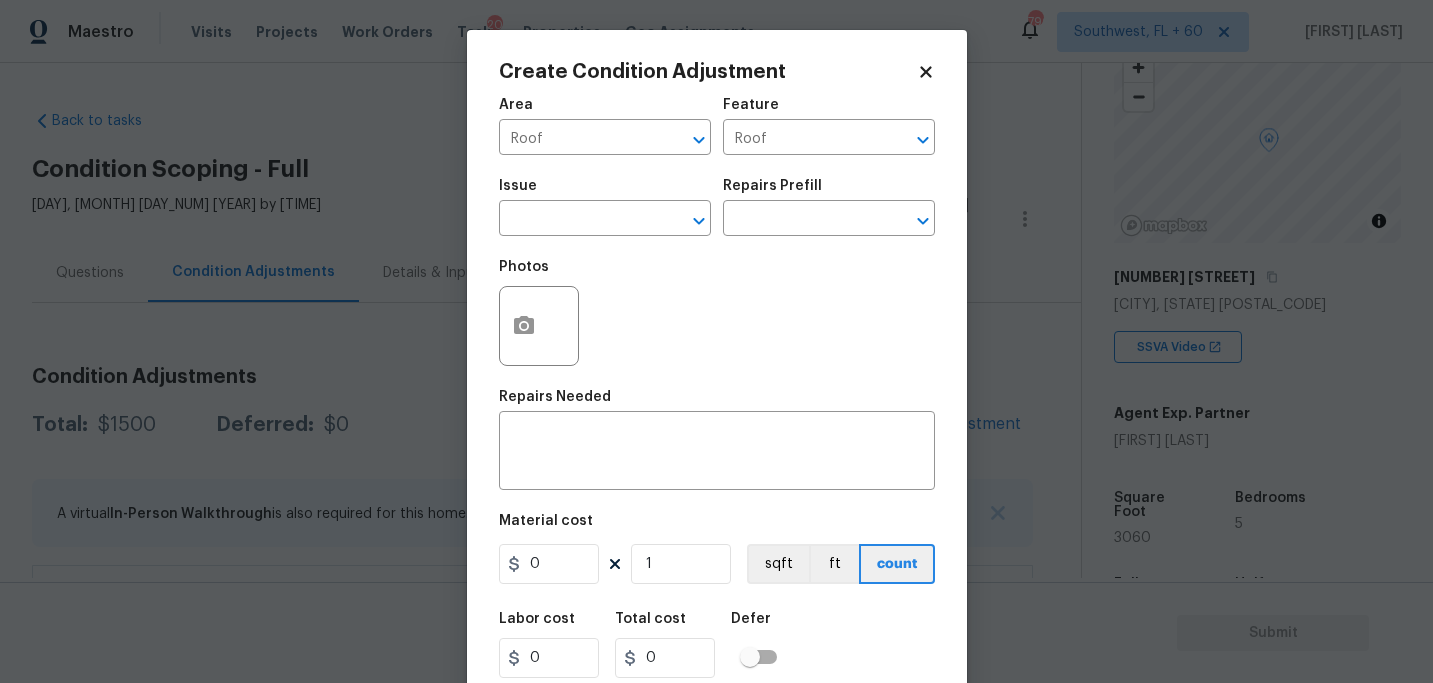 click on "Issue ​" at bounding box center (605, 207) 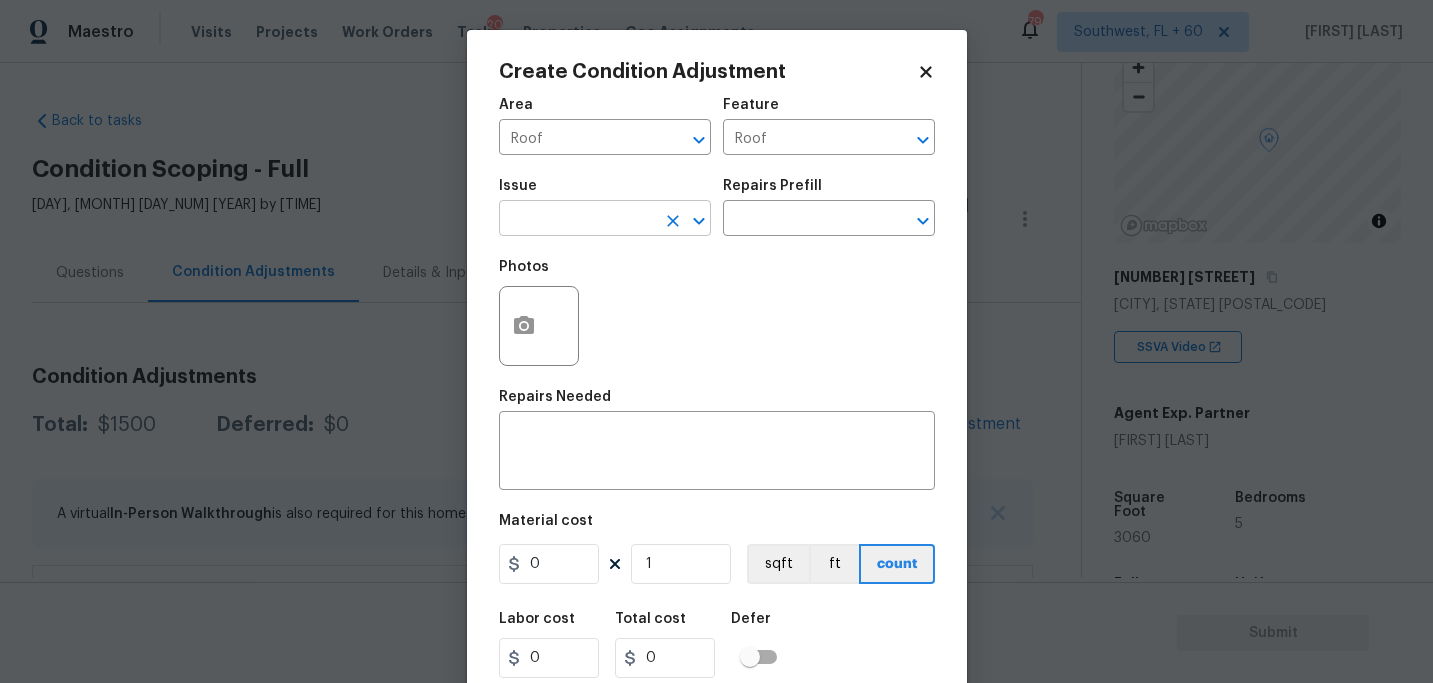 click at bounding box center [577, 220] 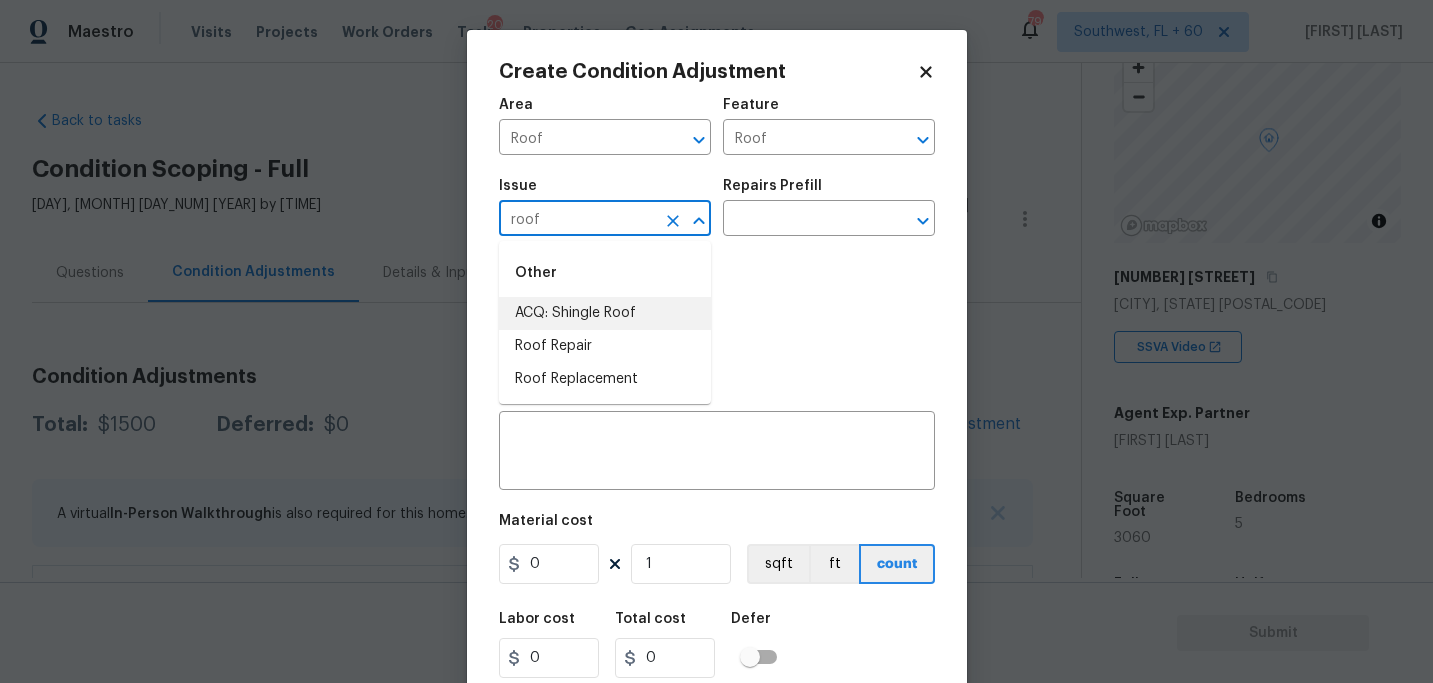 click on "ACQ: Shingle Roof" at bounding box center [605, 313] 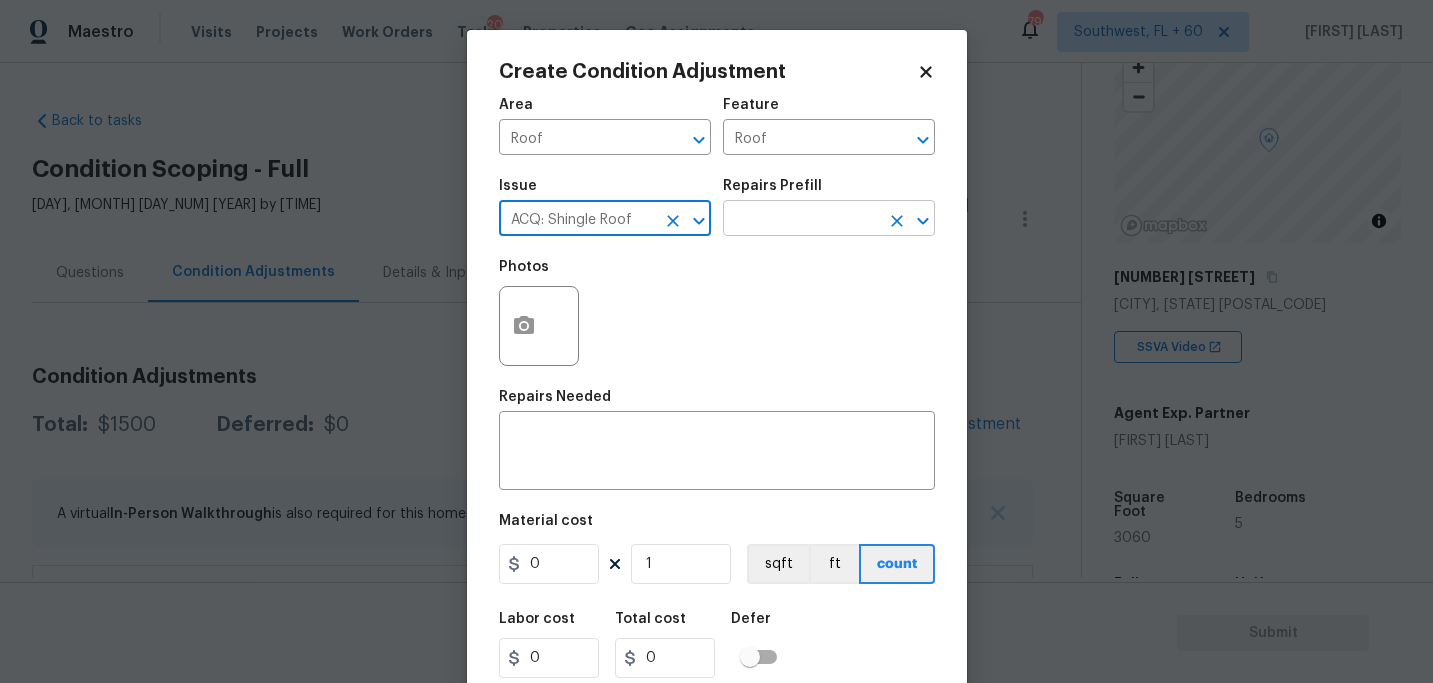 type on "ACQ: Shingle Roof" 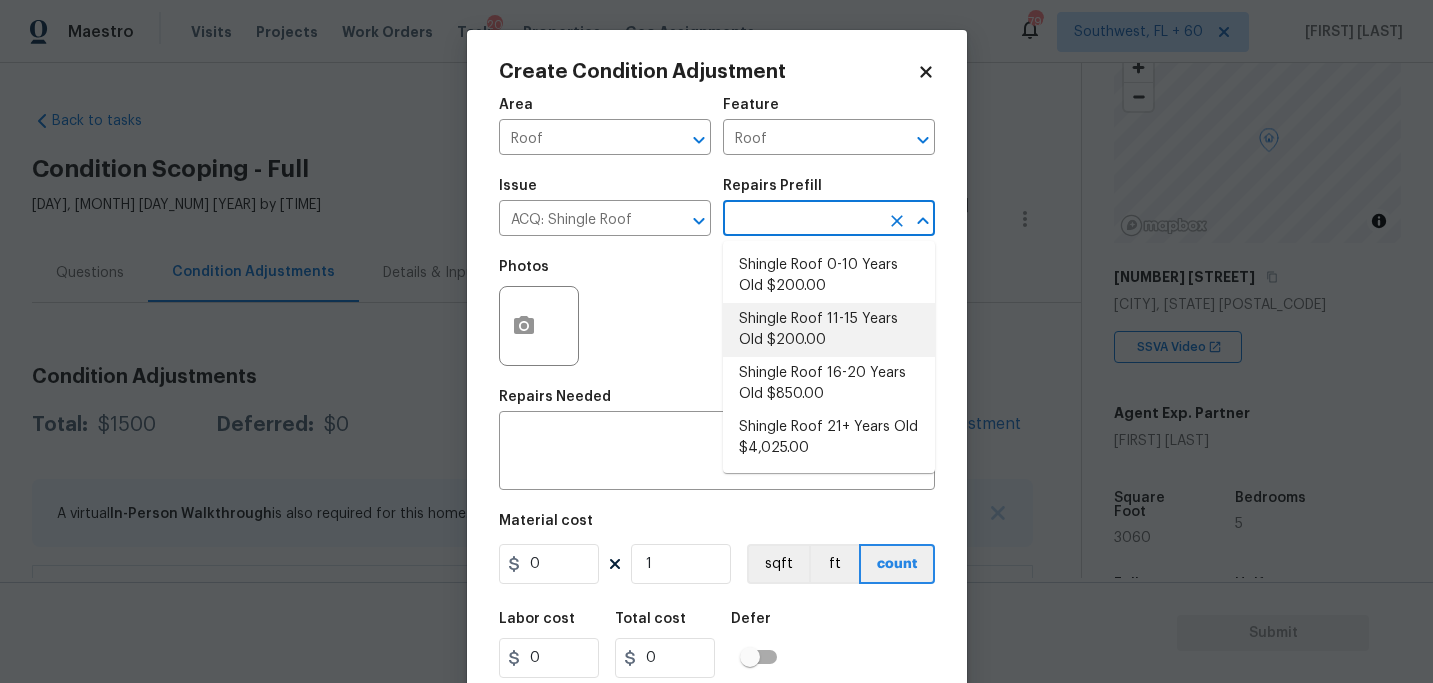 click on "Shingle Roof 11-15 Years Old $200.00" at bounding box center [829, 330] 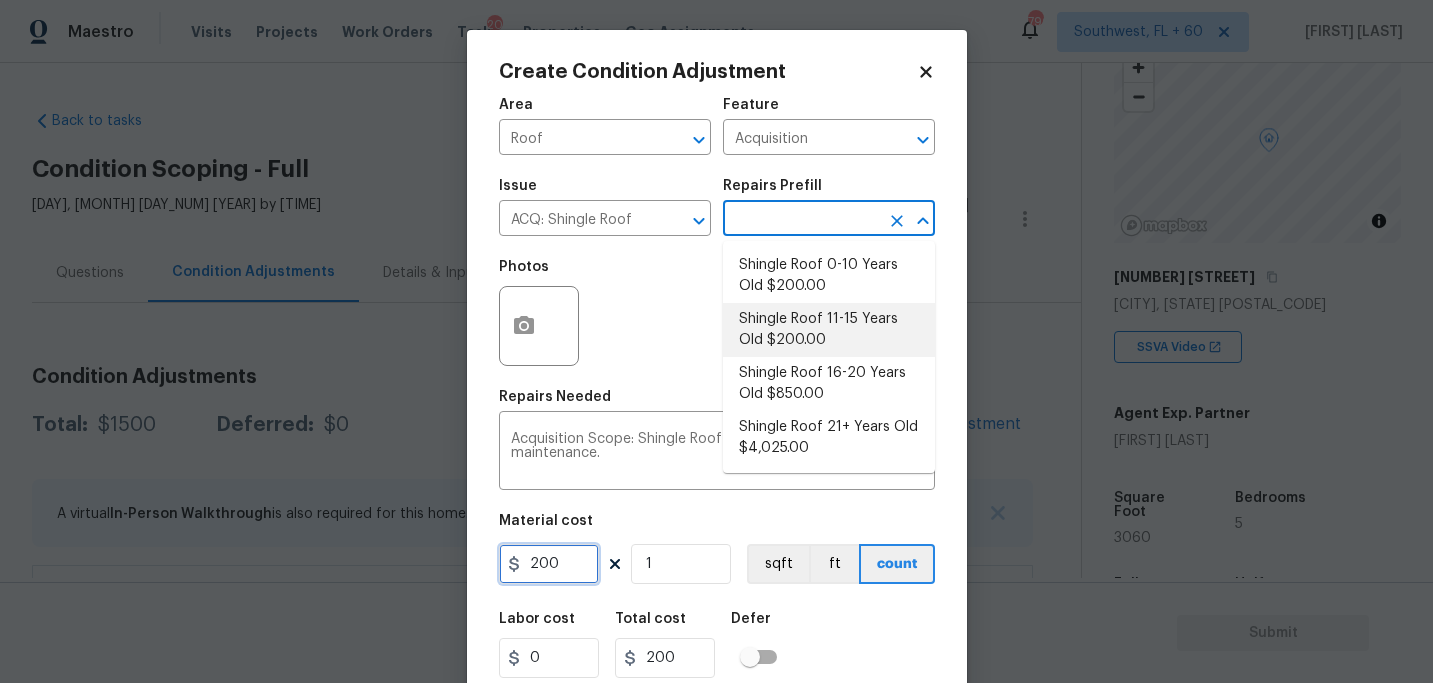 drag, startPoint x: 569, startPoint y: 565, endPoint x: 362, endPoint y: 565, distance: 207 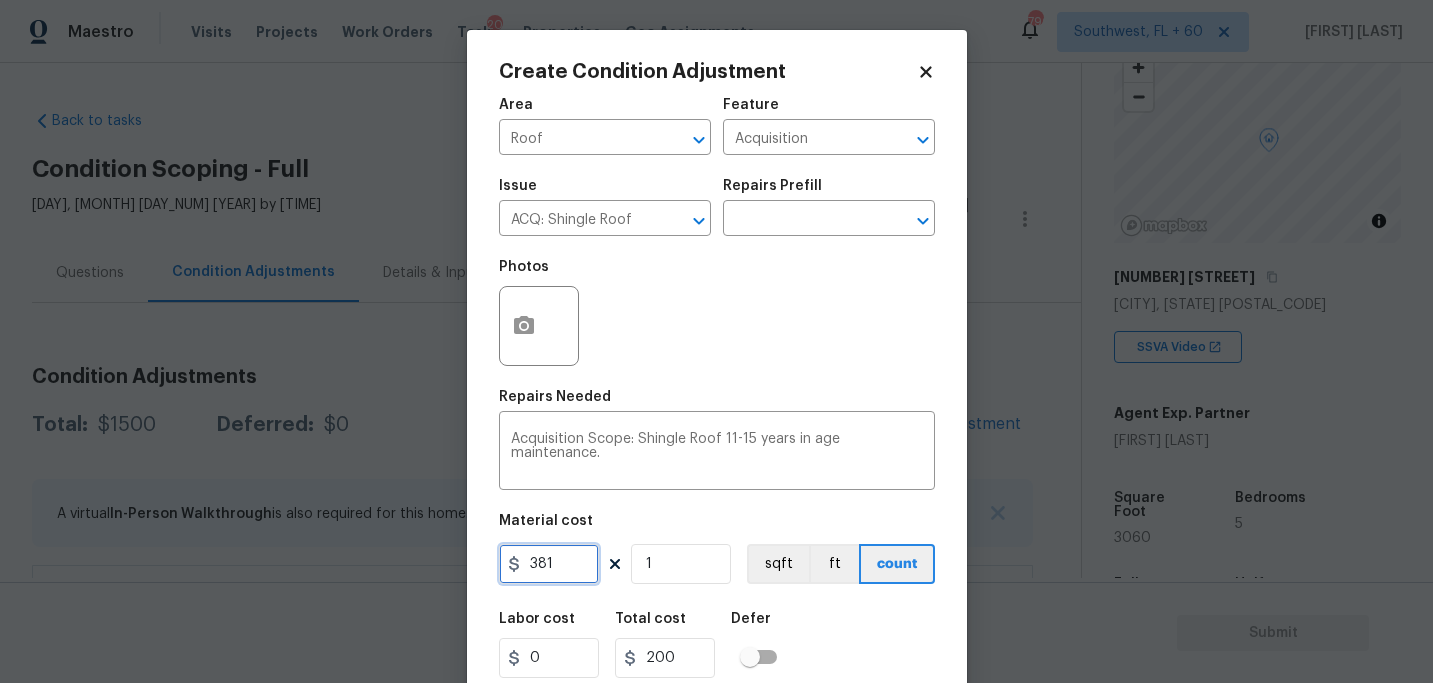 type on "381" 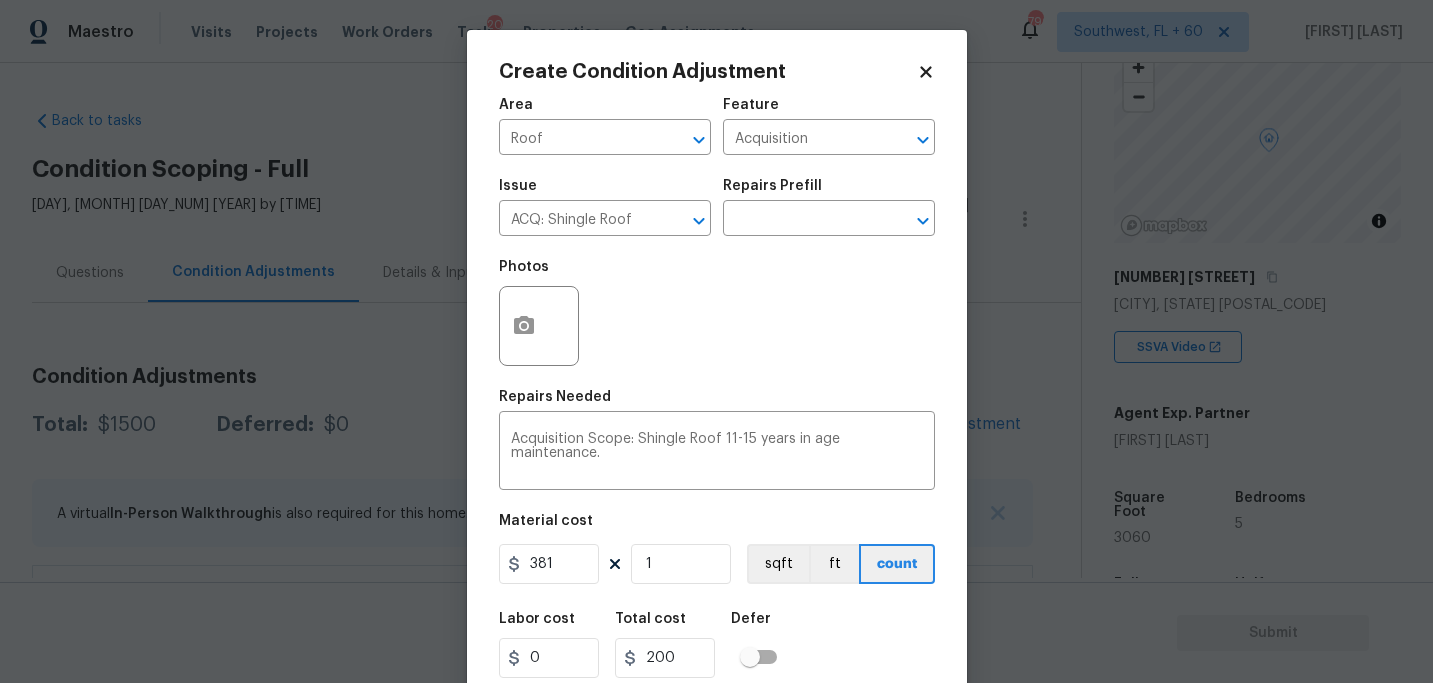 type on "381" 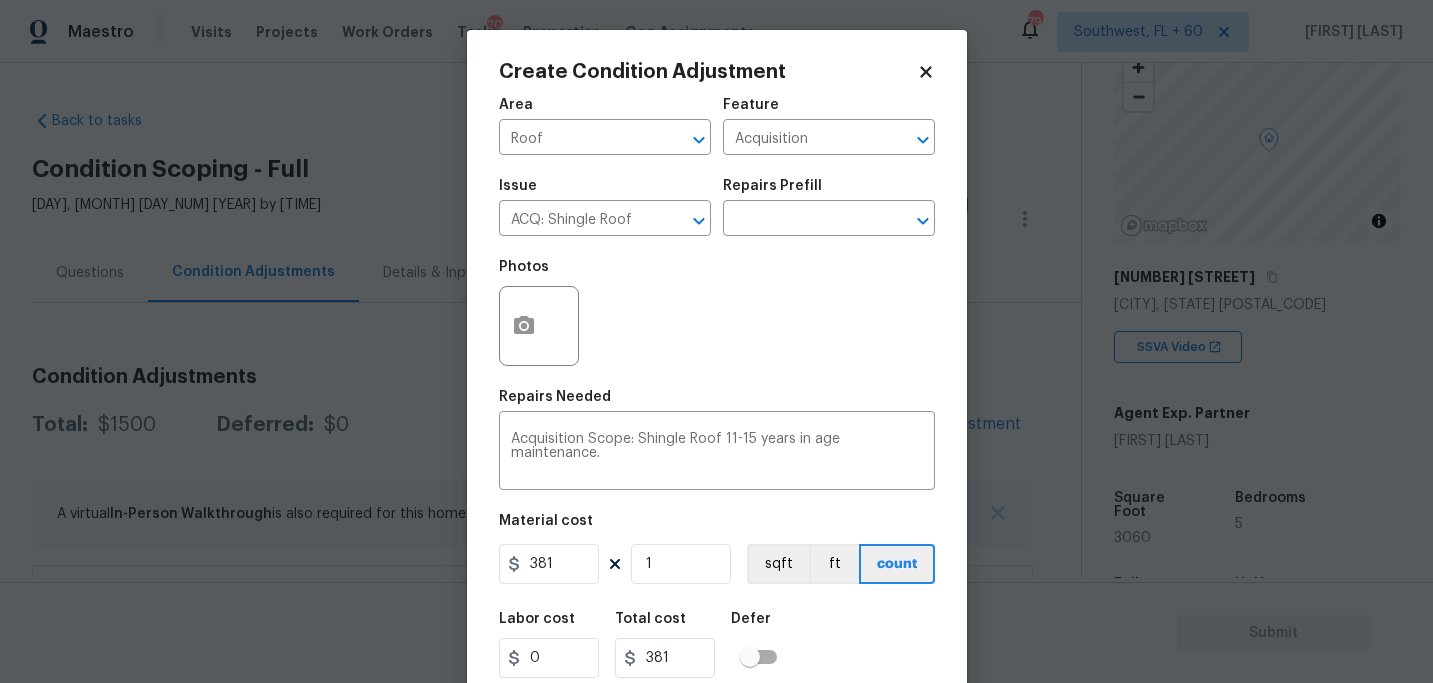 click on "Labor cost 0 Total cost 381 Defer" at bounding box center [717, 645] 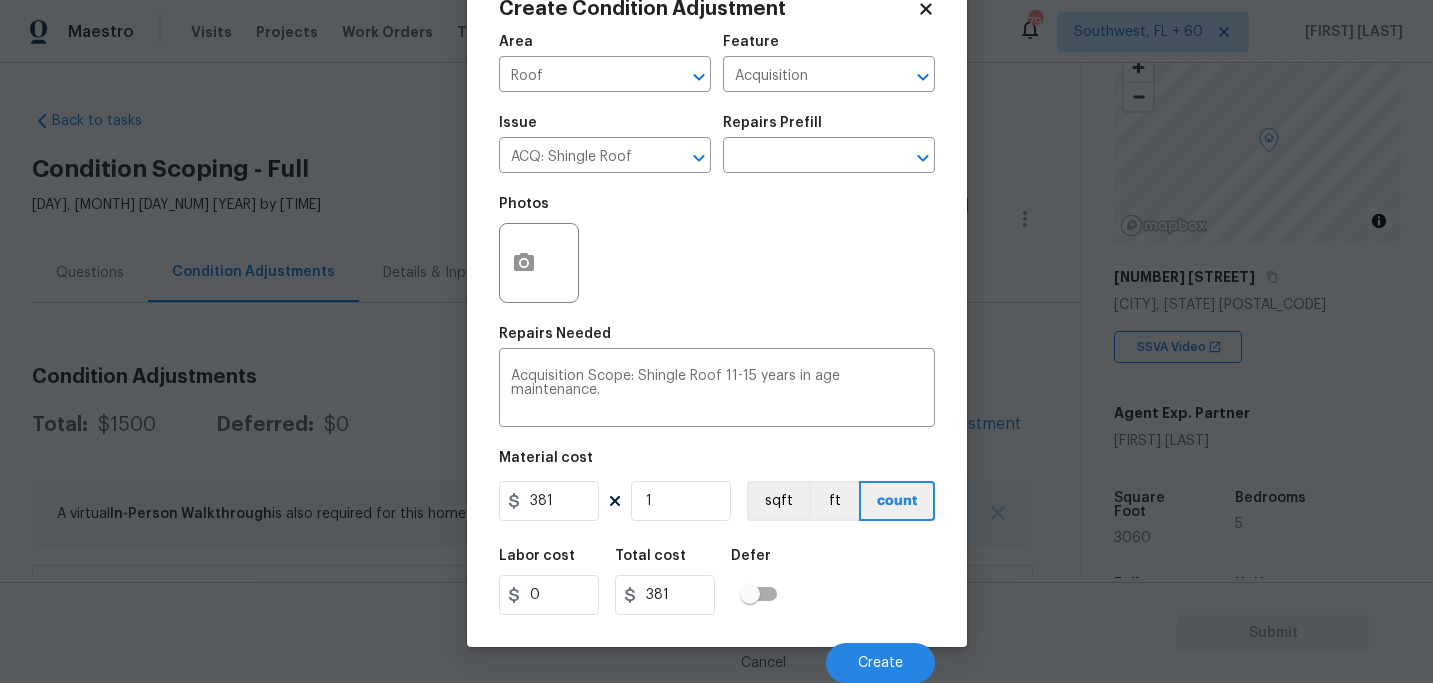 click on "Cancel Create" at bounding box center [717, 655] 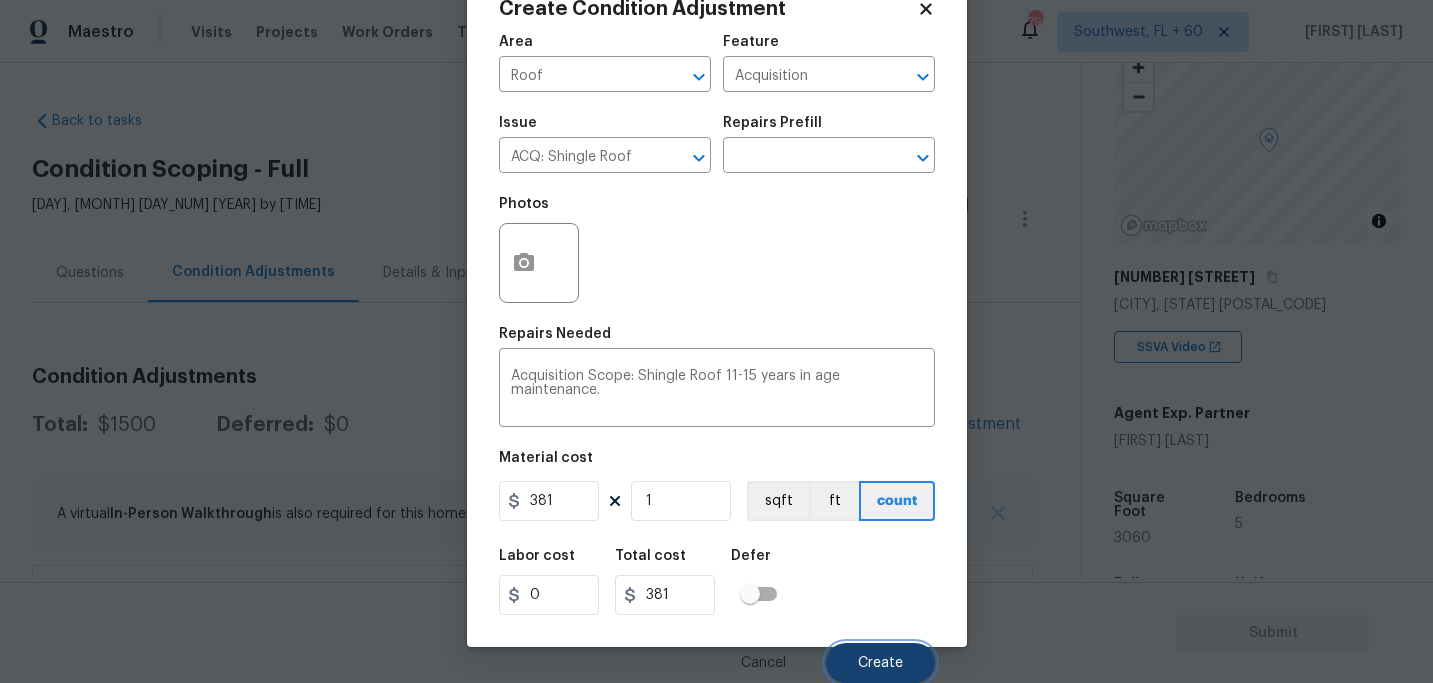 click on "Create" at bounding box center (880, 663) 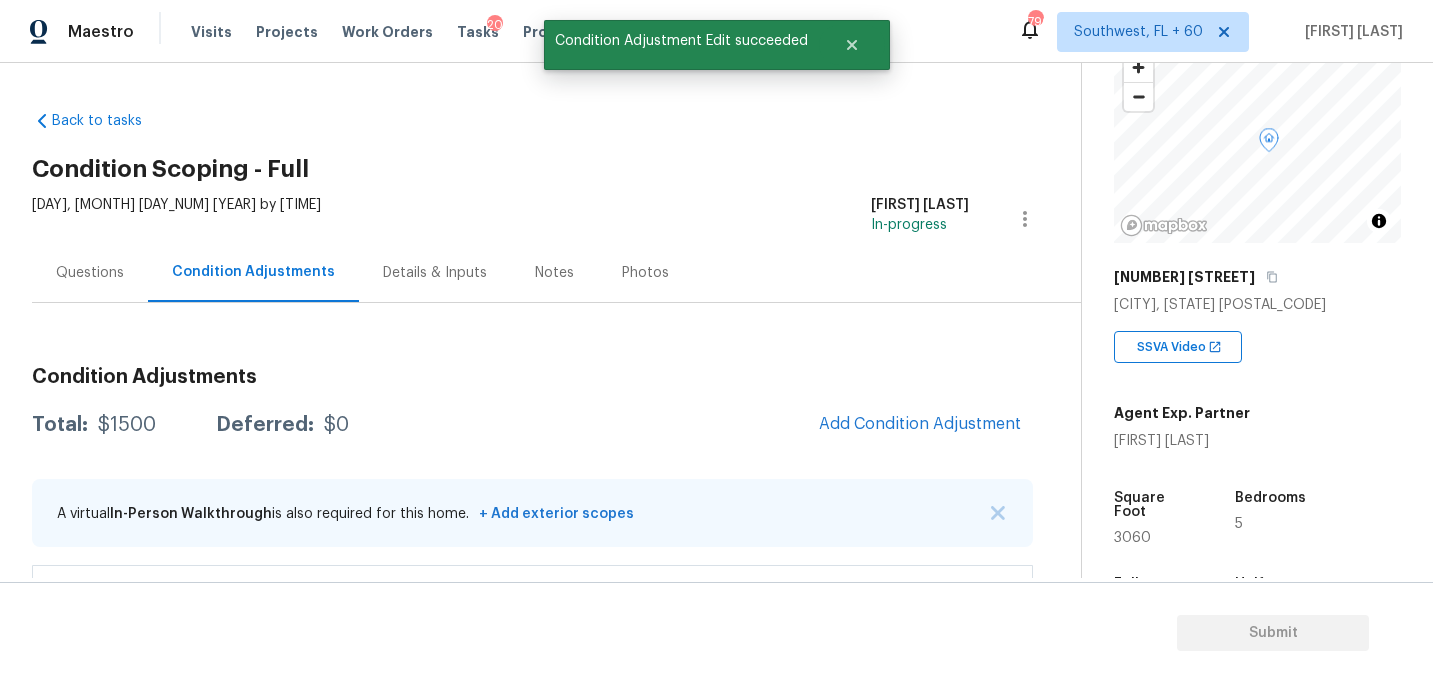 scroll, scrollTop: 57, scrollLeft: 0, axis: vertical 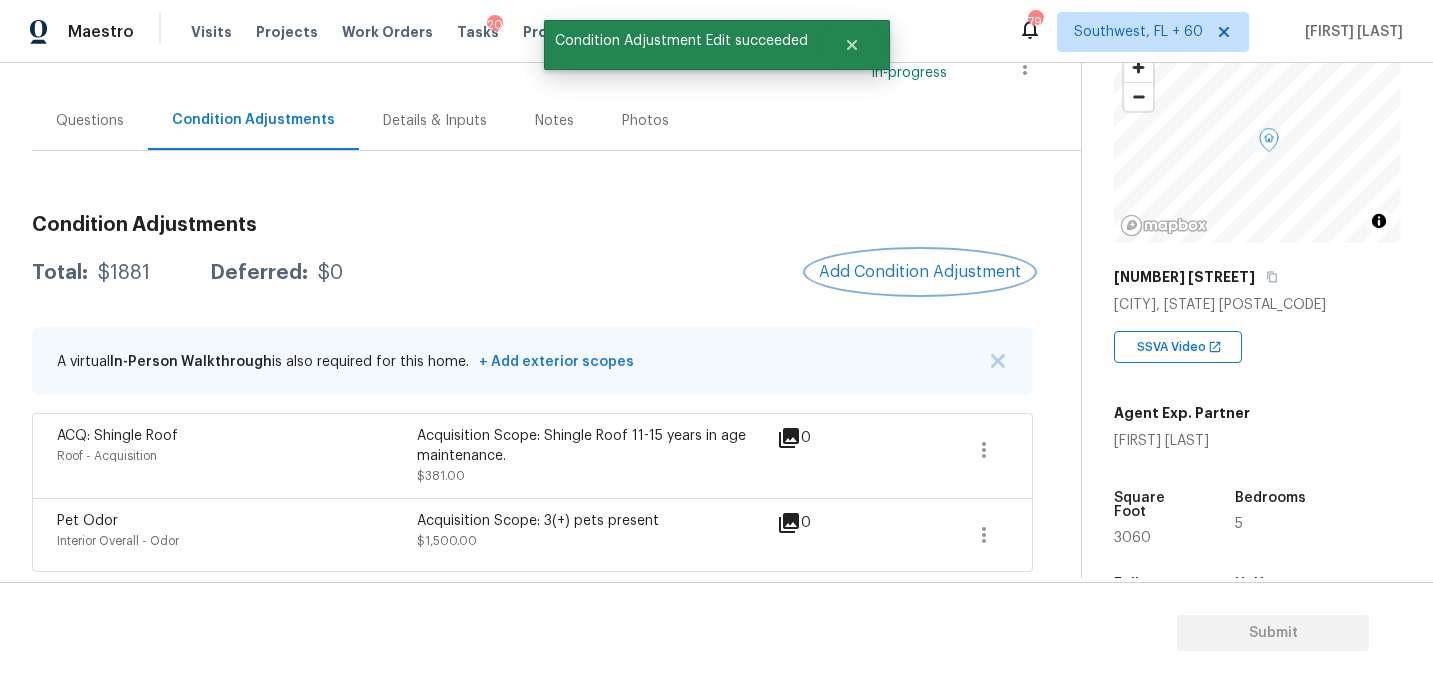 click on "Add Condition Adjustment" at bounding box center (920, 272) 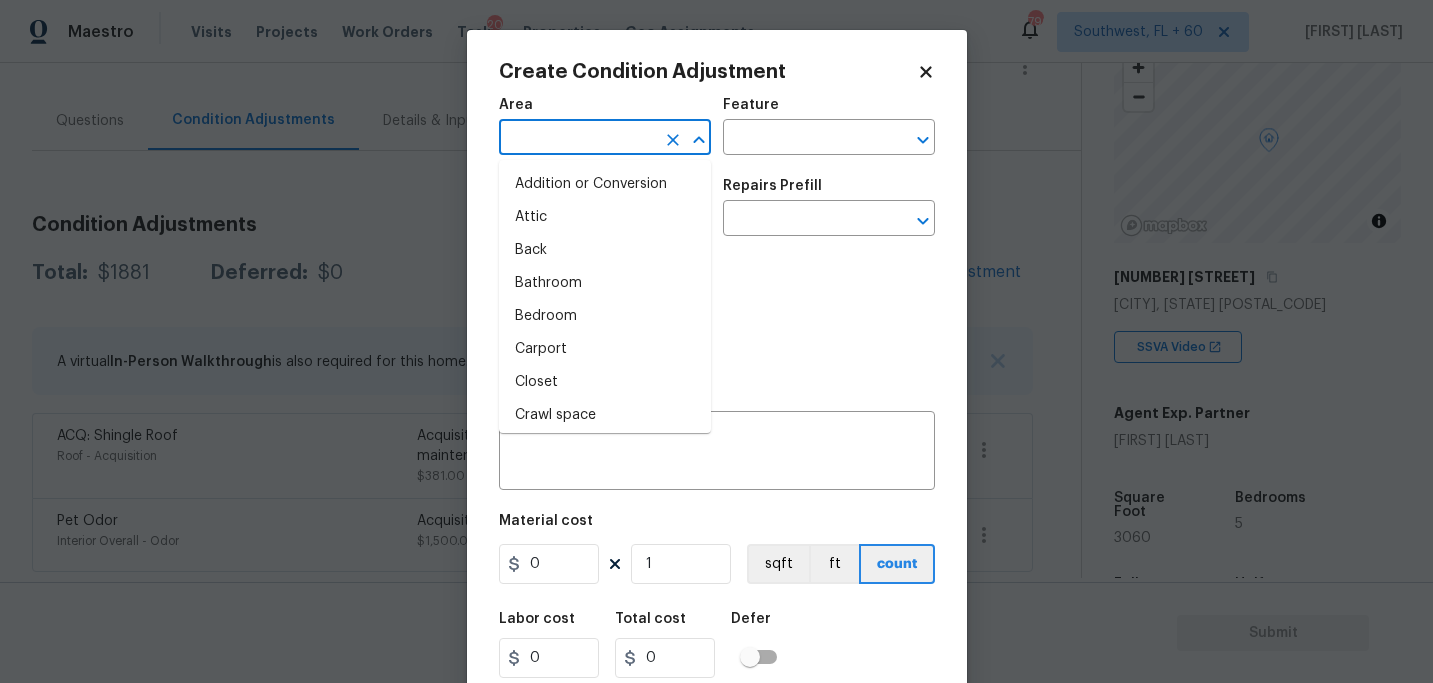 click at bounding box center (577, 139) 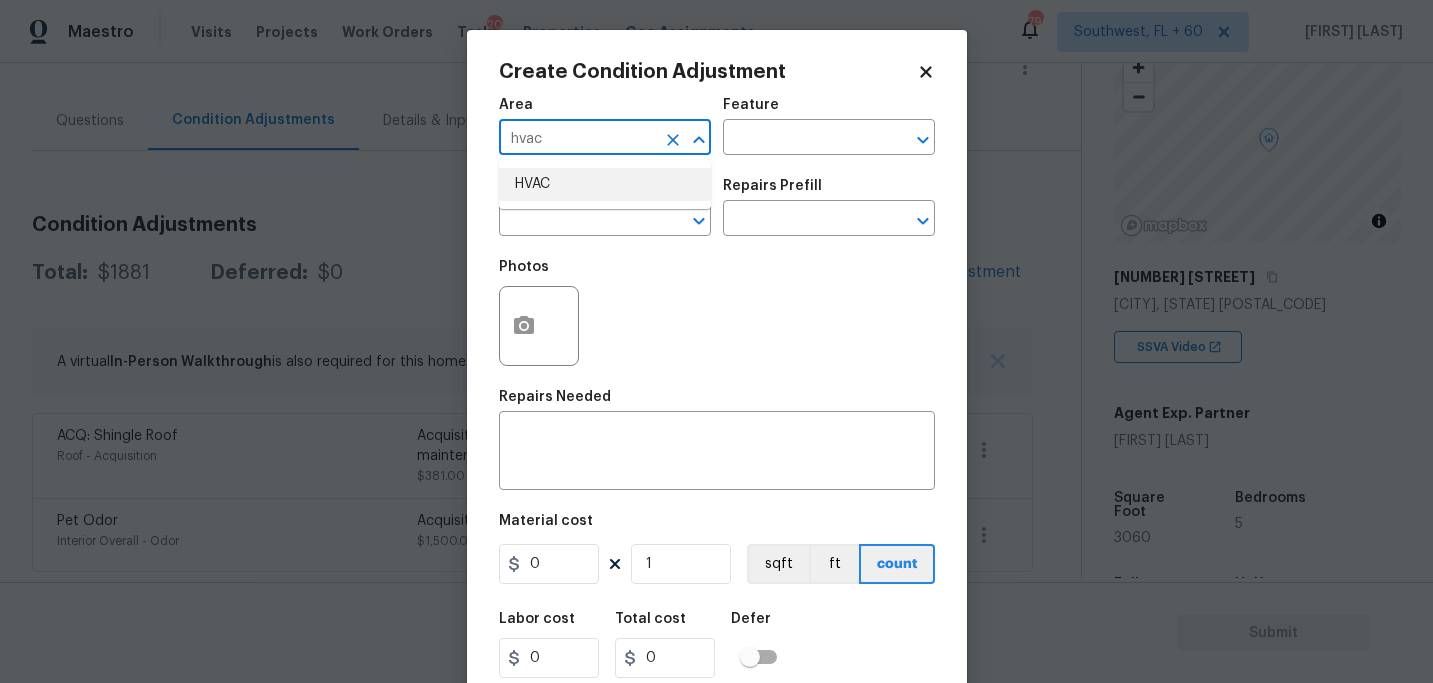 click on "HVAC" at bounding box center (605, 184) 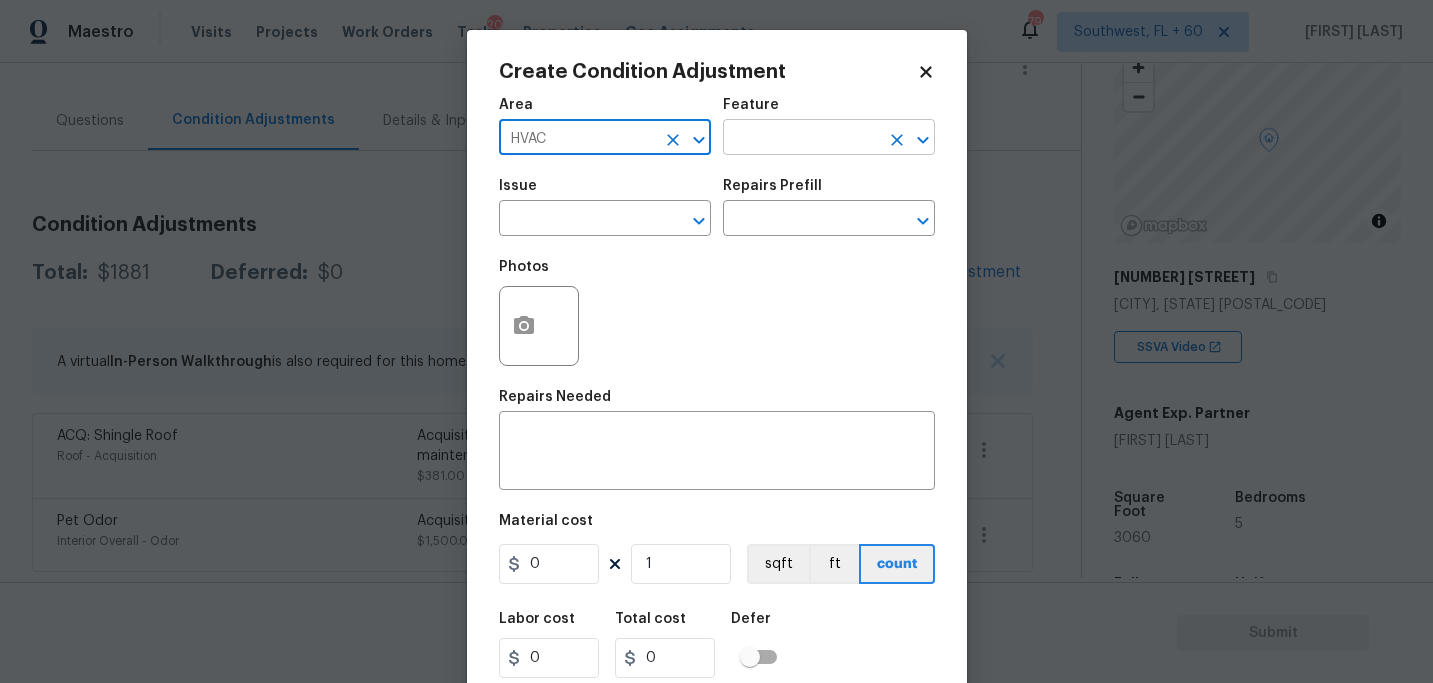 type on "HVAC" 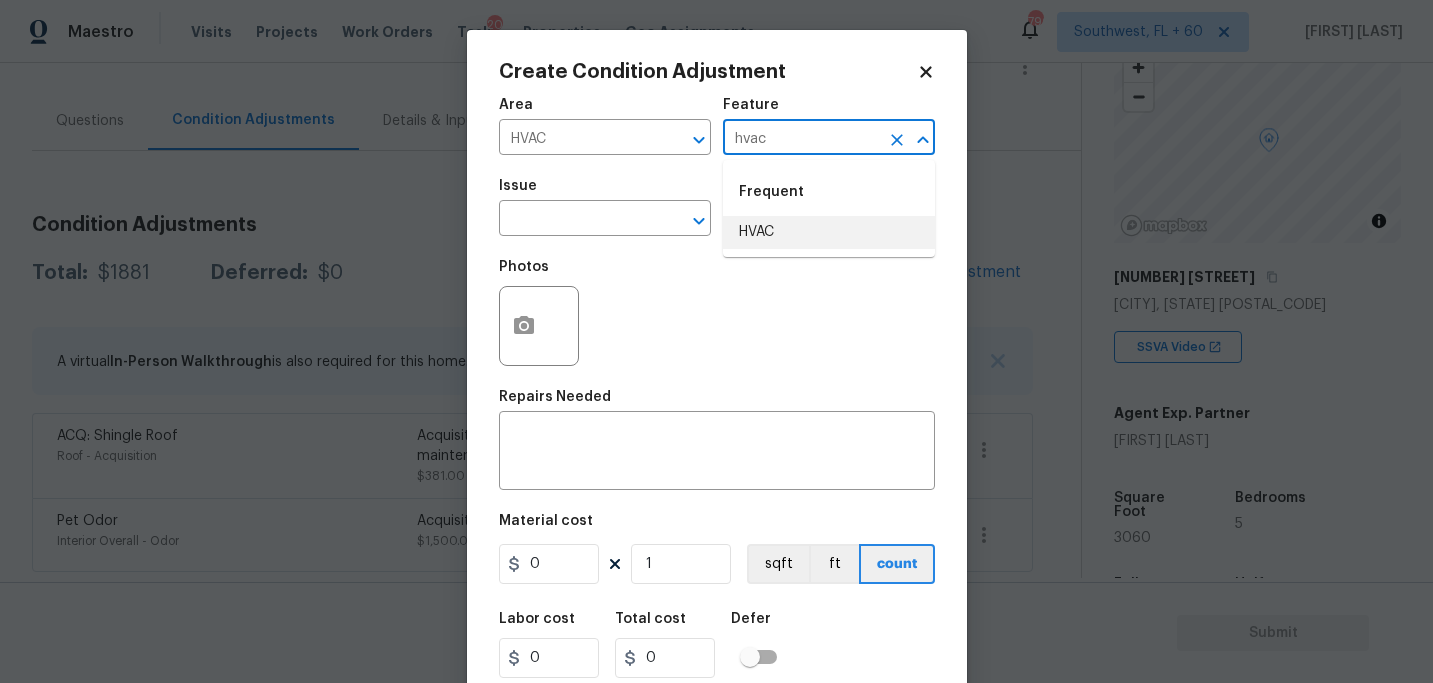click on "HVAC" at bounding box center [829, 232] 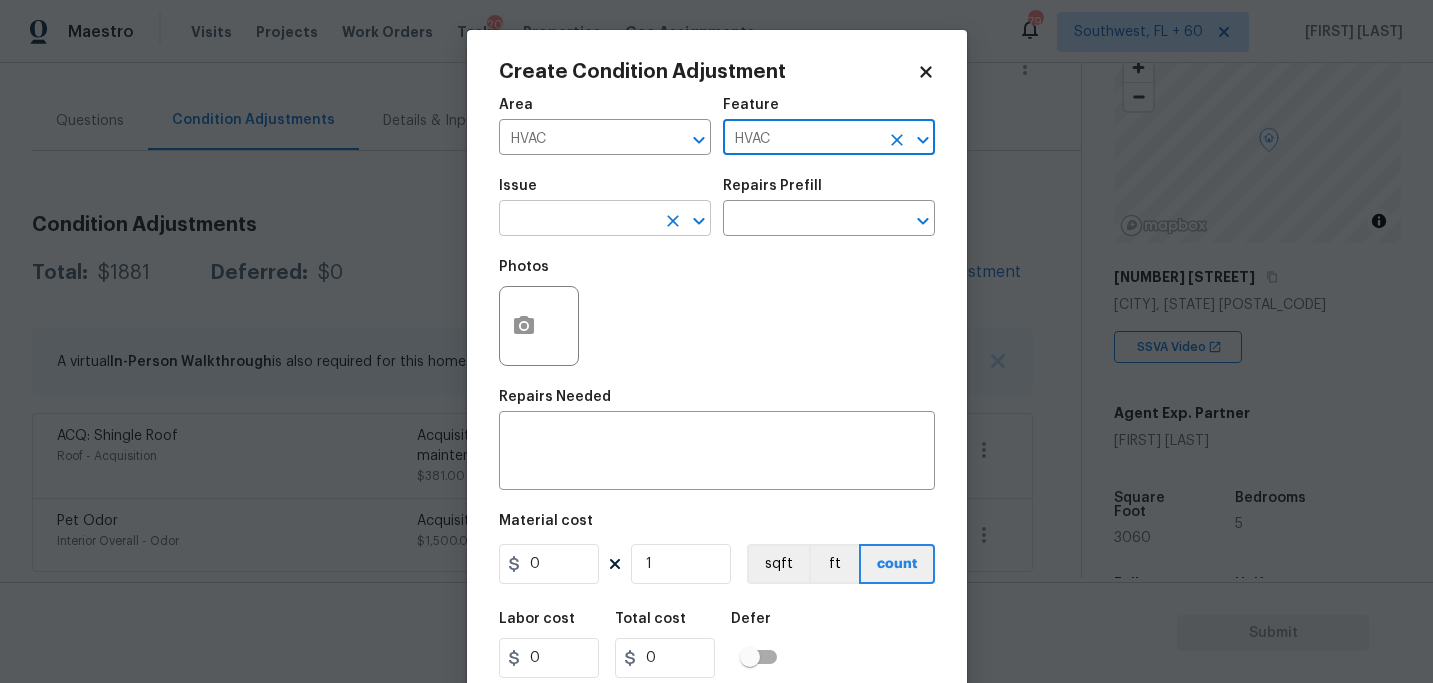type on "HVAC" 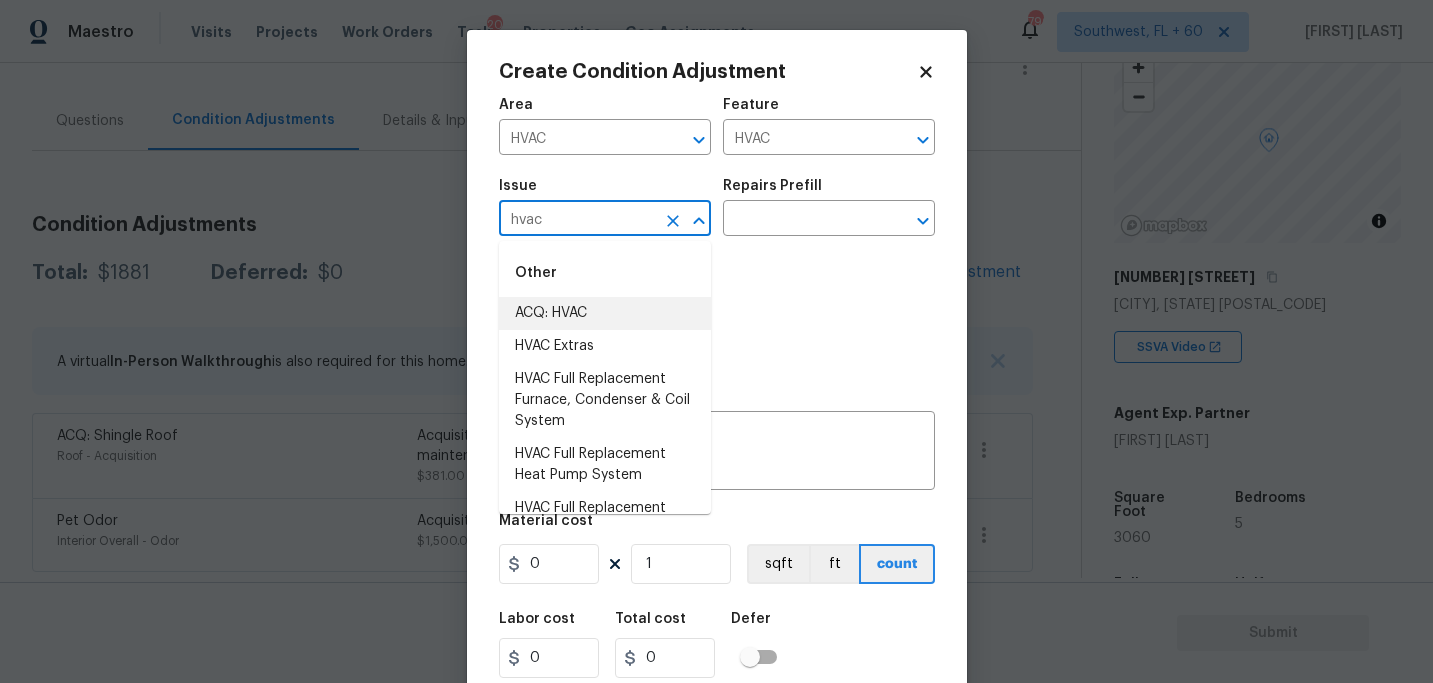 click on "ACQ: HVAC" at bounding box center [605, 313] 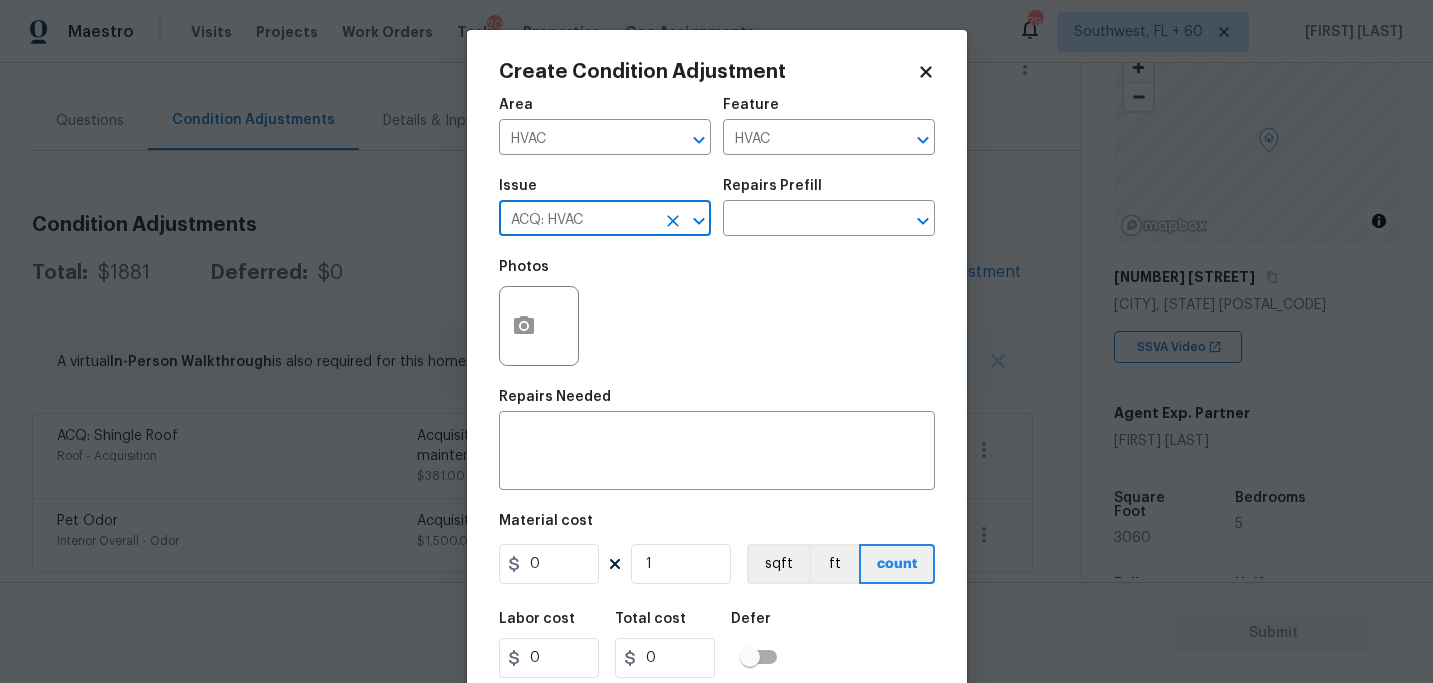 type on "ACQ: HVAC" 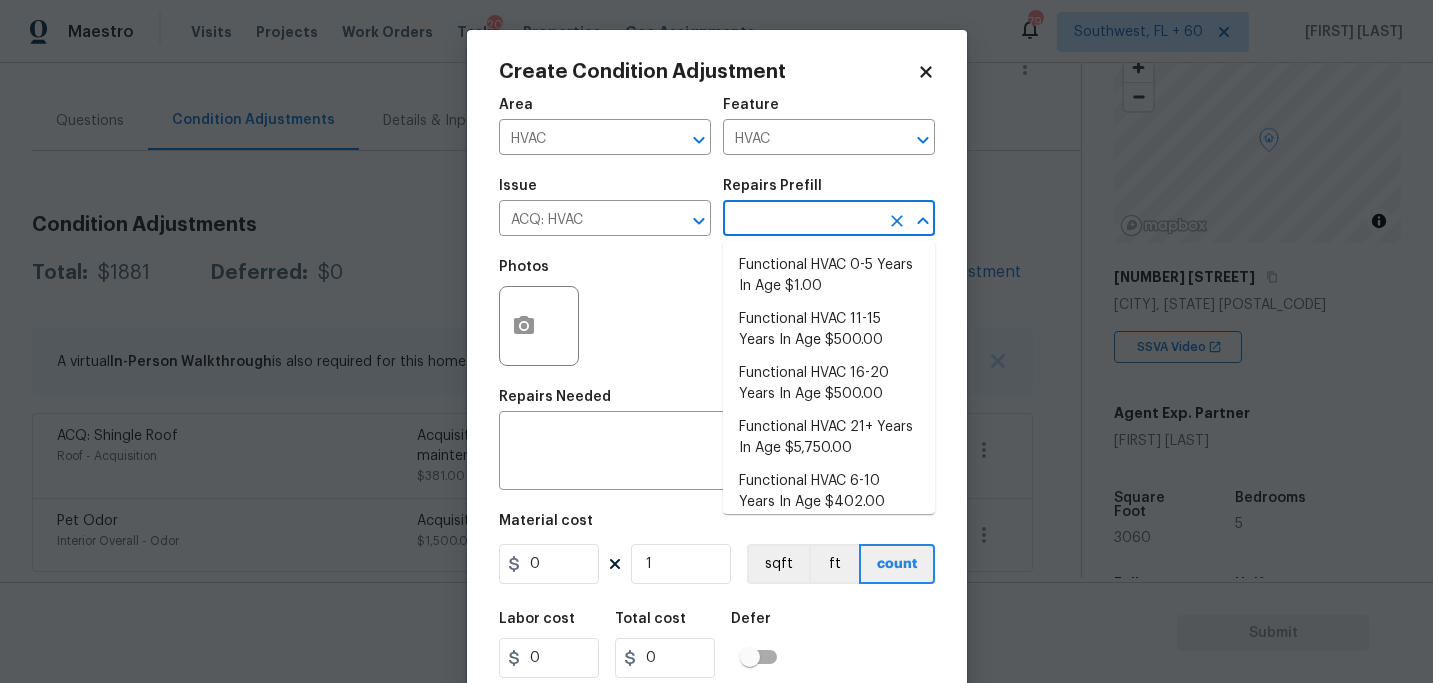 click at bounding box center (801, 220) 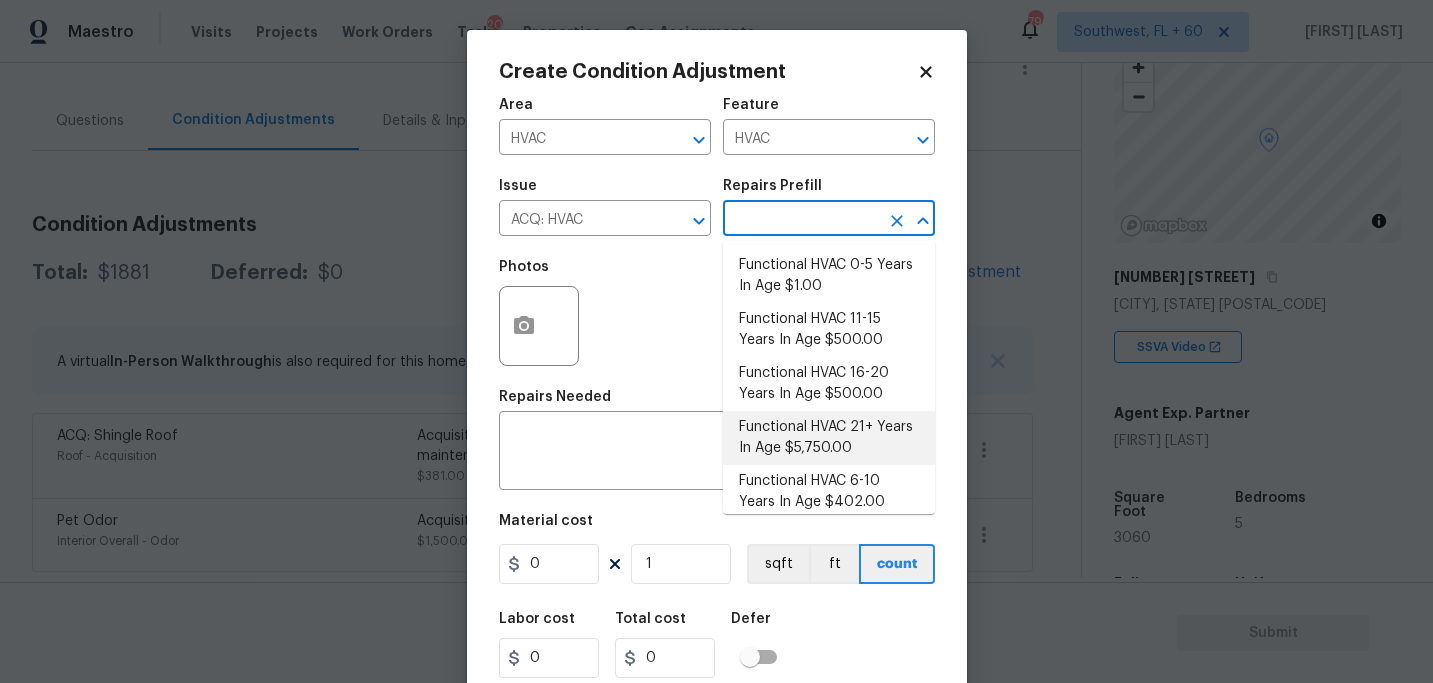 click on "Functional HVAC 6-10 Years In Age $402.00" at bounding box center [829, 492] 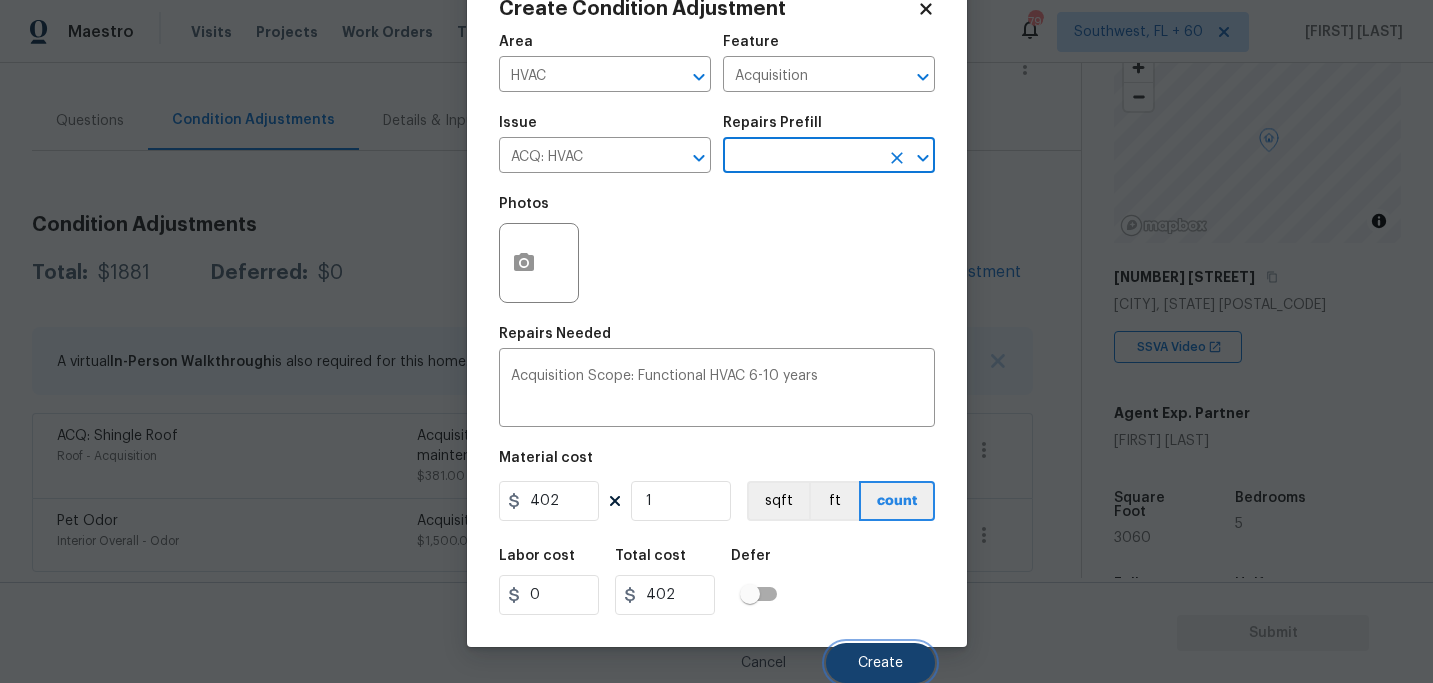 click on "Create" at bounding box center (880, 663) 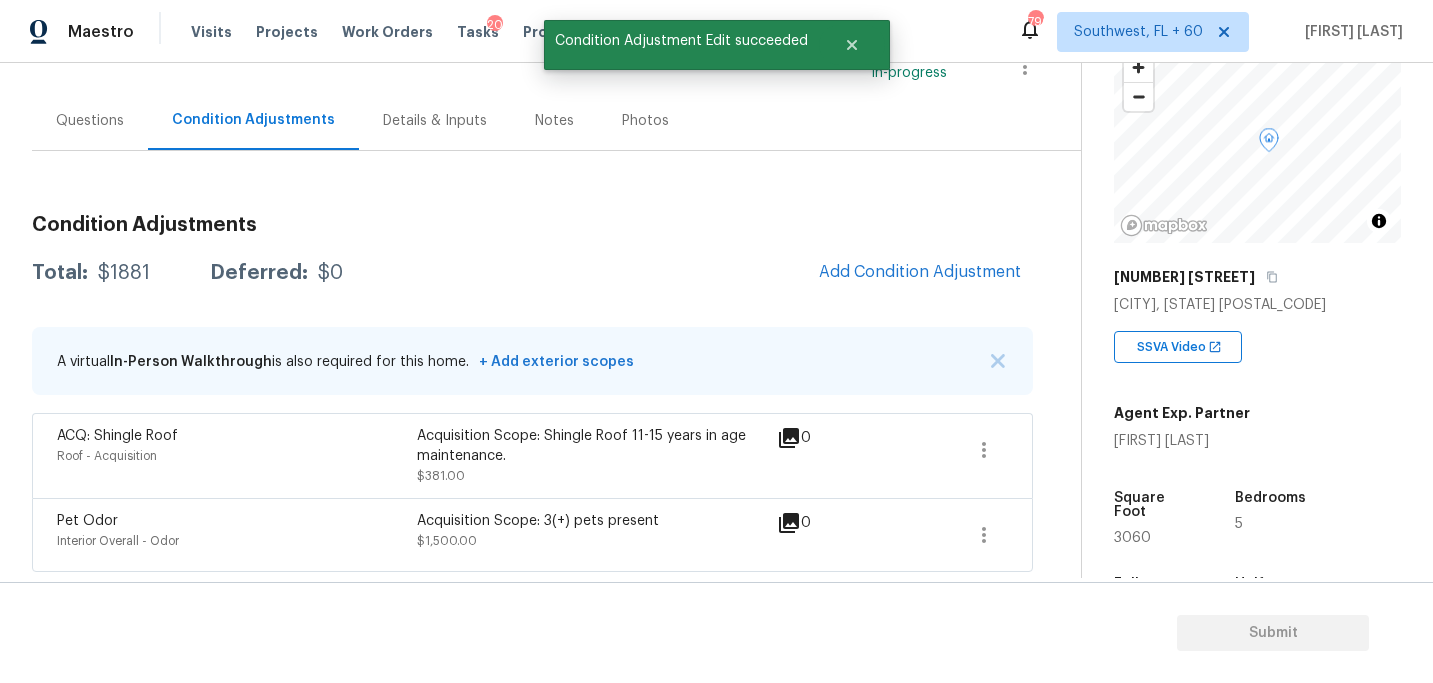 scroll, scrollTop: 57, scrollLeft: 0, axis: vertical 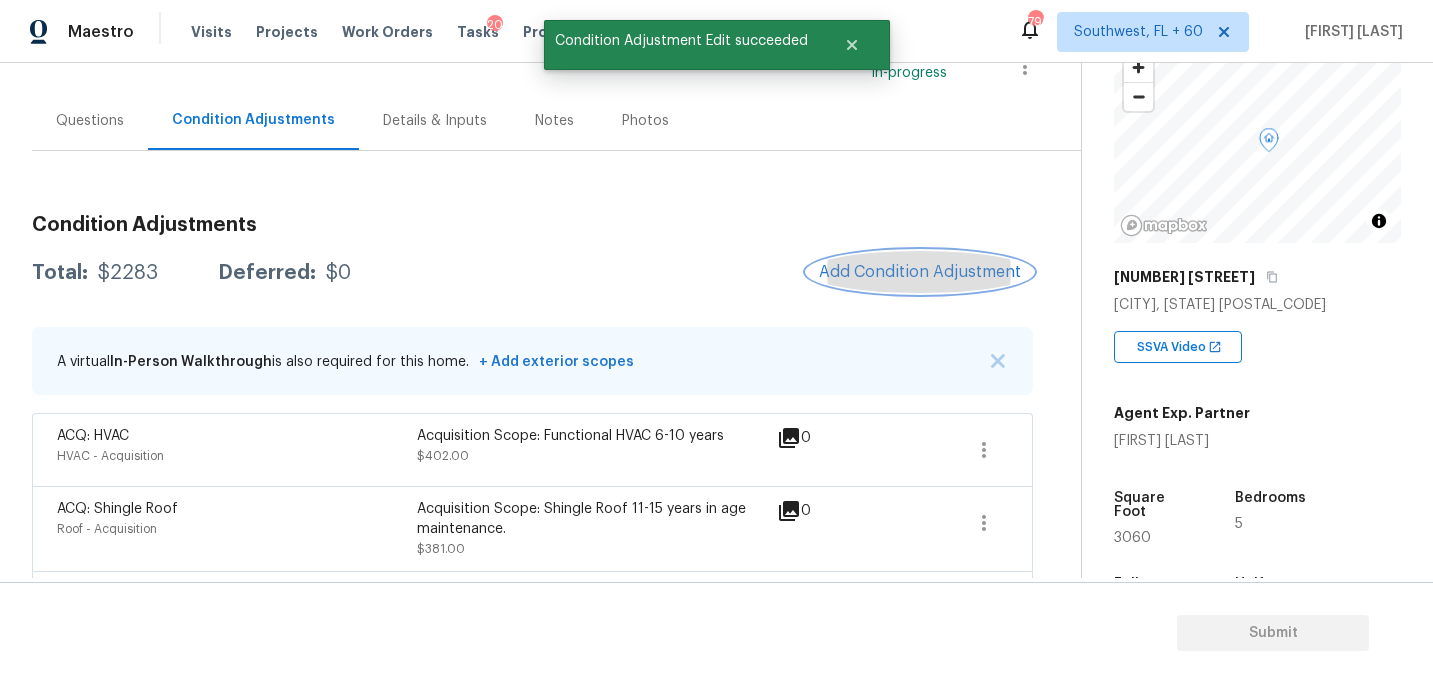 click on "Add Condition Adjustment" at bounding box center (920, 272) 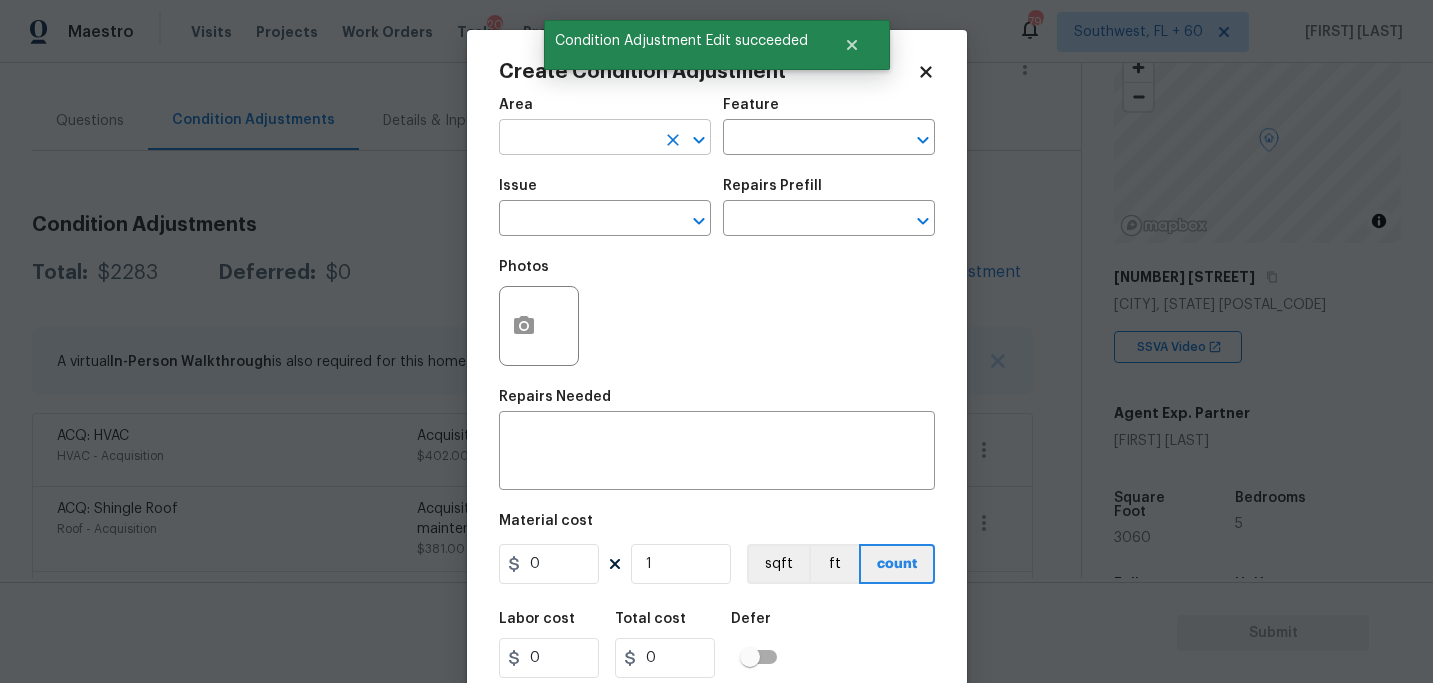 click at bounding box center [577, 139] 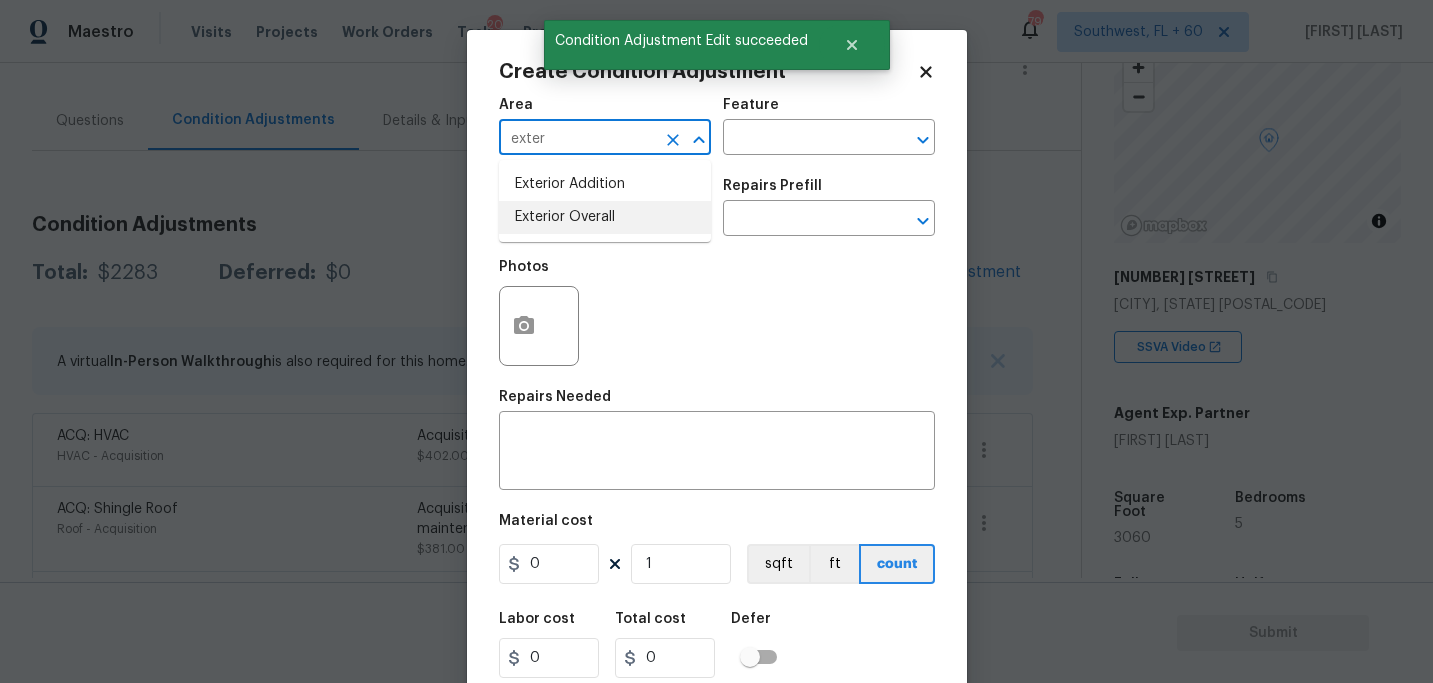click on "Exterior Overall" at bounding box center [605, 217] 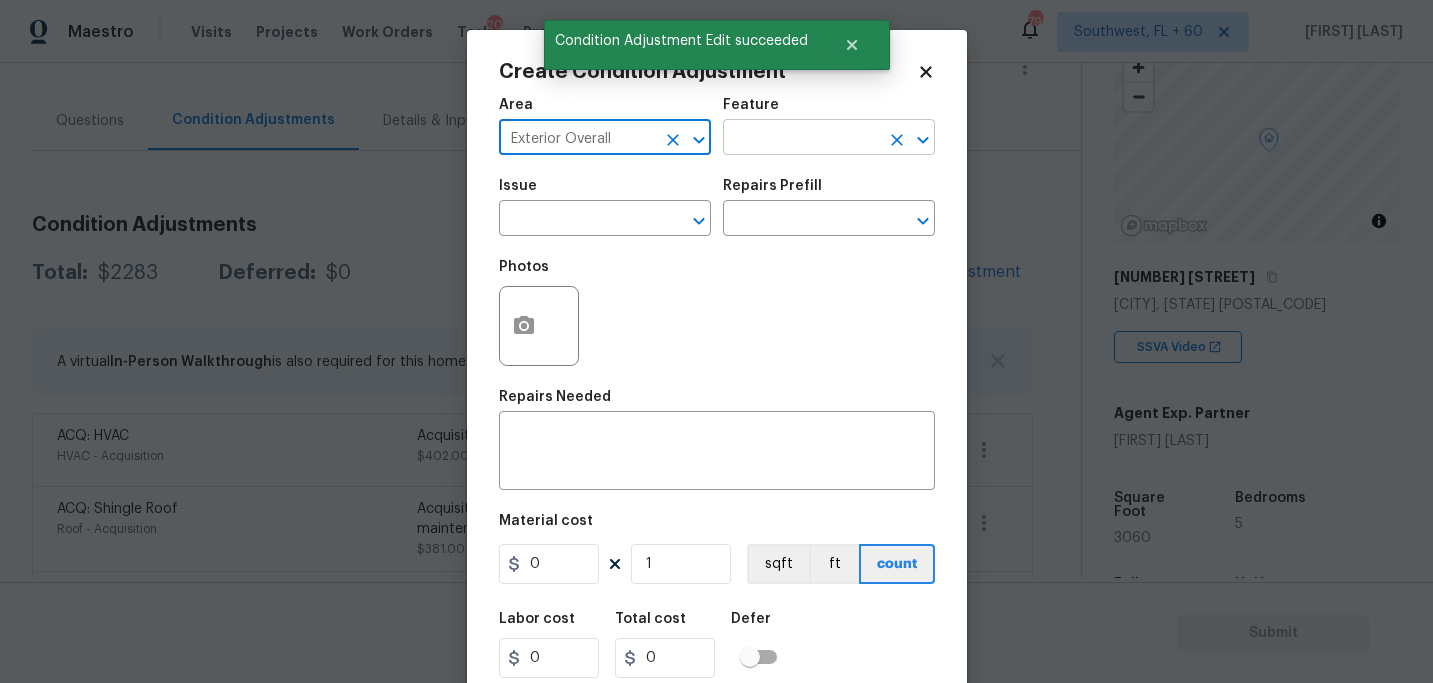 type on "Exterior Overall" 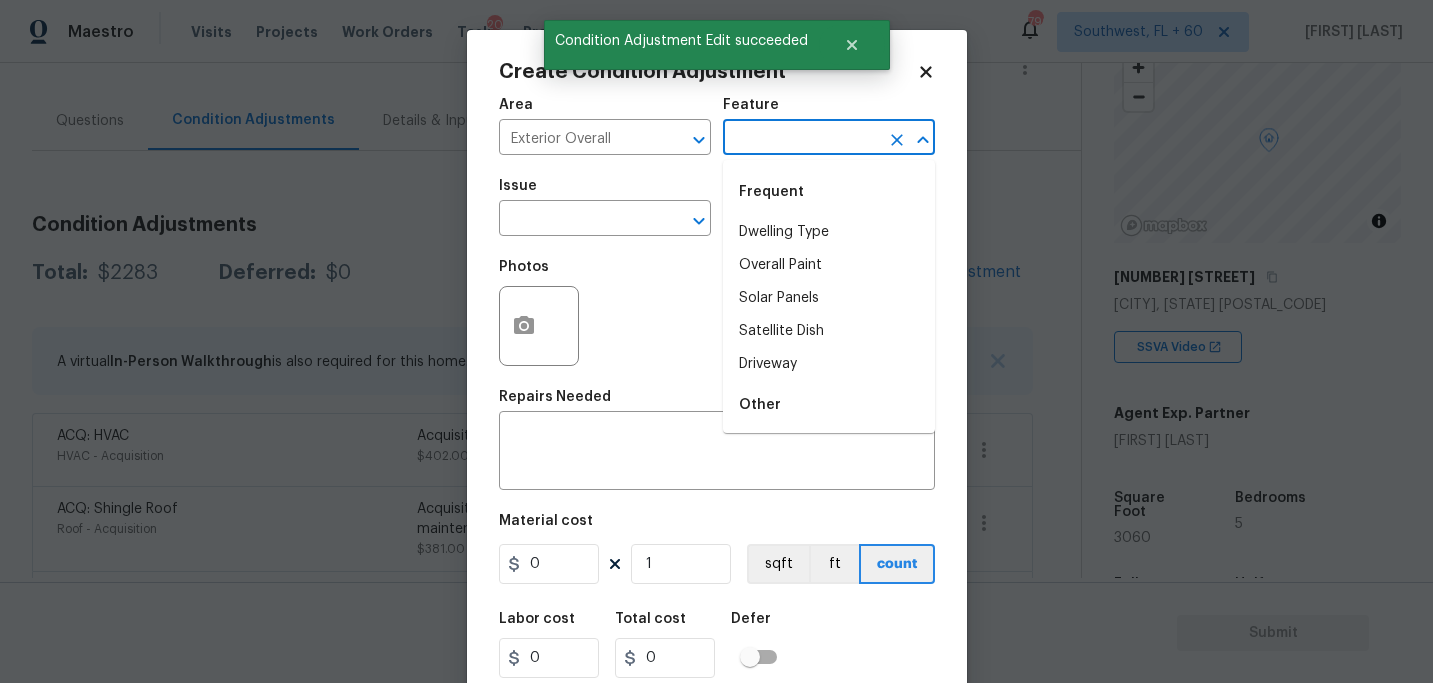 click at bounding box center [801, 139] 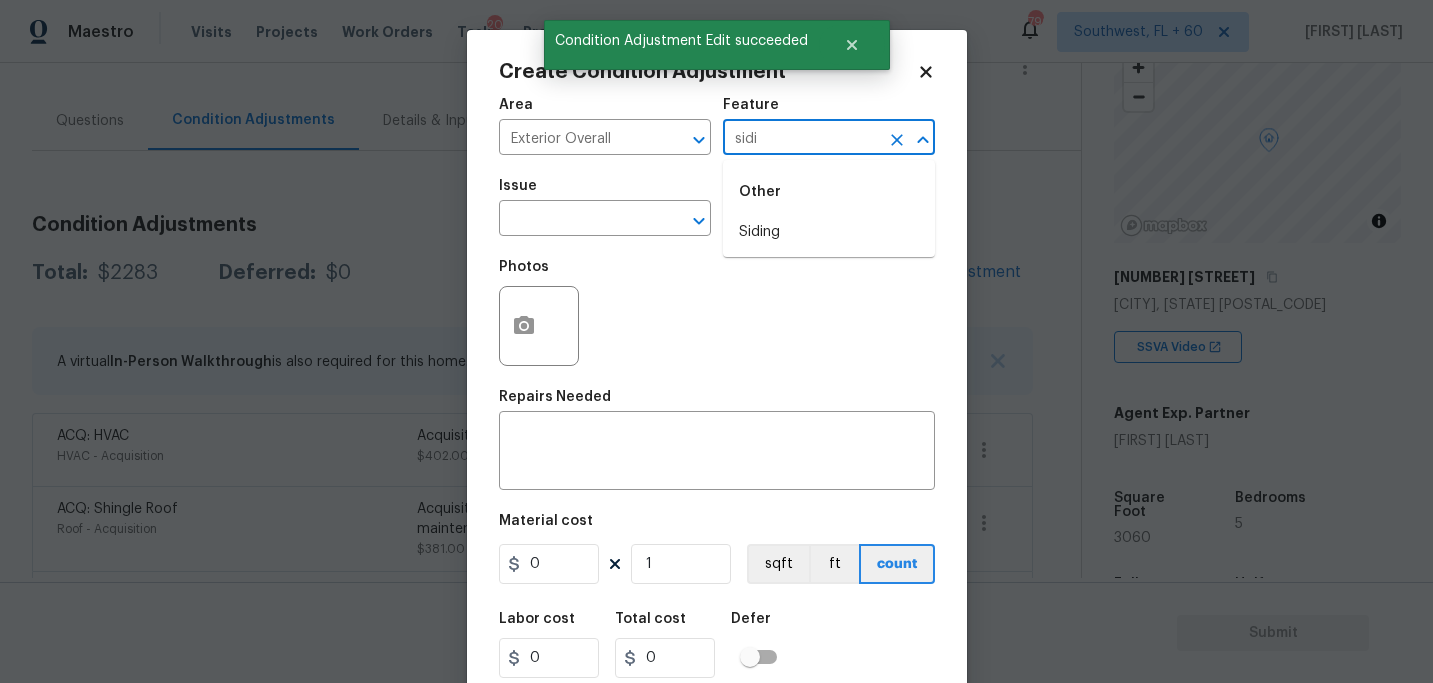 click on "Siding" at bounding box center [829, 232] 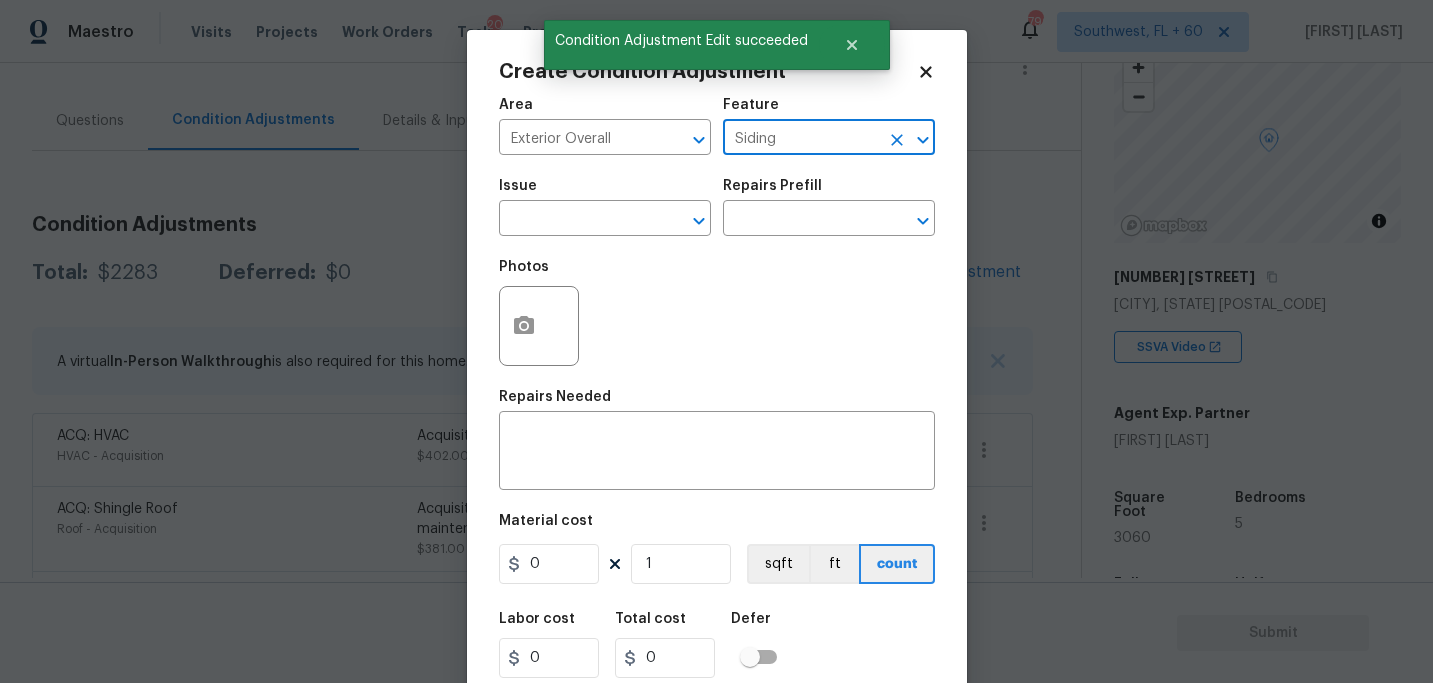 type on "Siding" 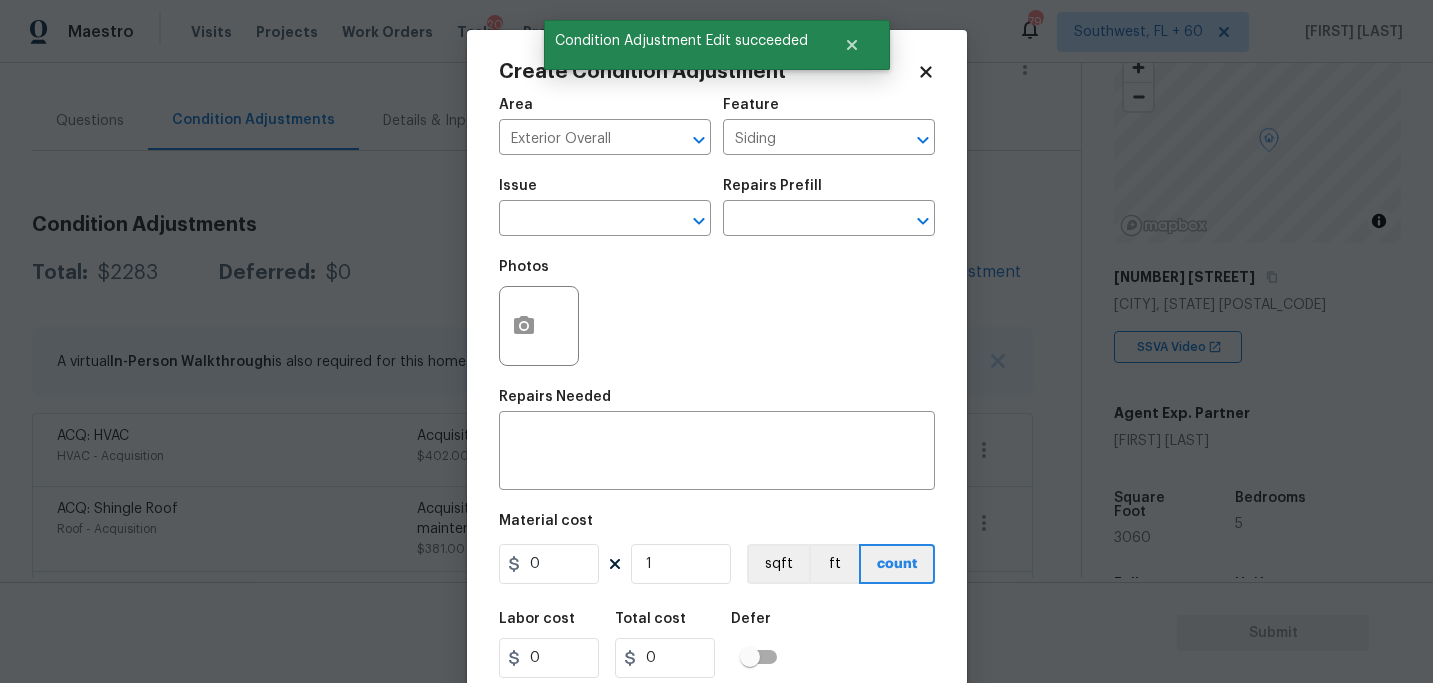 click on "Issue ​" at bounding box center (605, 207) 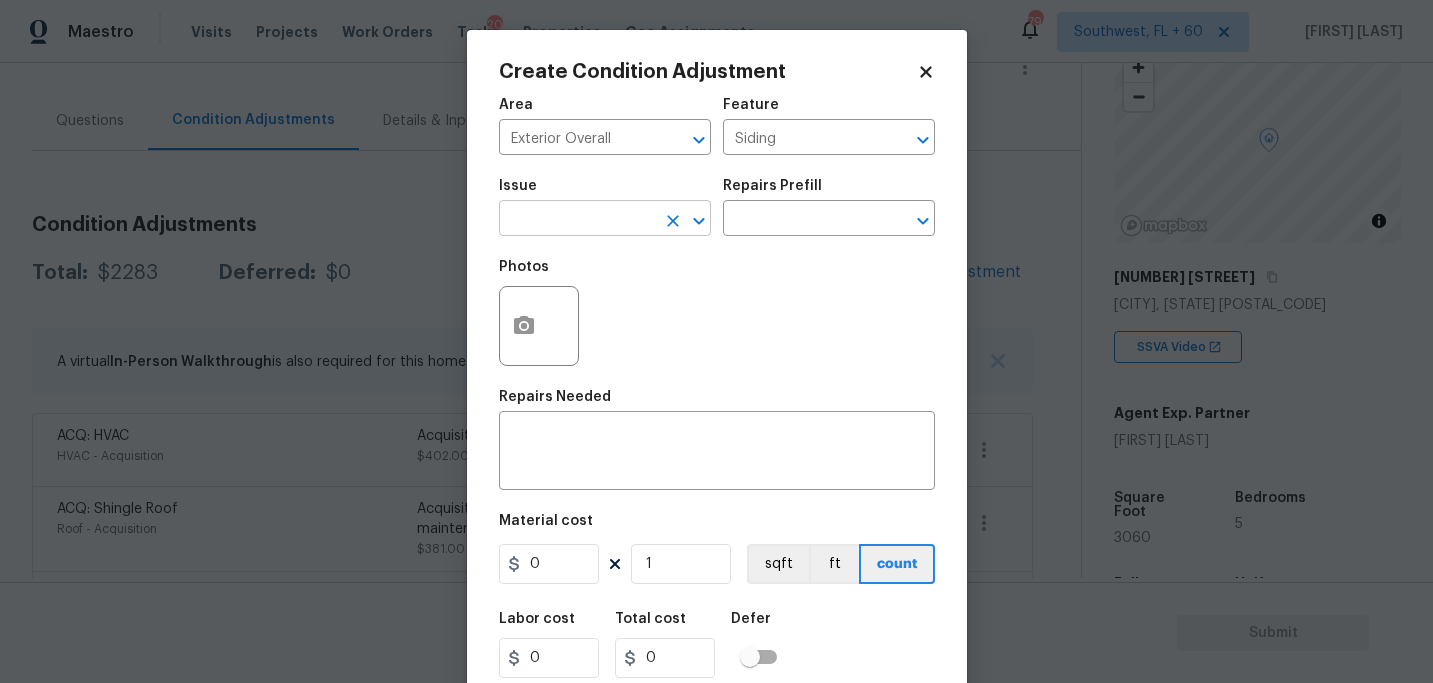 click at bounding box center [577, 220] 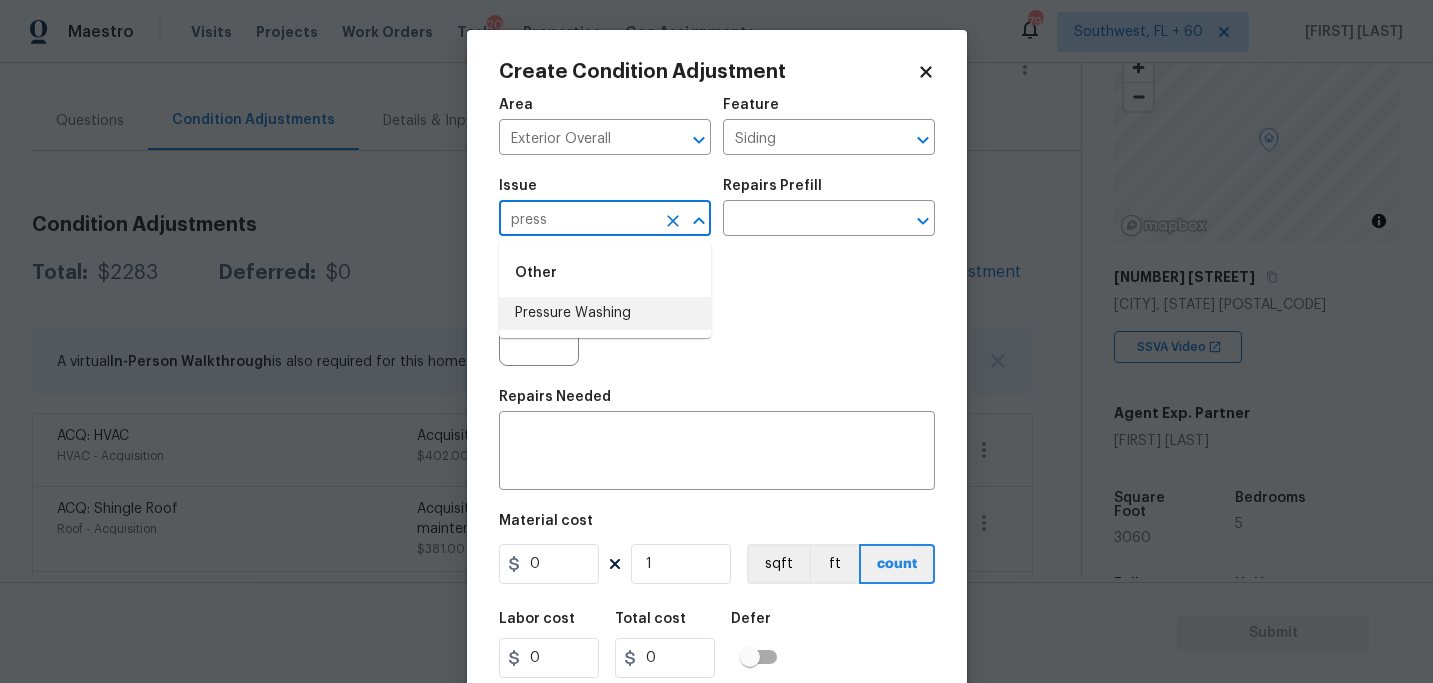 click on "Pressure Washing" at bounding box center (605, 313) 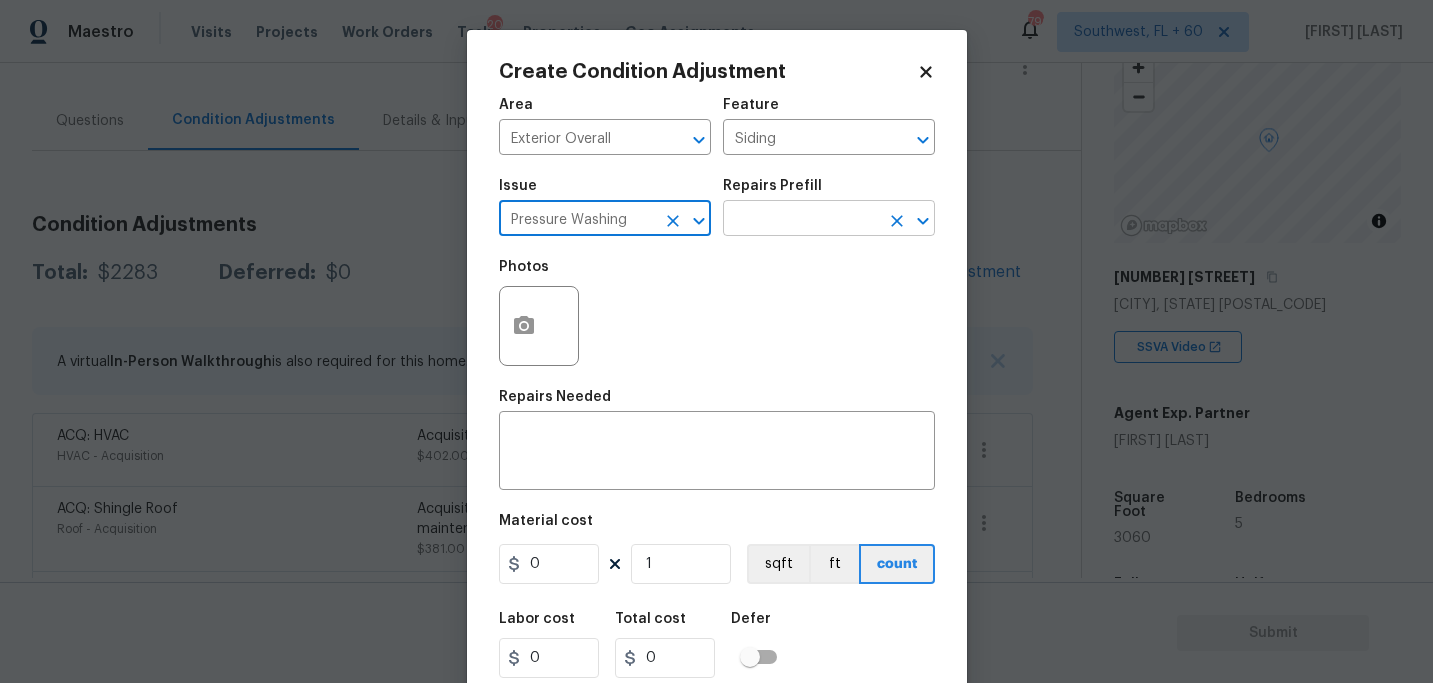 type on "Pressure Washing" 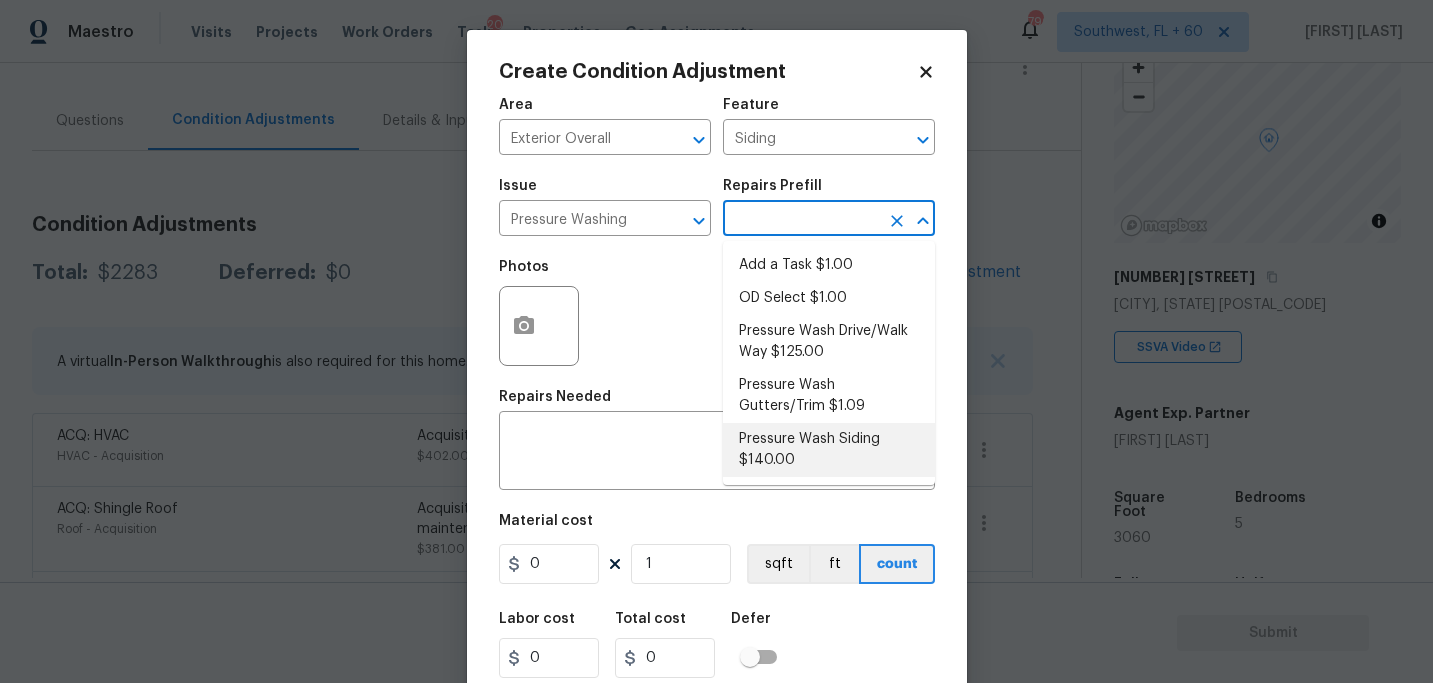 click on "Pressure Wash Siding $140.00" at bounding box center (829, 450) 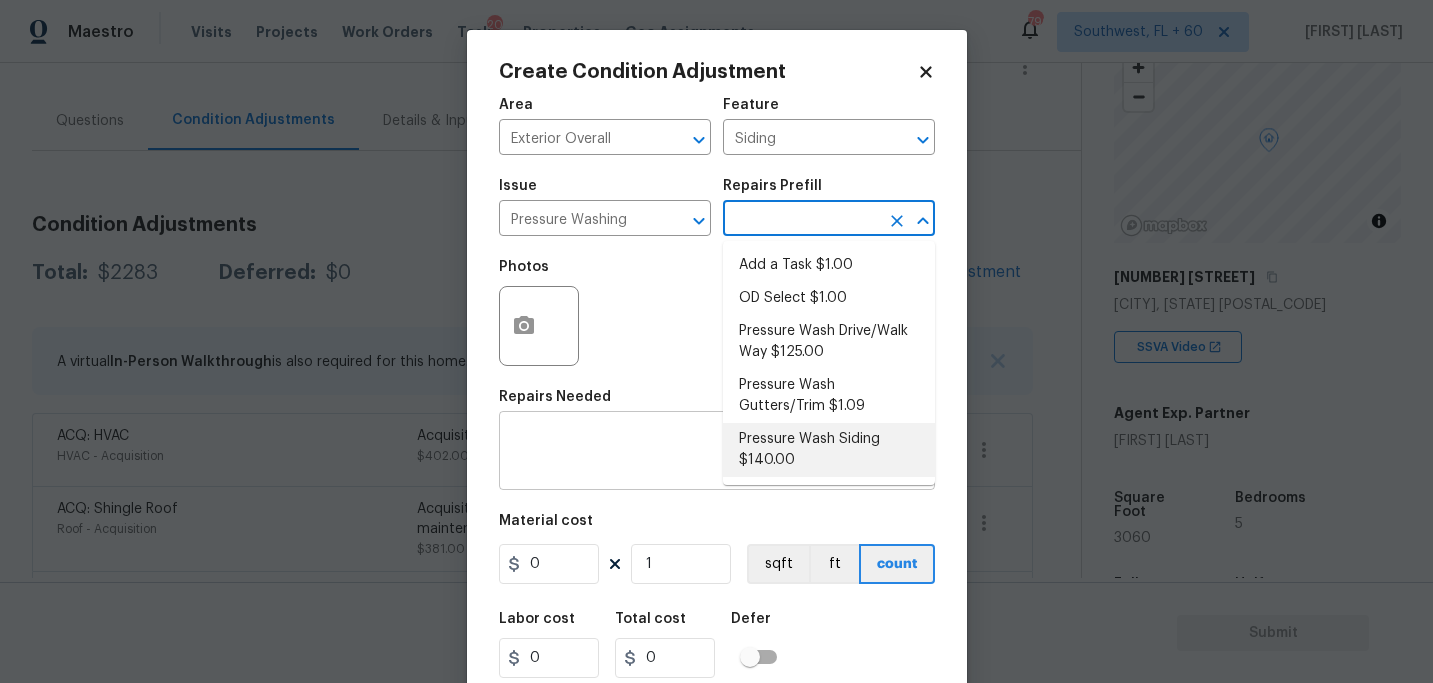 type 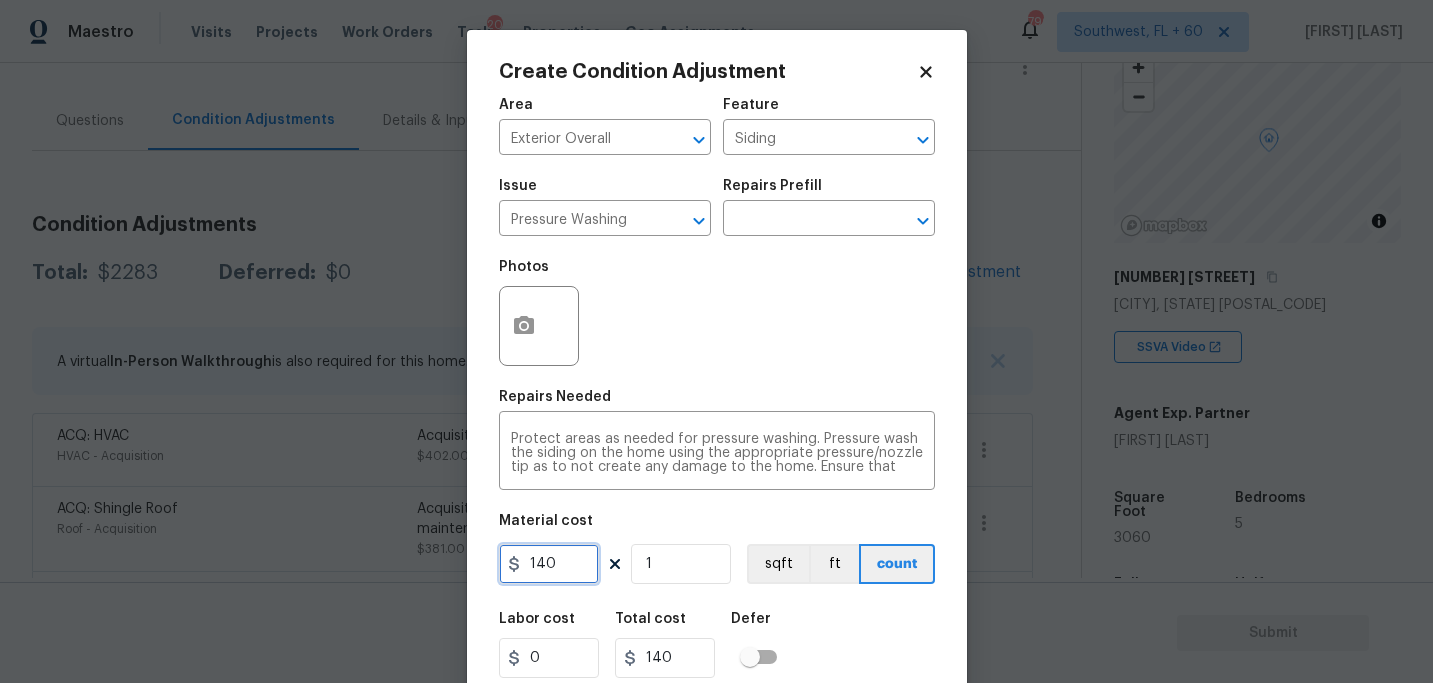 drag, startPoint x: 548, startPoint y: 582, endPoint x: 349, endPoint y: 580, distance: 199.01006 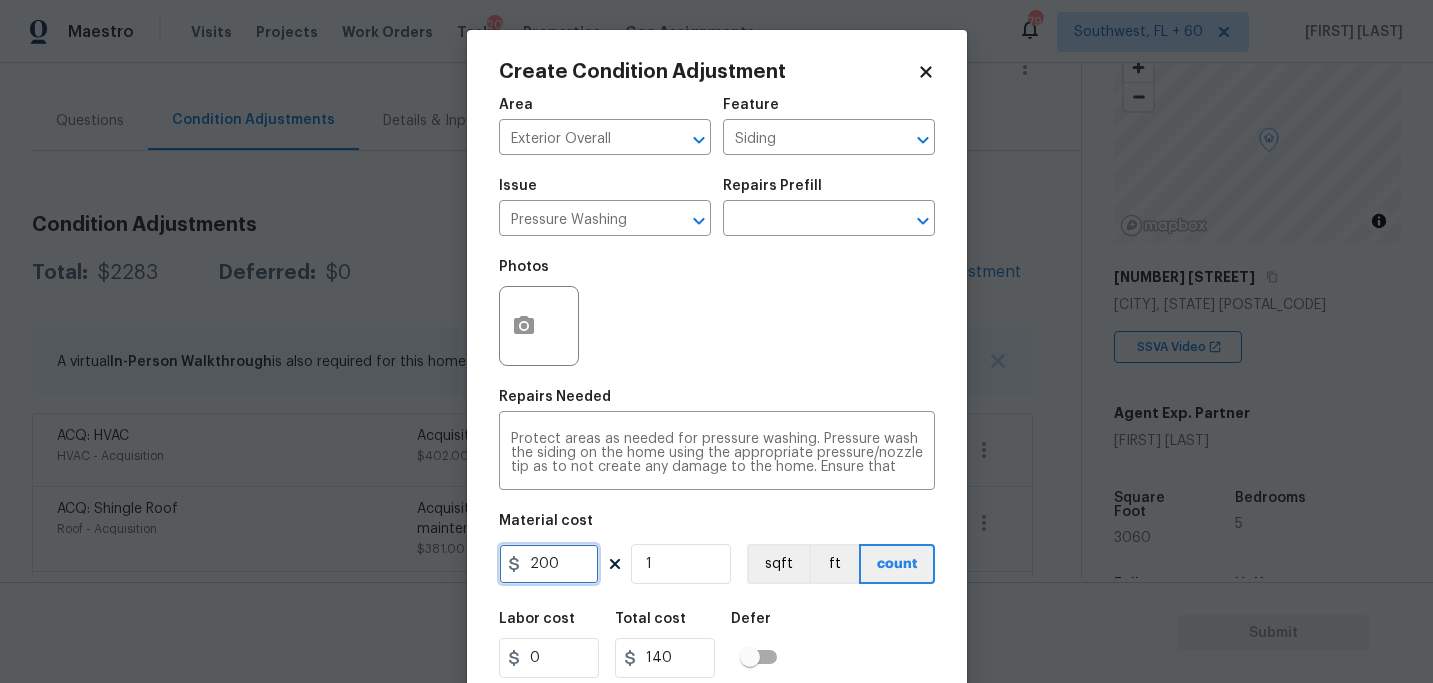 type on "200" 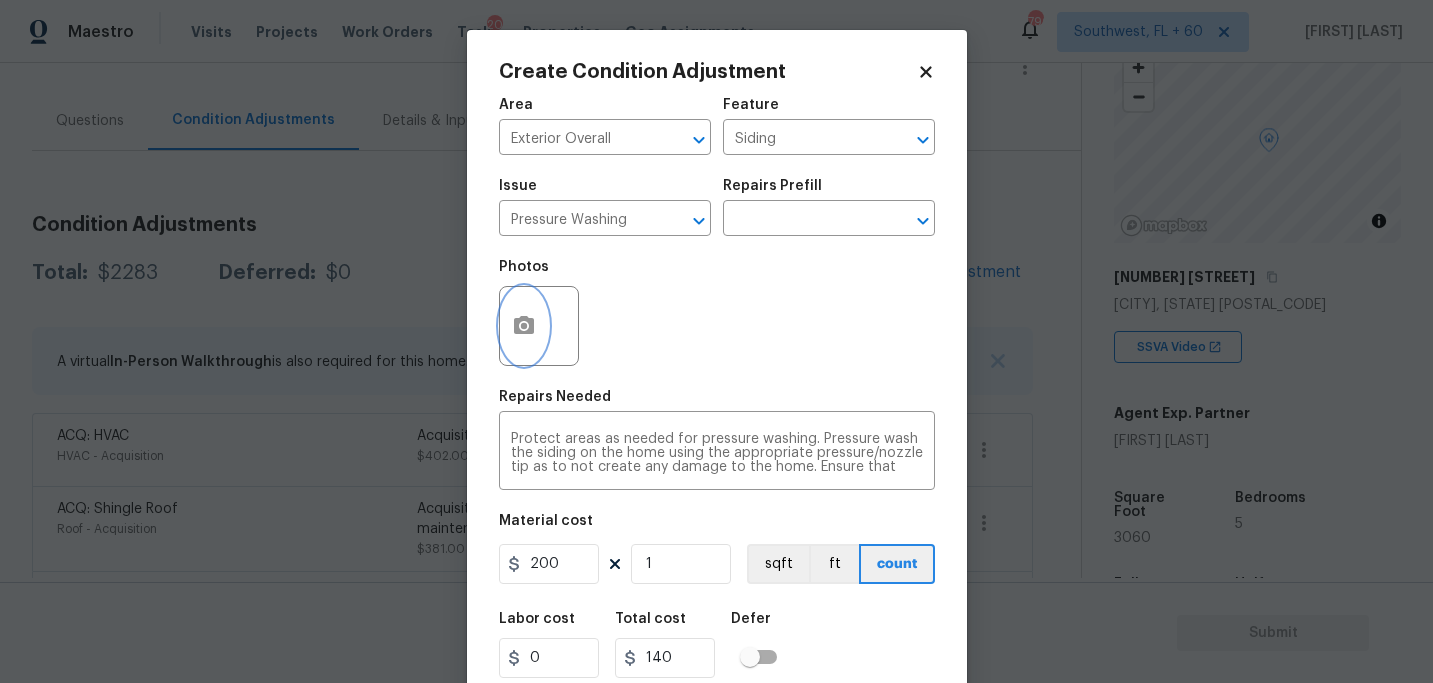 type on "200" 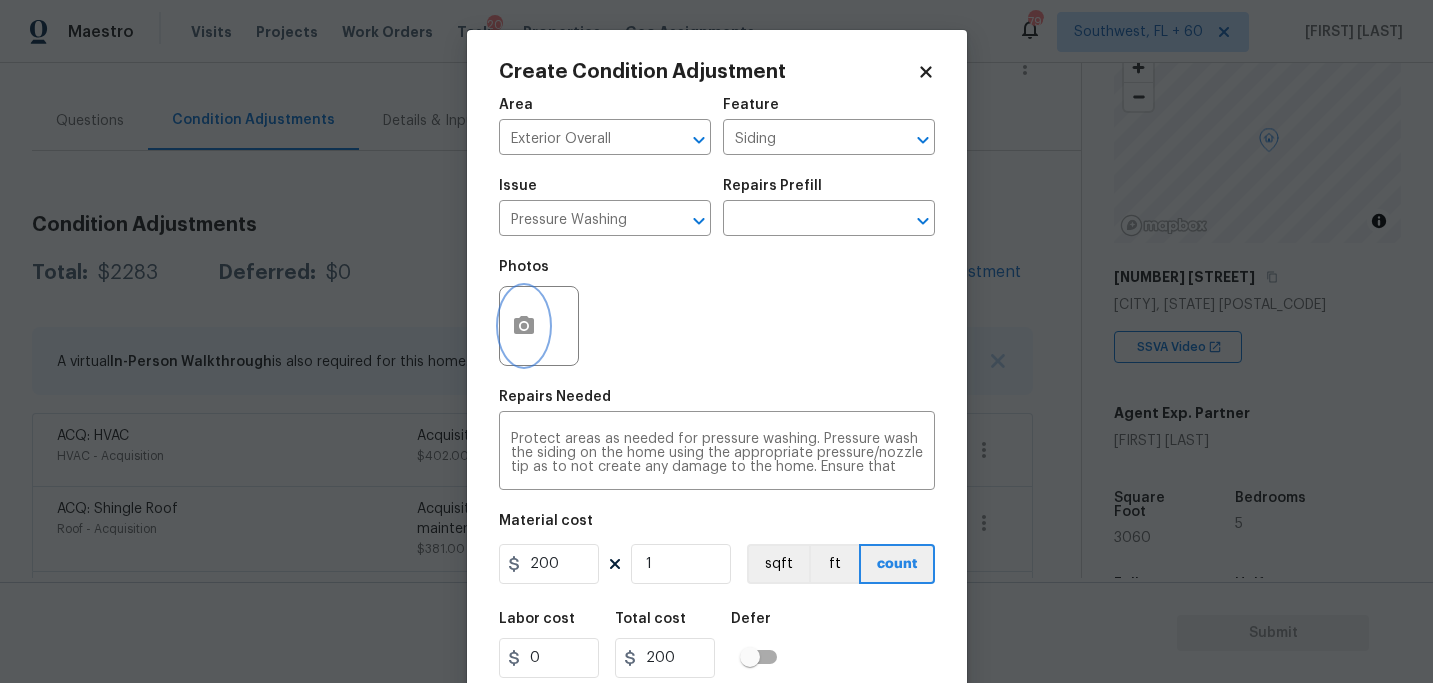 click at bounding box center [524, 326] 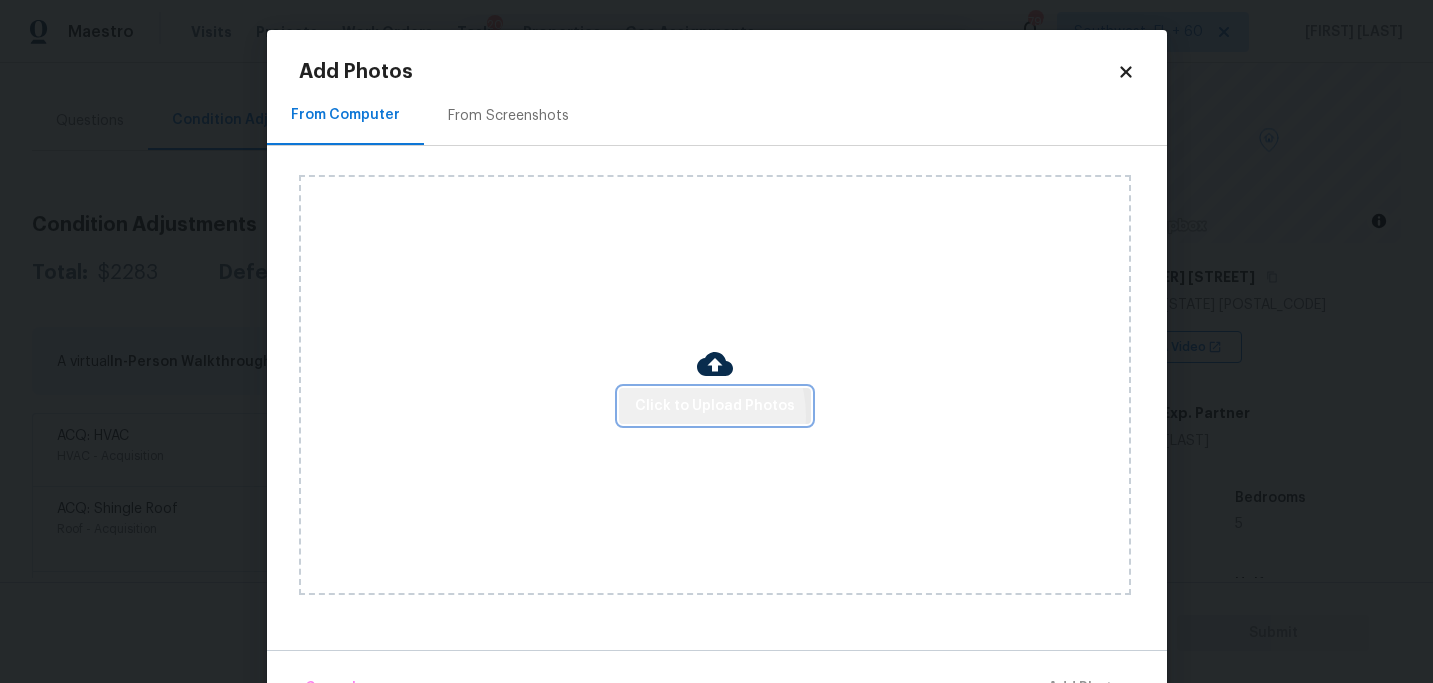 click on "Click to Upload Photos" at bounding box center (715, 406) 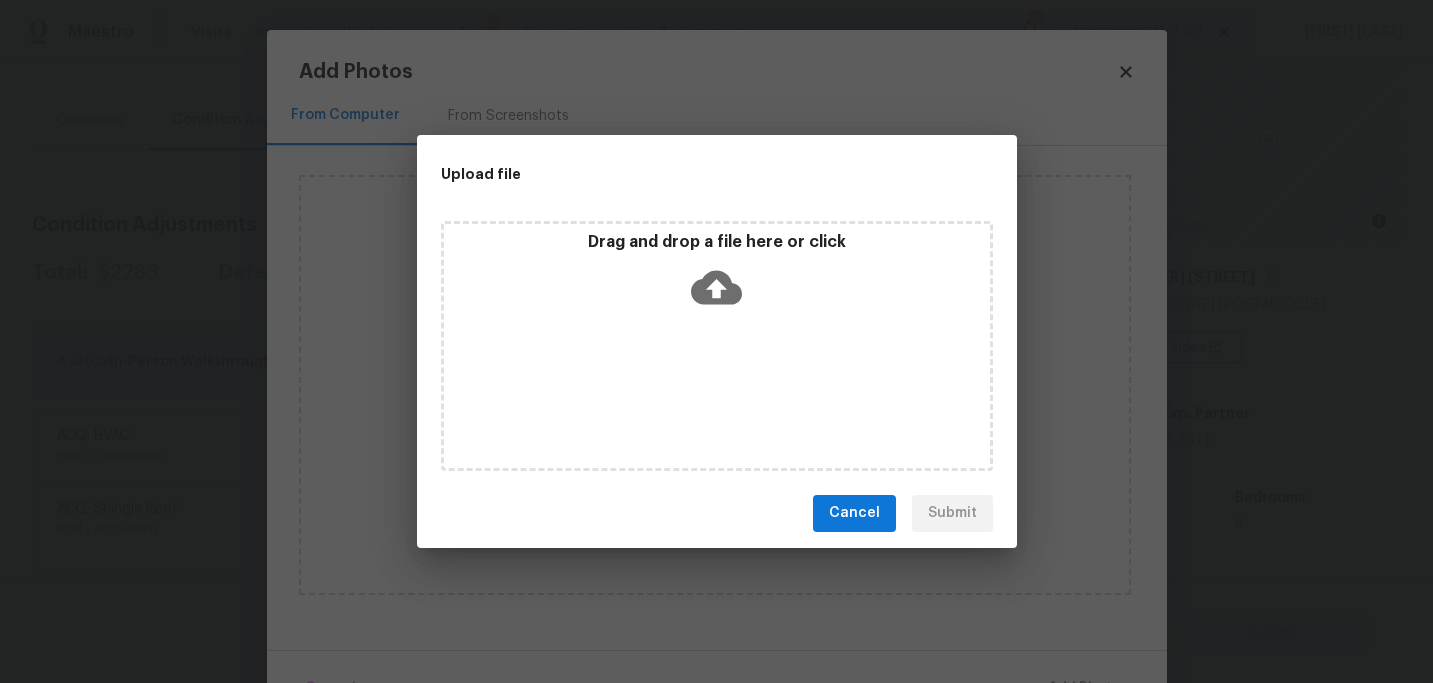 click on "Drag and drop a file here or click" at bounding box center [717, 346] 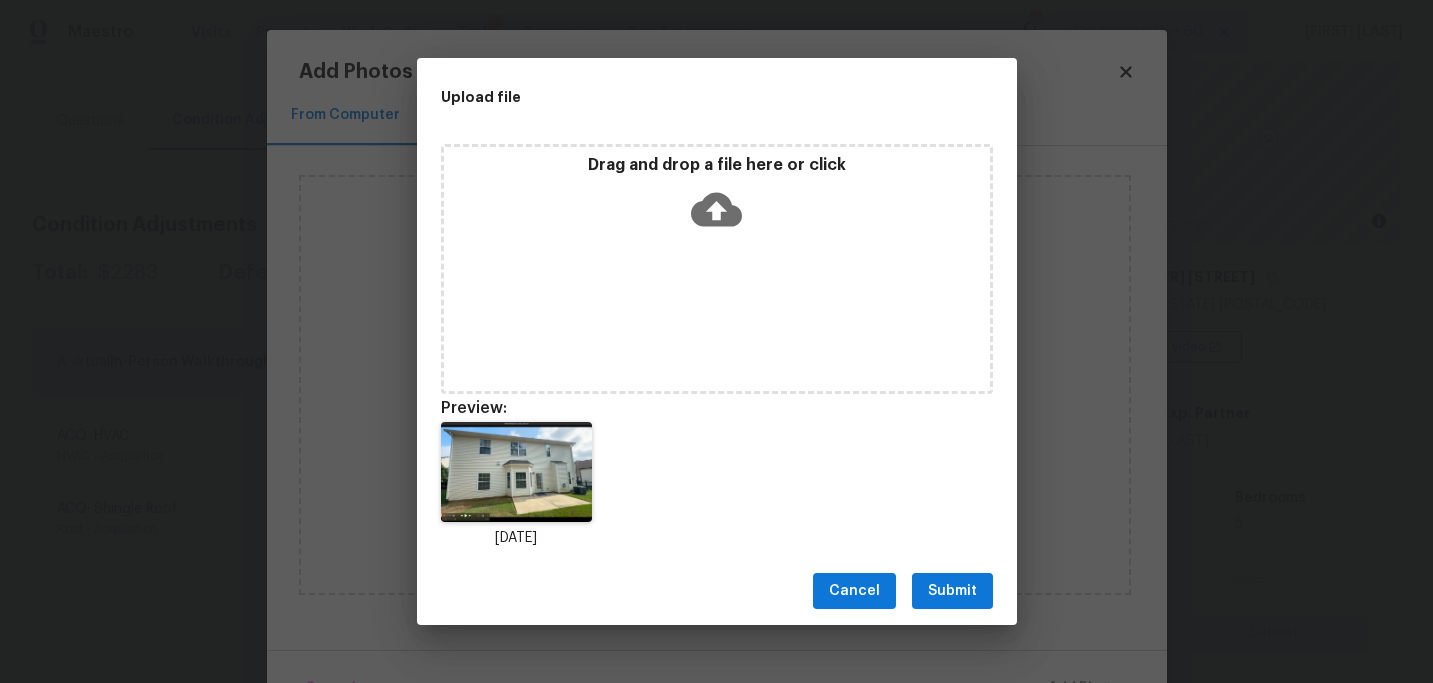 click on "Submit" at bounding box center [952, 591] 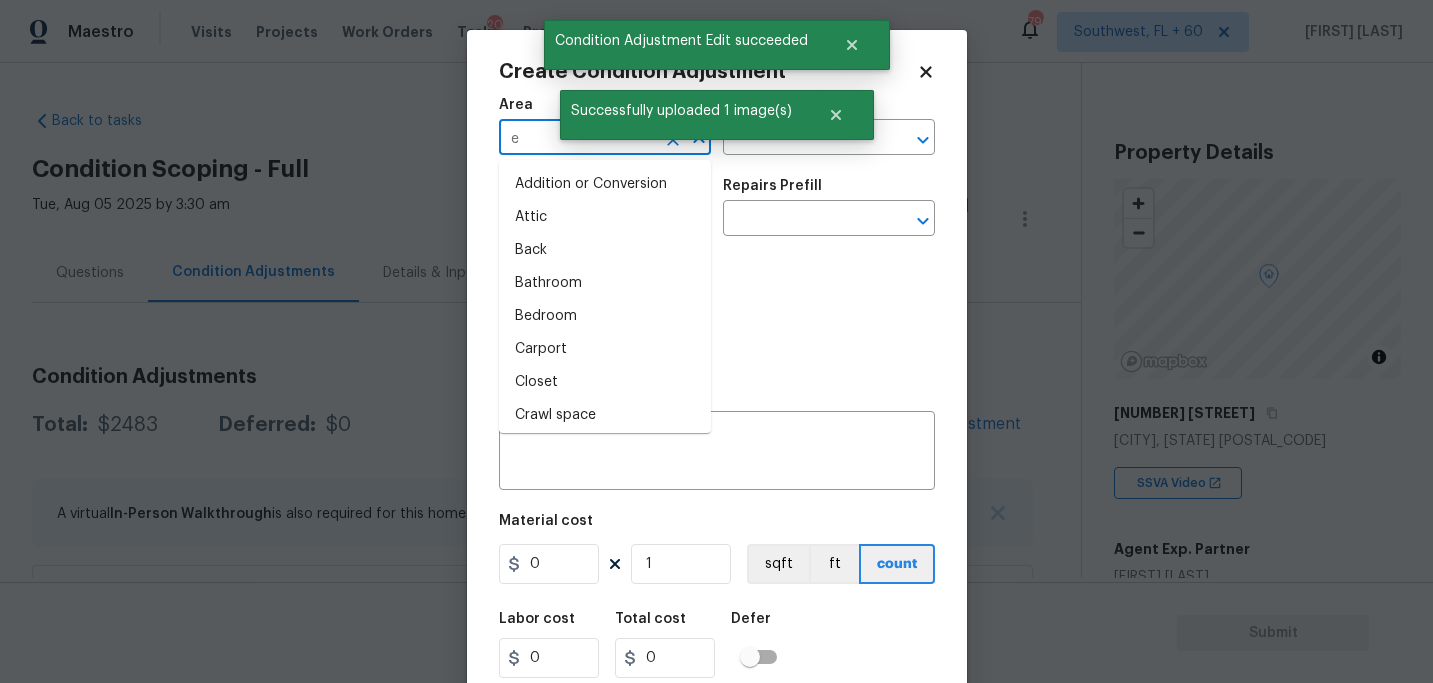 scroll, scrollTop: 0, scrollLeft: 0, axis: both 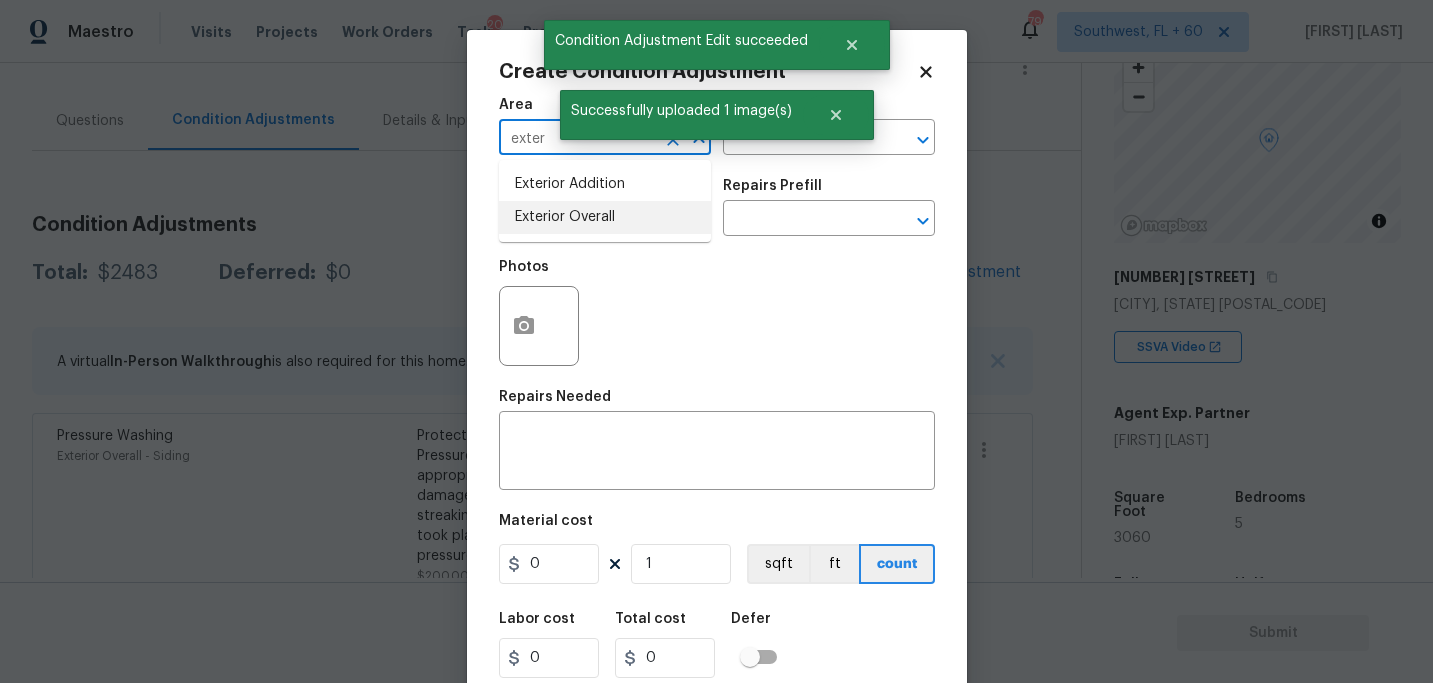 click on "Exterior Overall" at bounding box center (605, 217) 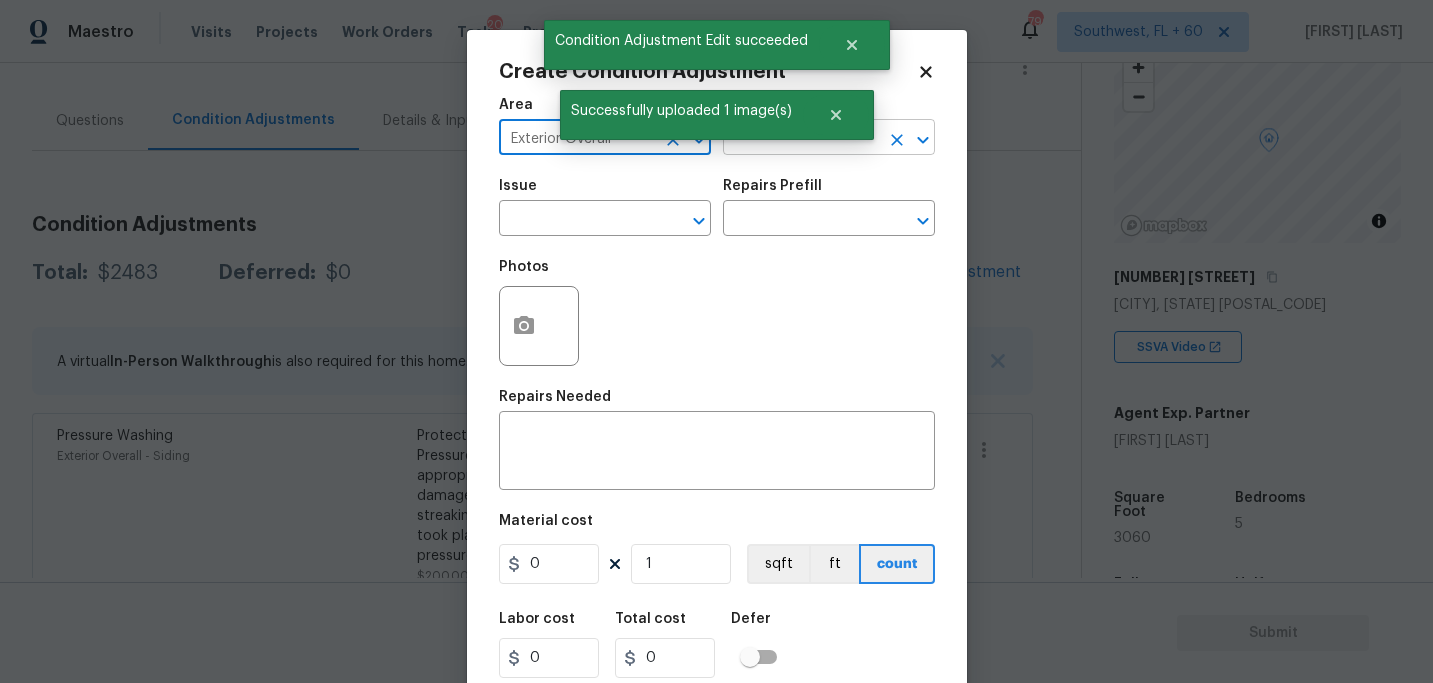 type on "Exterior Overall" 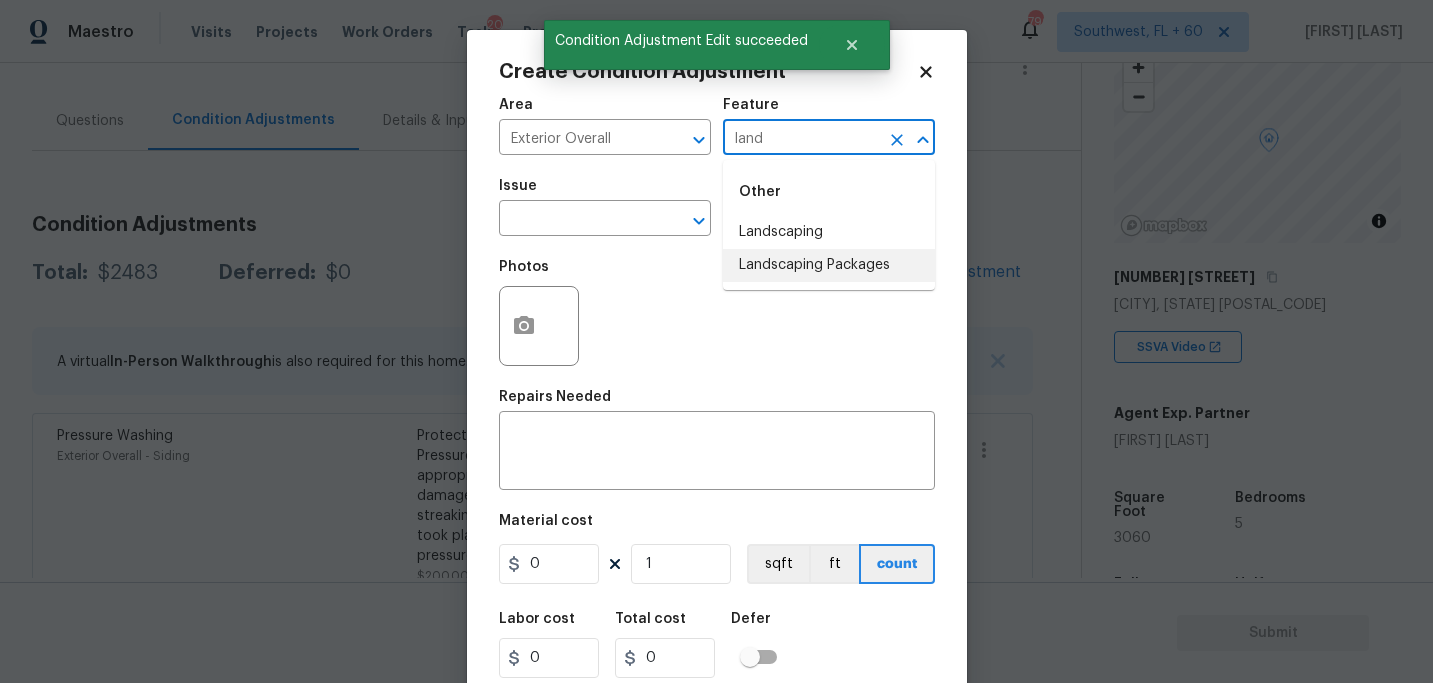 click on "Landscaping Packages" at bounding box center (829, 265) 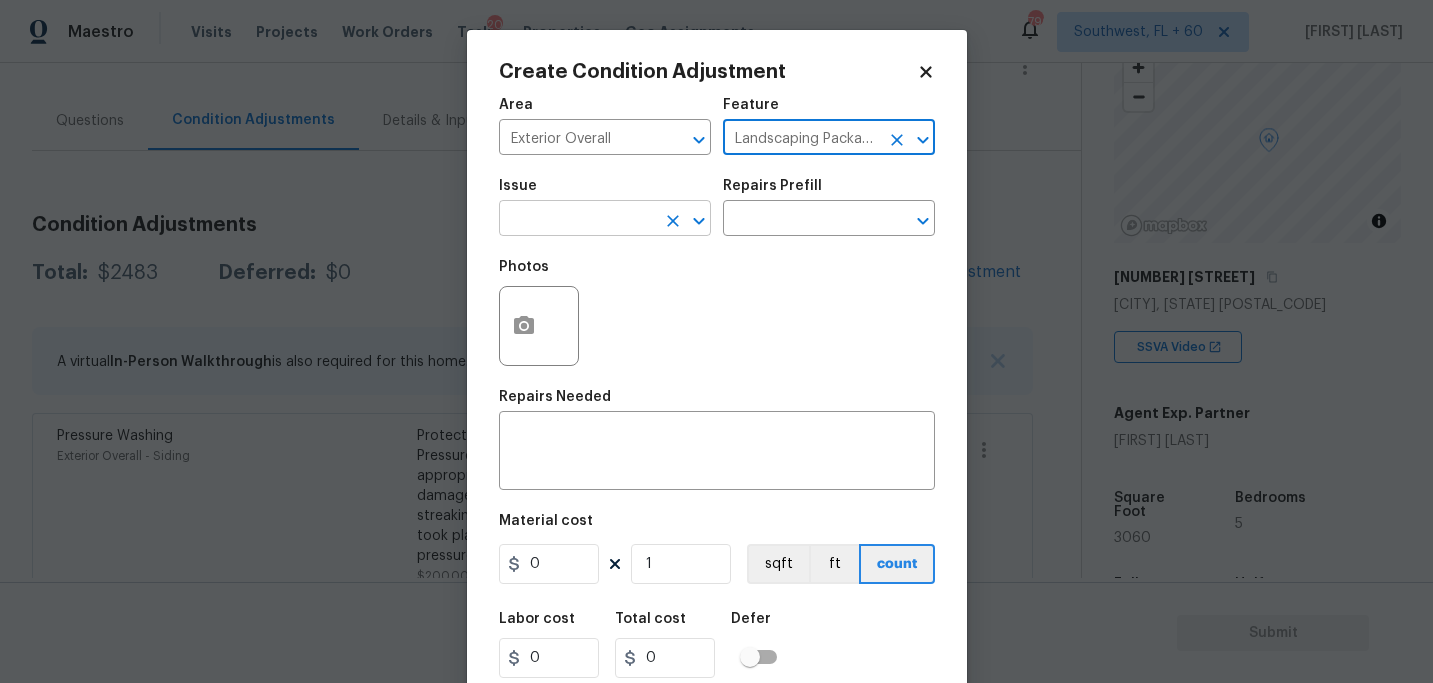 click on "​" at bounding box center (605, 220) 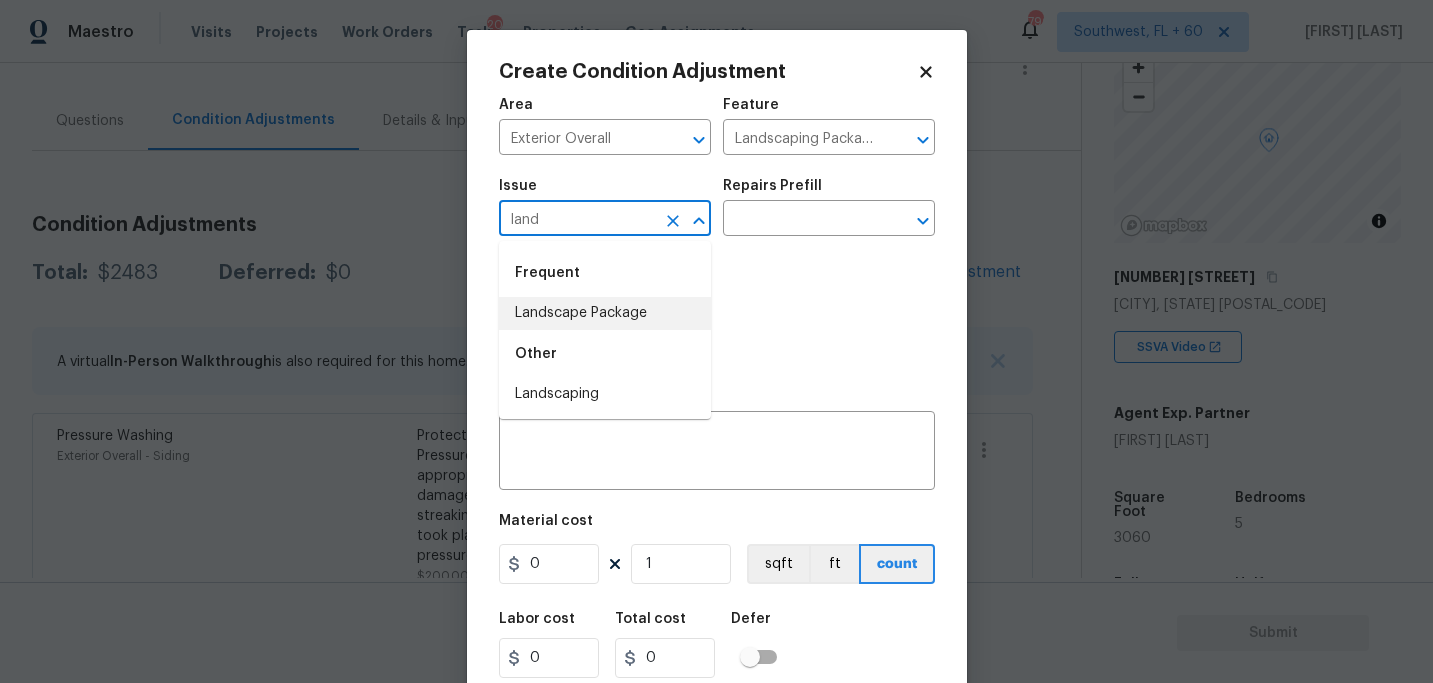 click on "Landscape Package" at bounding box center [605, 313] 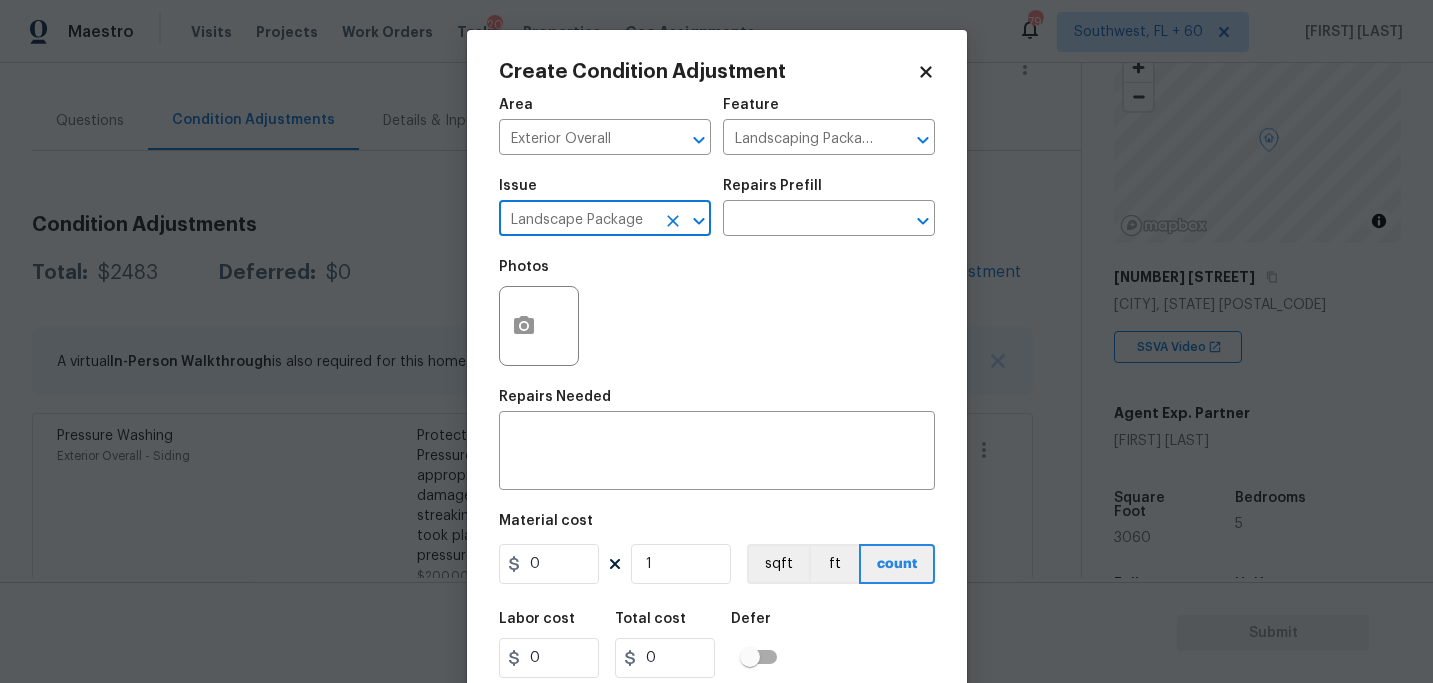 type on "Landscape Package" 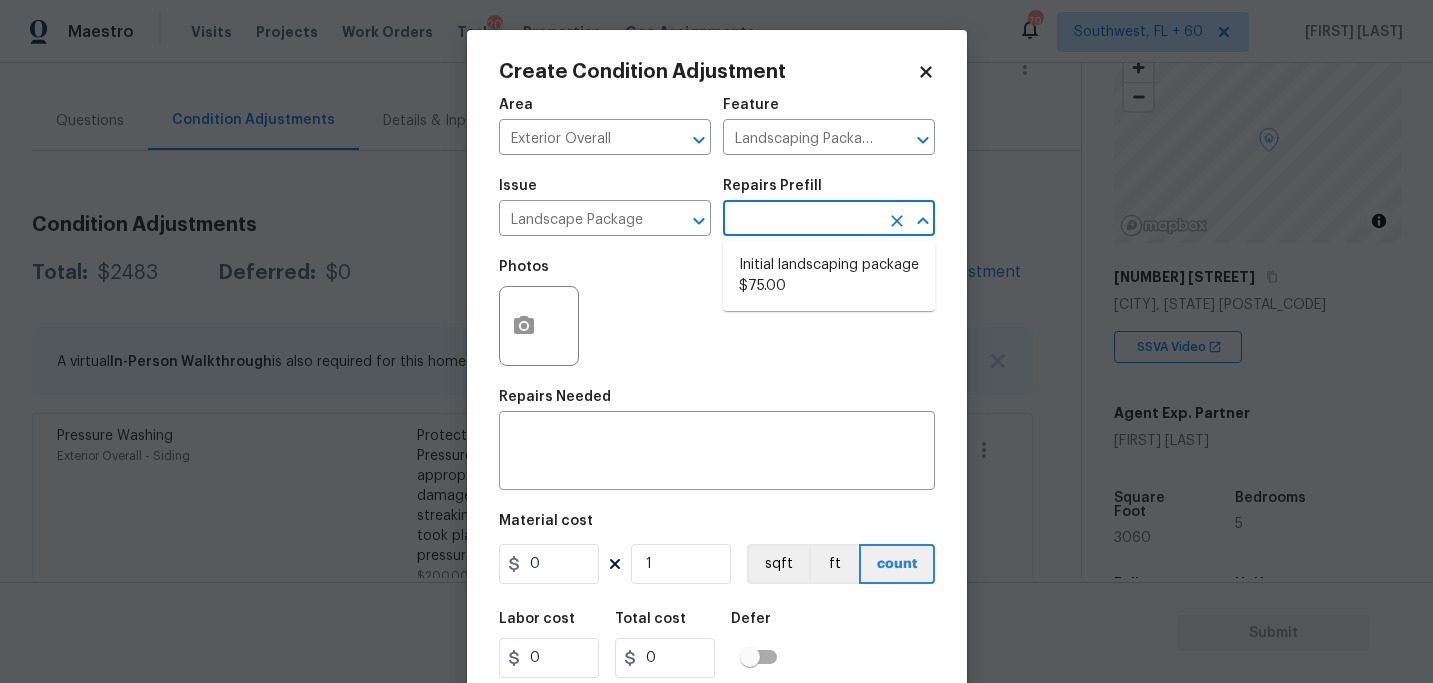click at bounding box center [801, 220] 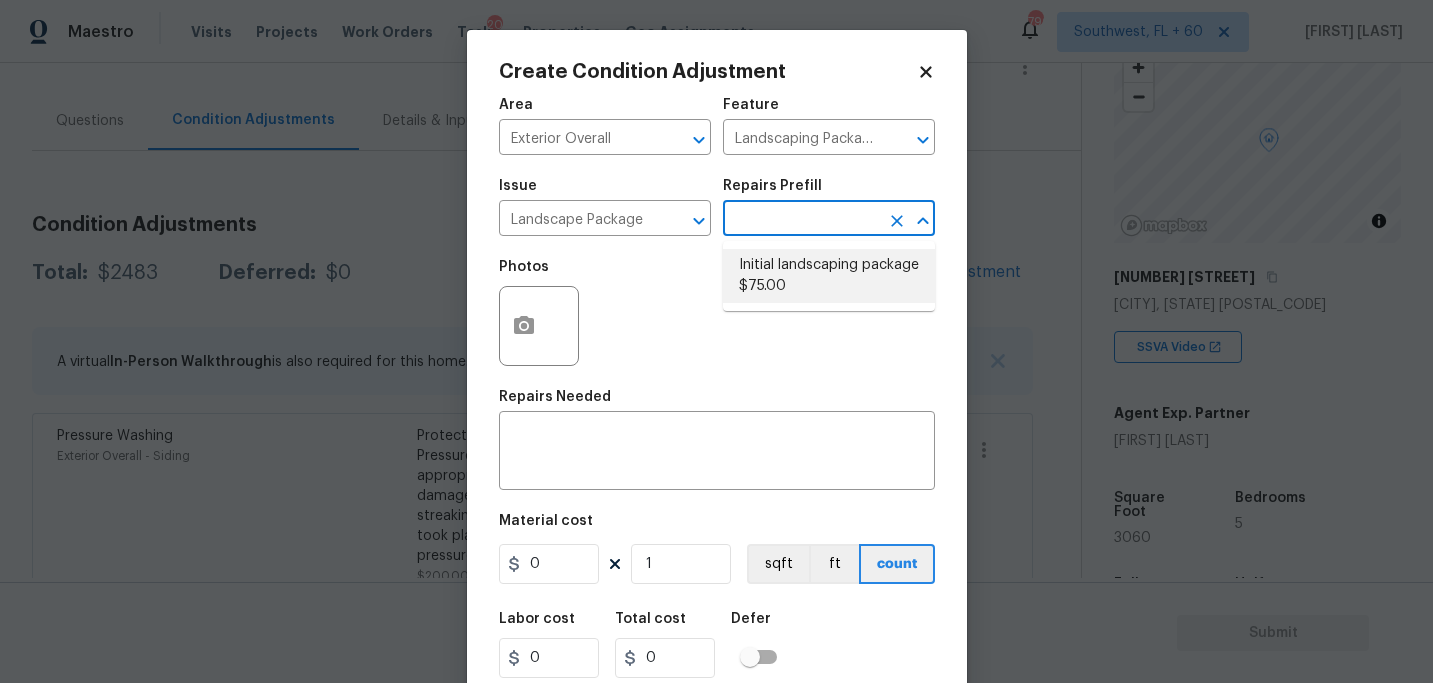 click on "Initial landscaping package $75.00" at bounding box center [829, 276] 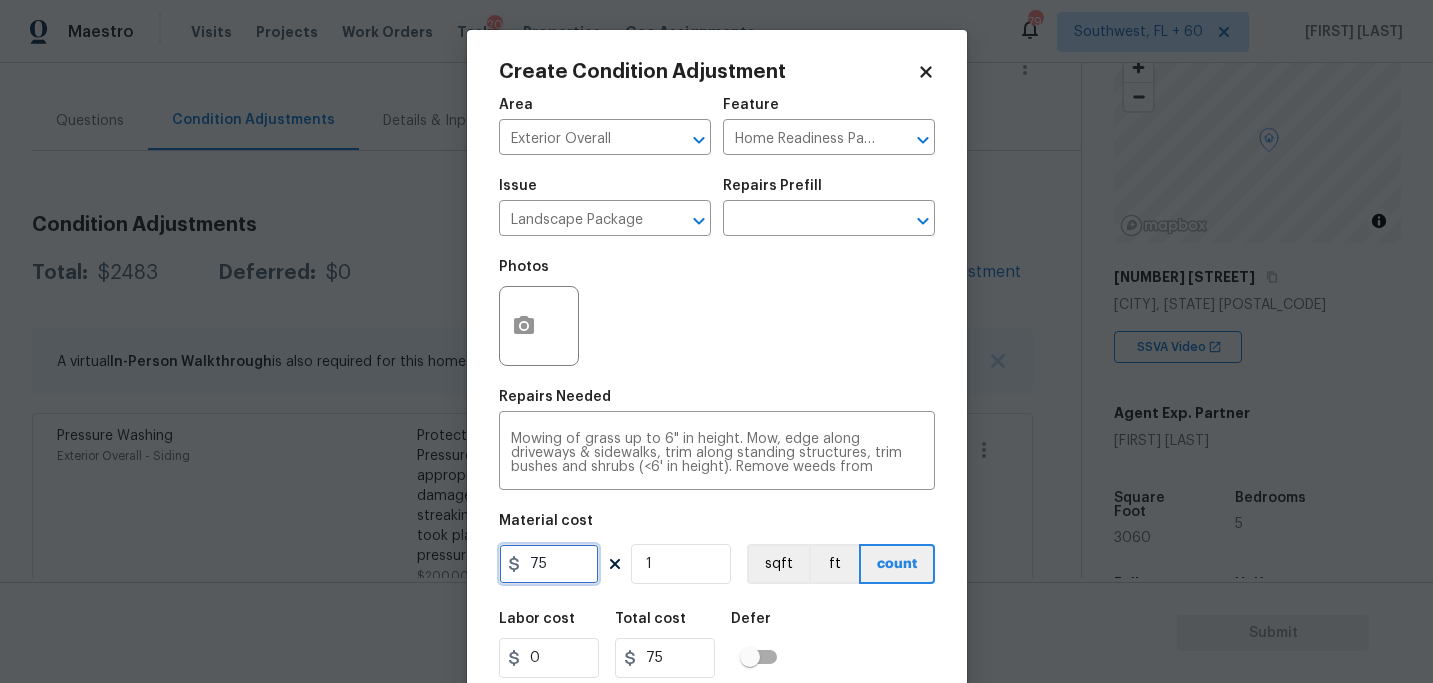 drag, startPoint x: 571, startPoint y: 562, endPoint x: 415, endPoint y: 558, distance: 156.05127 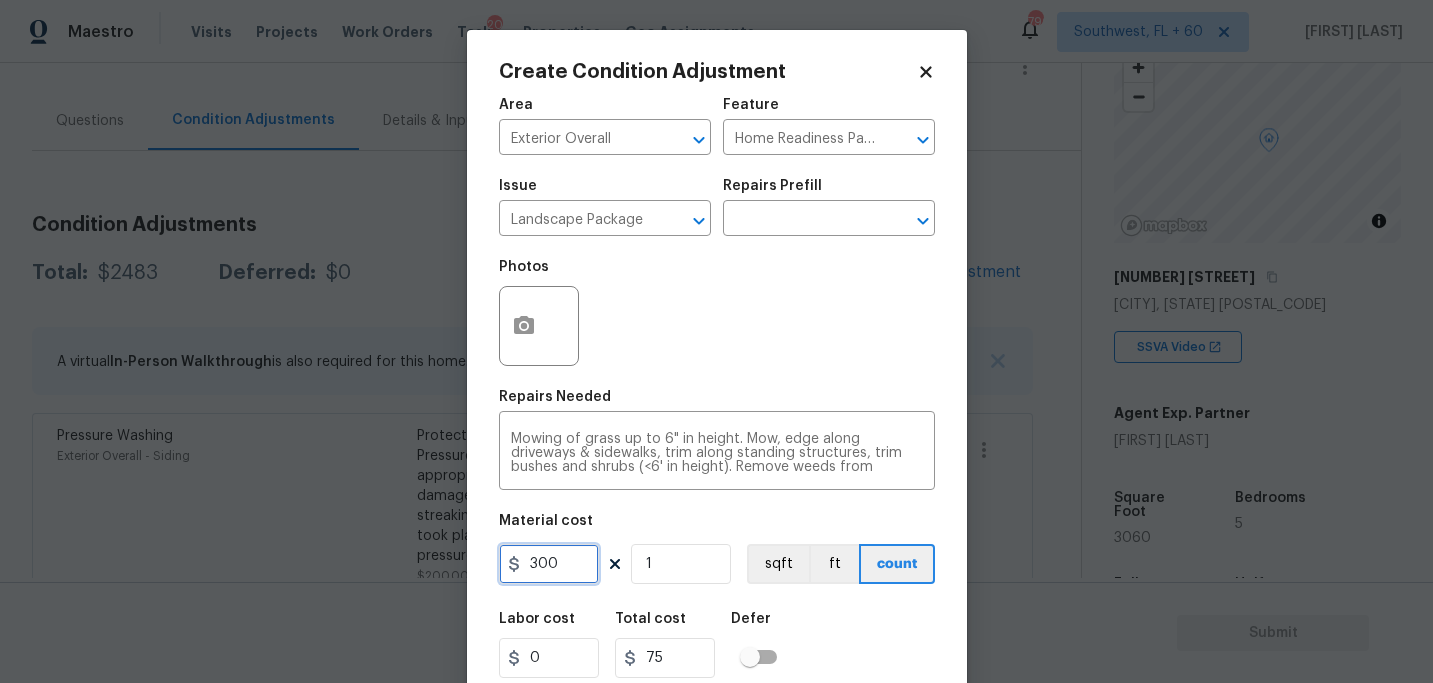 type on "300" 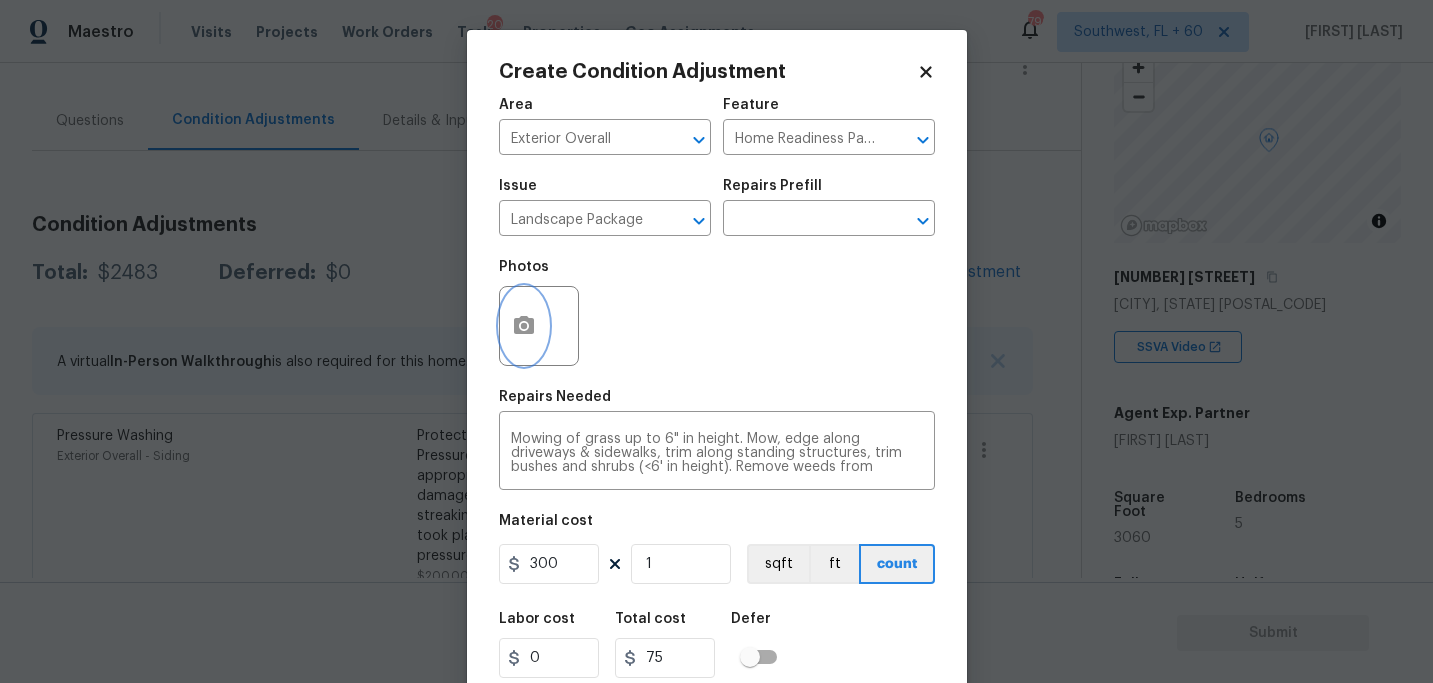 type on "300" 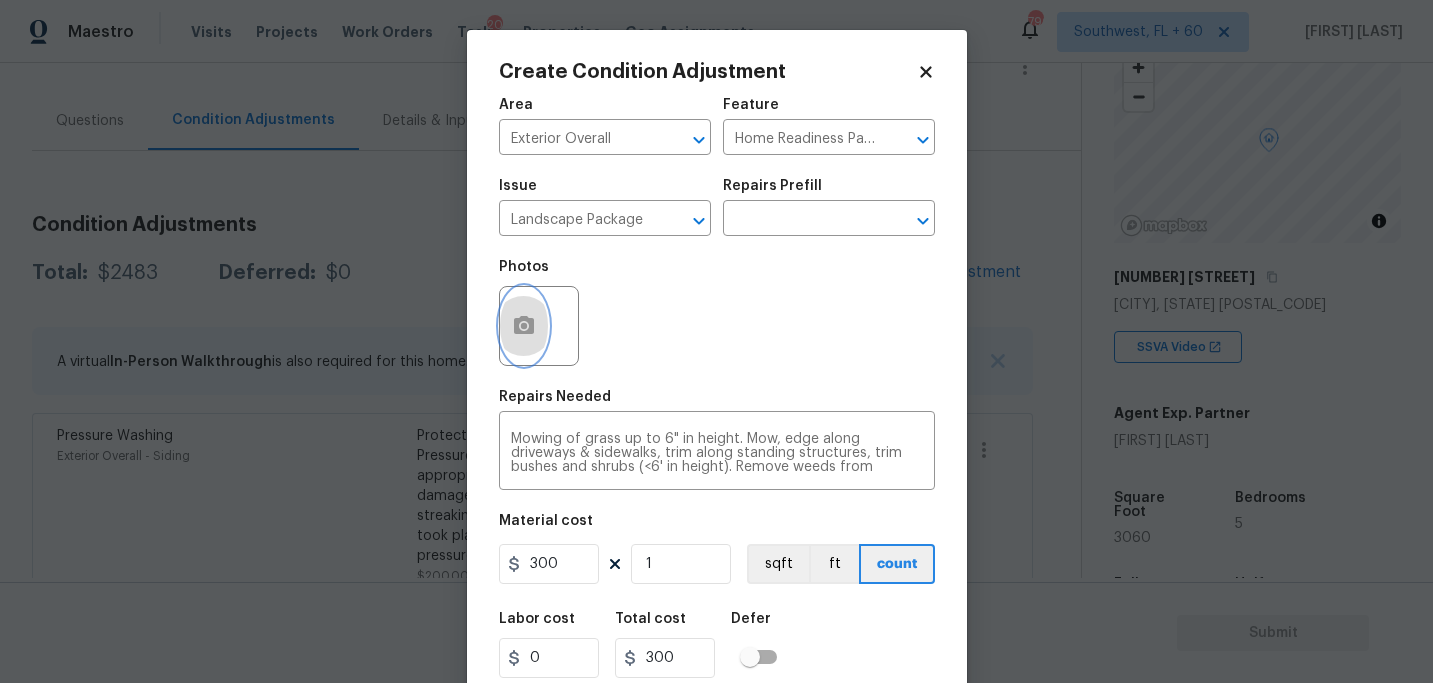 click at bounding box center [524, 326] 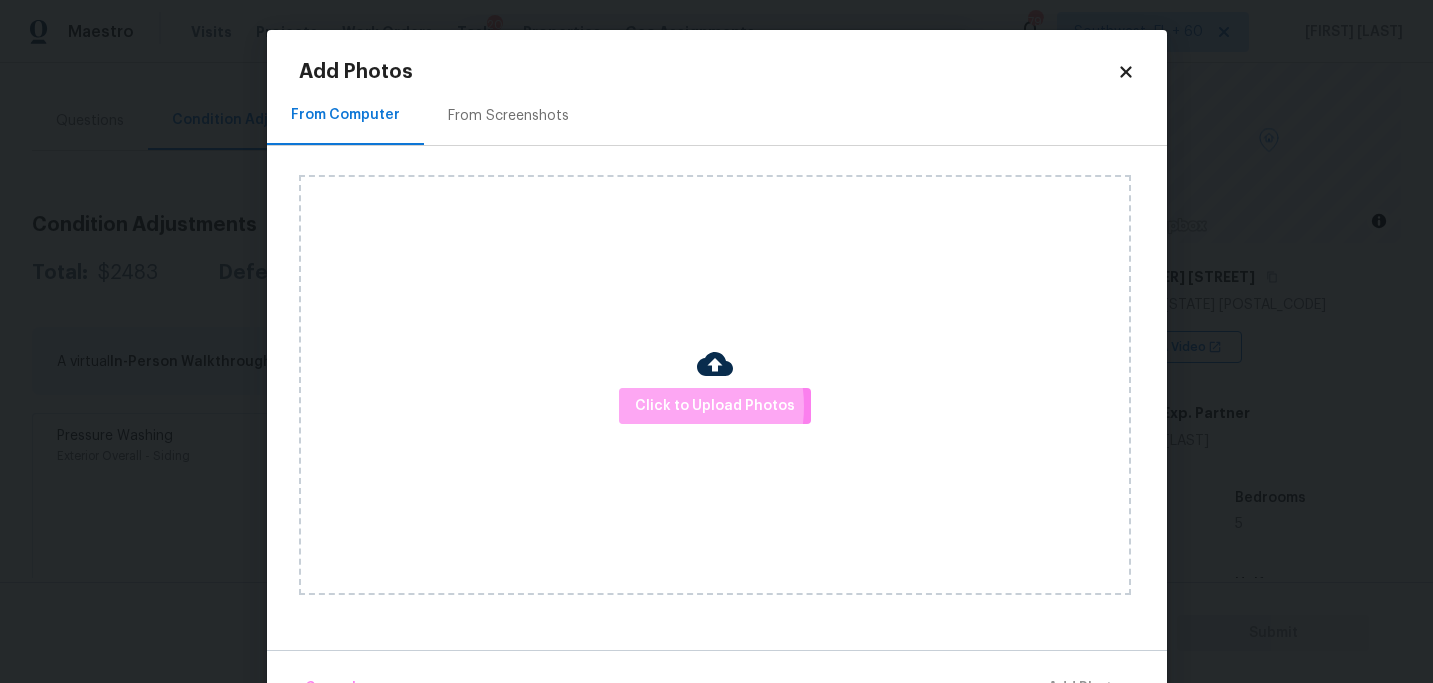 click on "Click to Upload Photos" at bounding box center [715, 406] 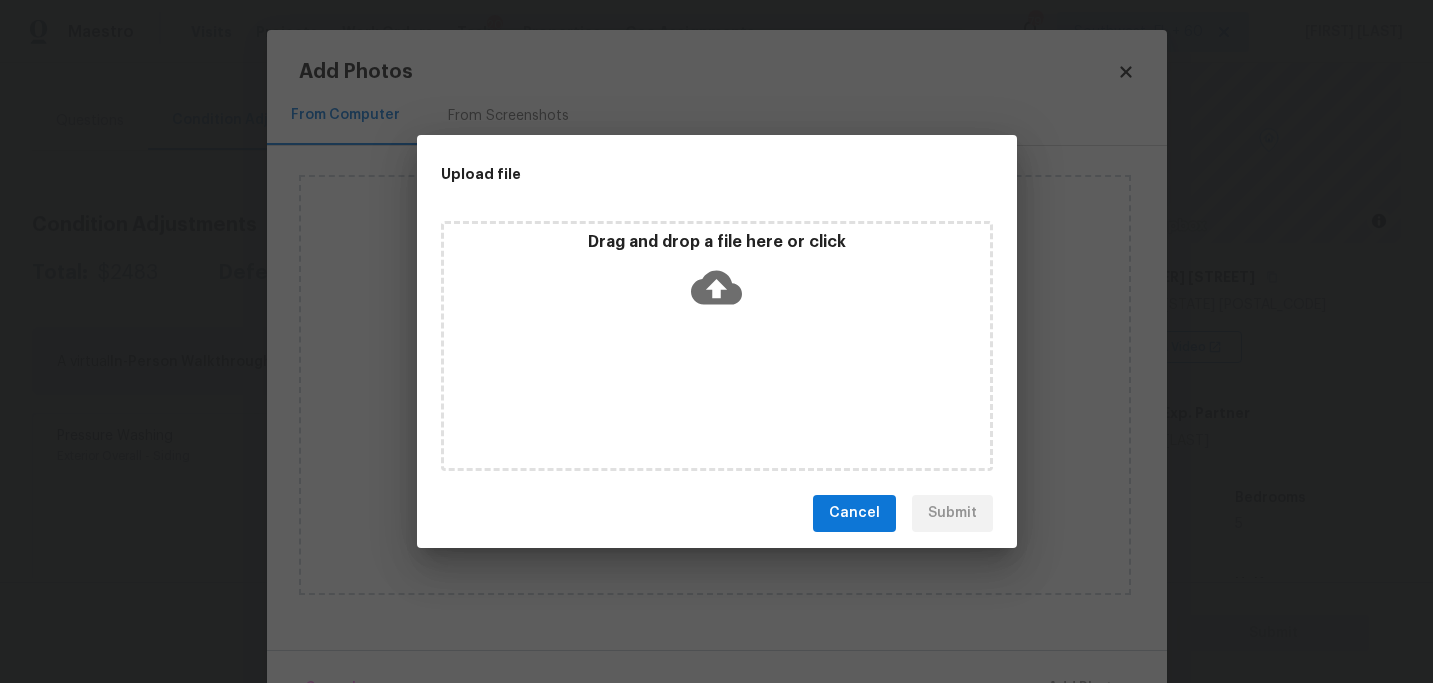 click on "Drag and drop a file here or click" at bounding box center [717, 346] 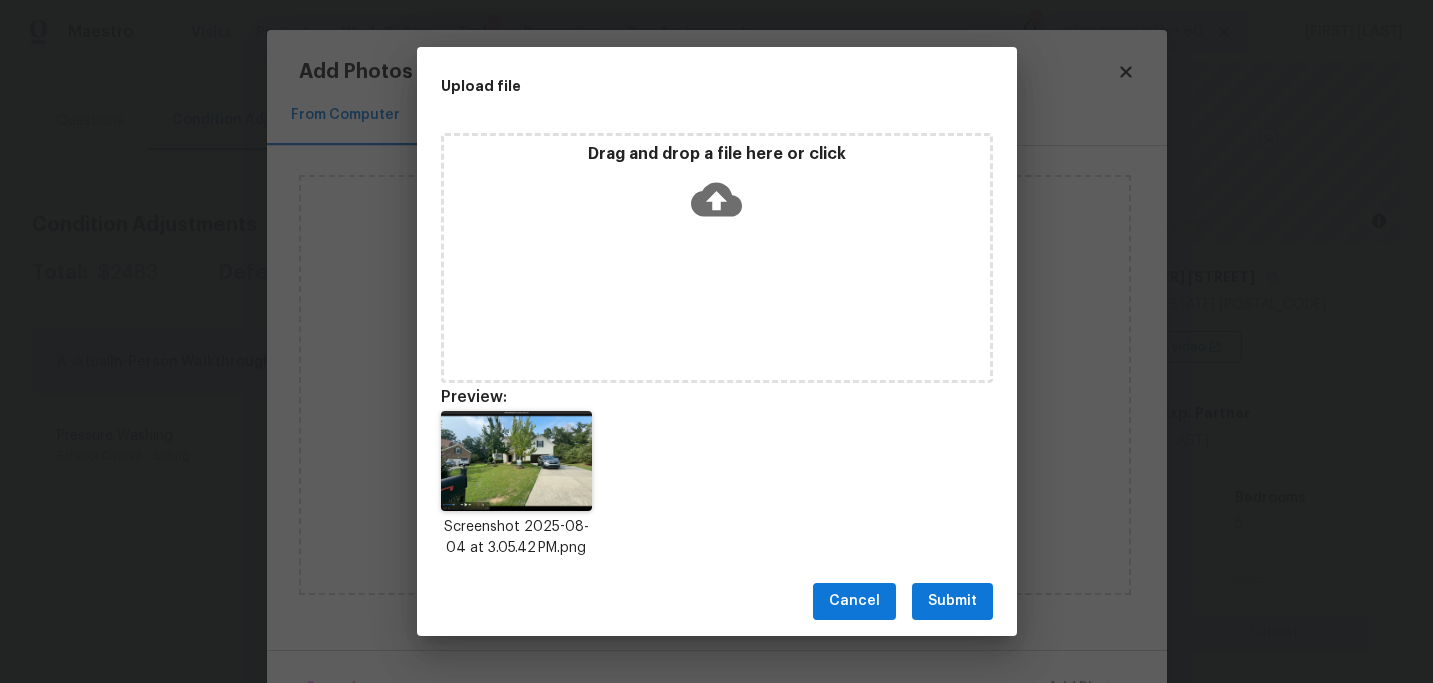 click on "Submit" at bounding box center [952, 601] 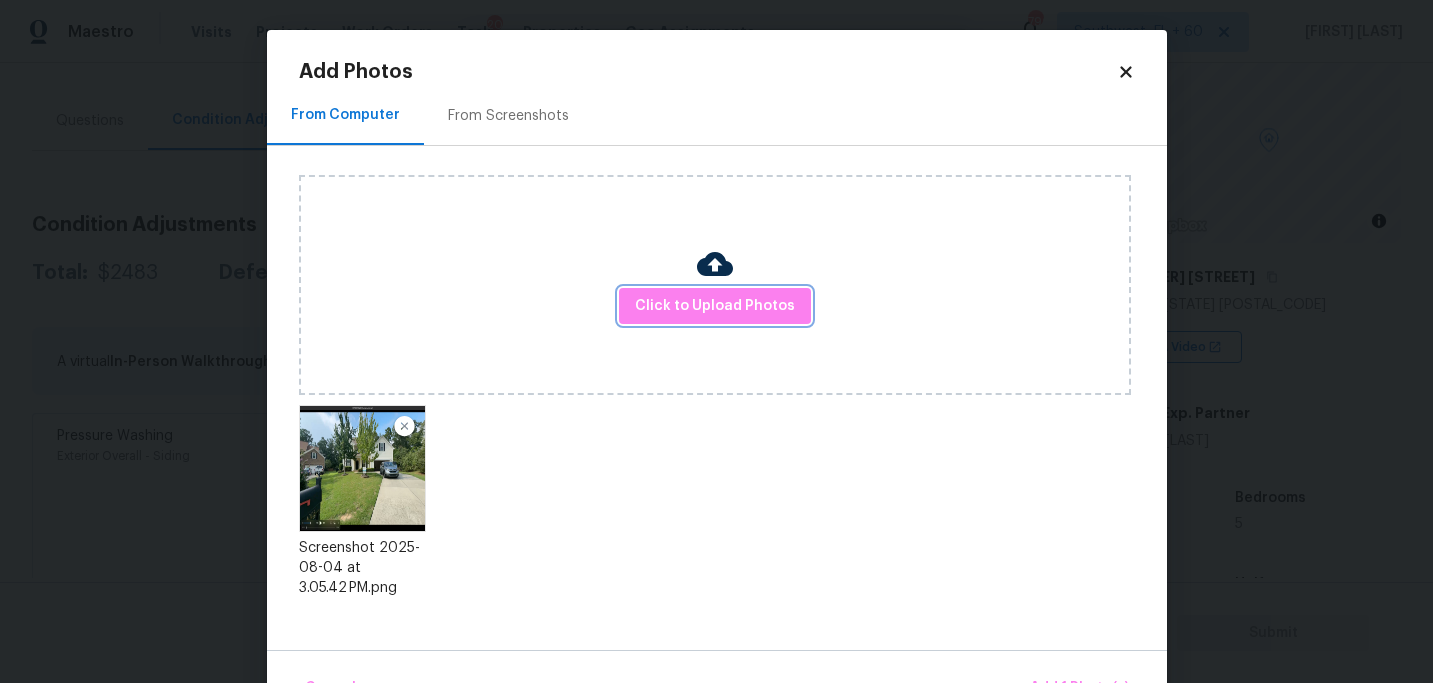 scroll, scrollTop: 57, scrollLeft: 0, axis: vertical 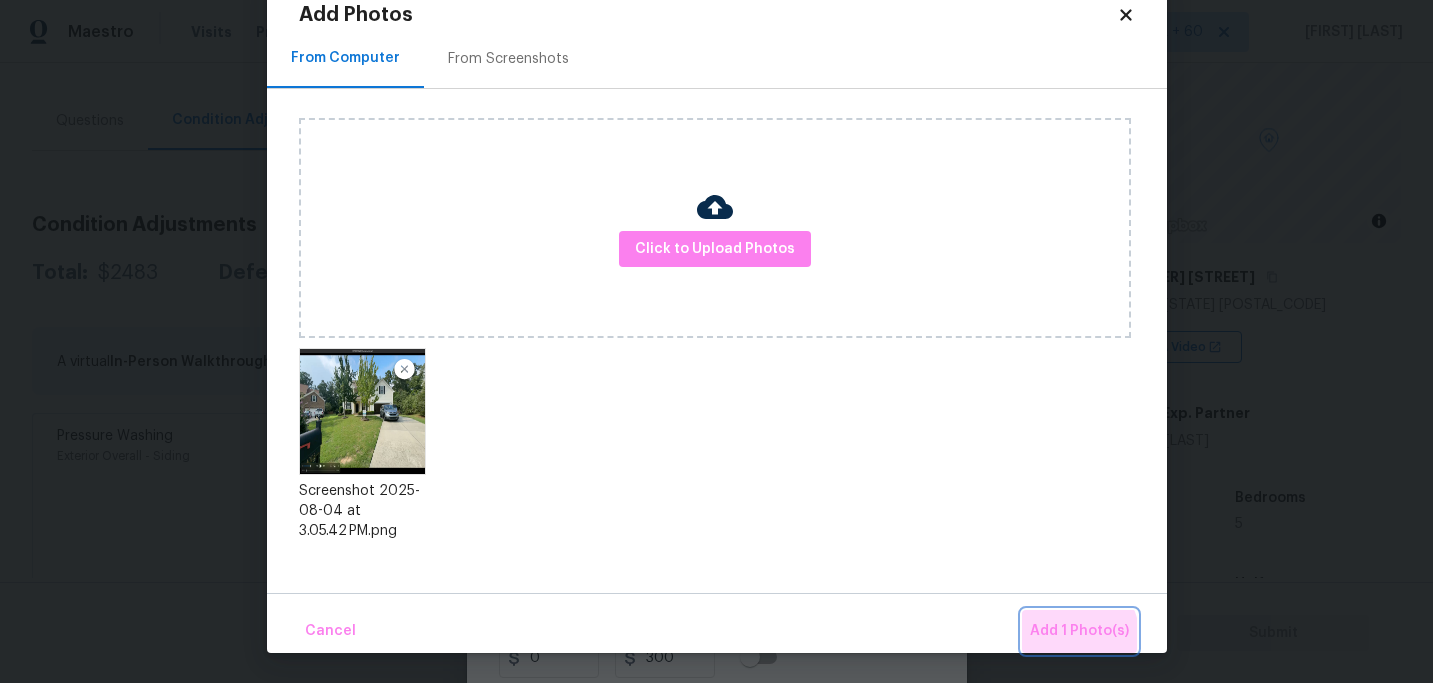 click on "Add 1 Photo(s)" at bounding box center [1079, 631] 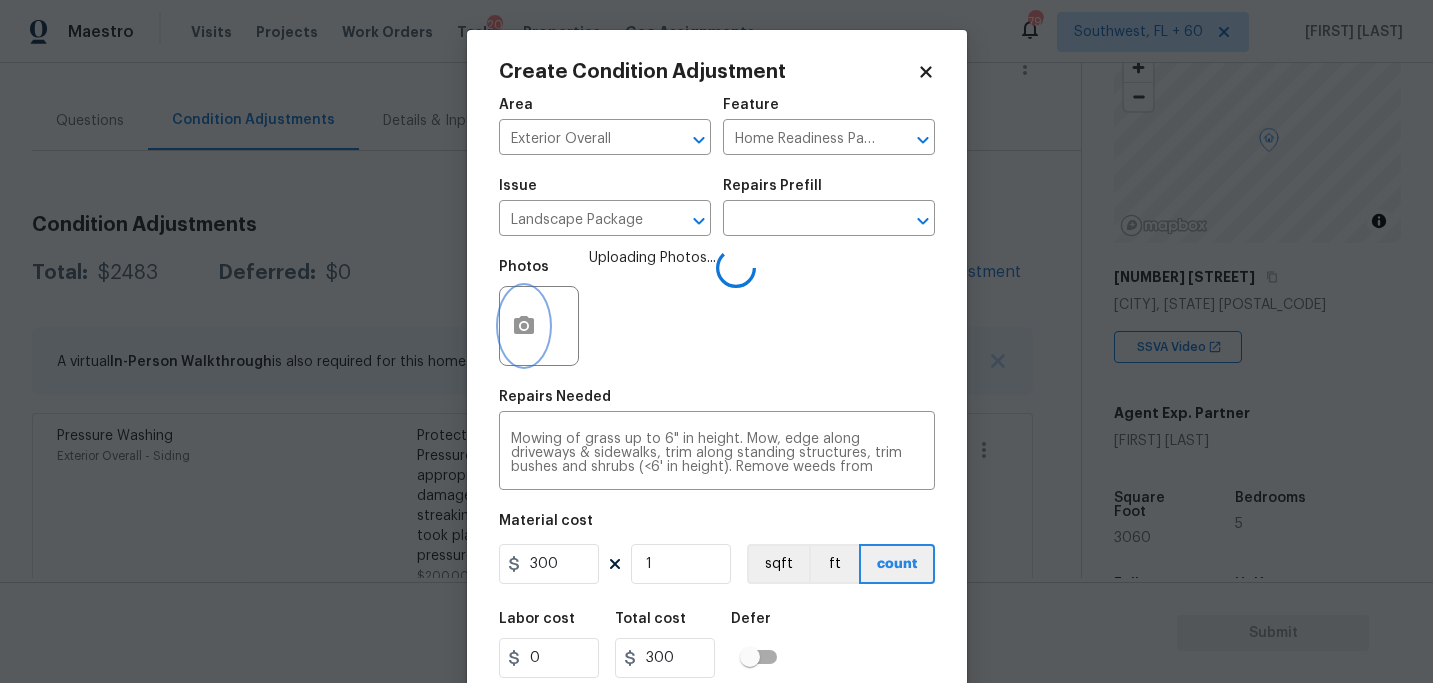 scroll, scrollTop: 0, scrollLeft: 0, axis: both 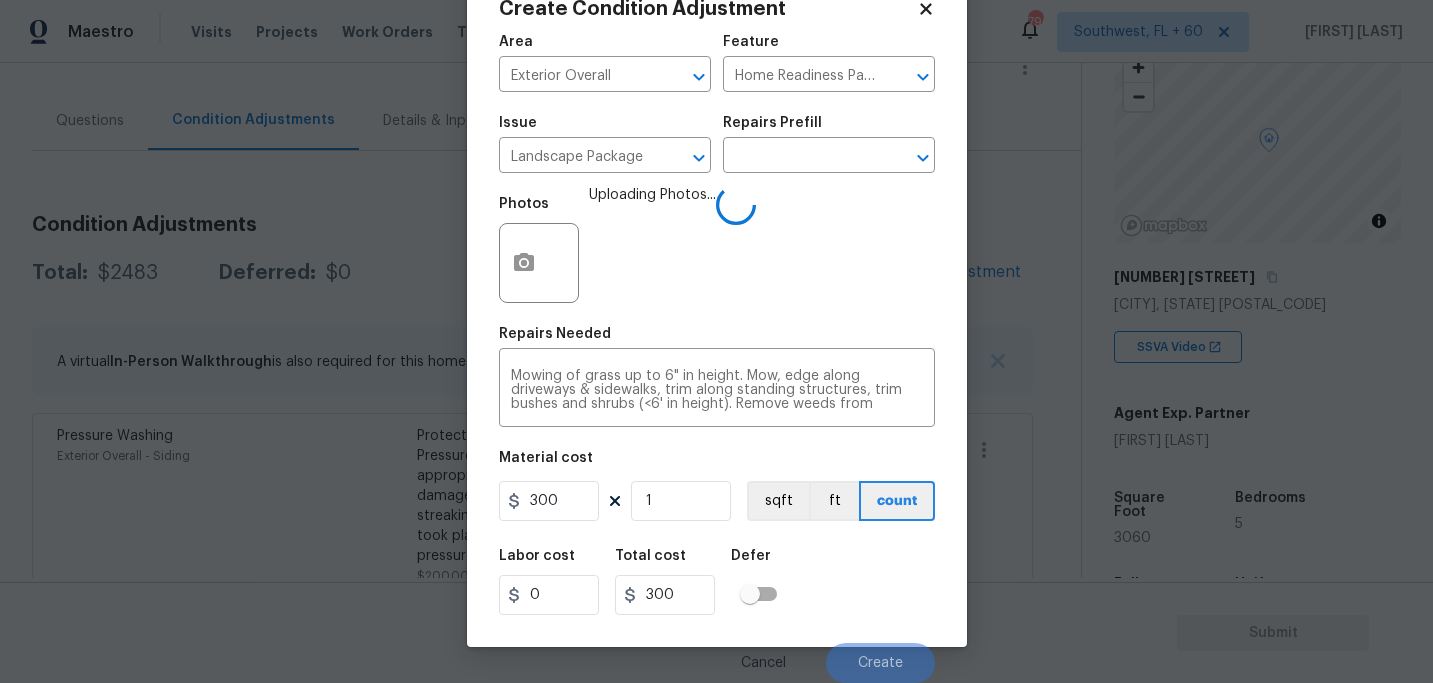 click on "Labor cost 0 Total cost 300 Defer" at bounding box center (717, 582) 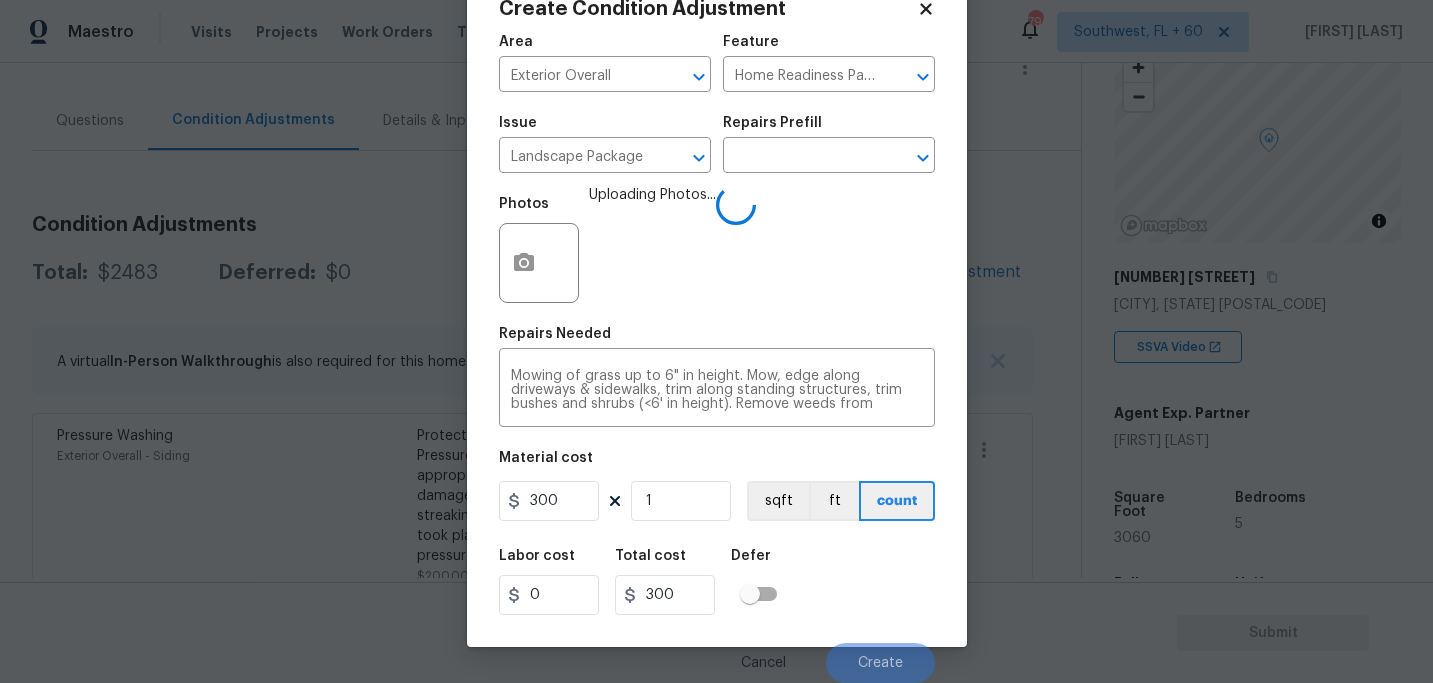 click on "Labor cost 0 Total cost 300 Defer" at bounding box center [717, 582] 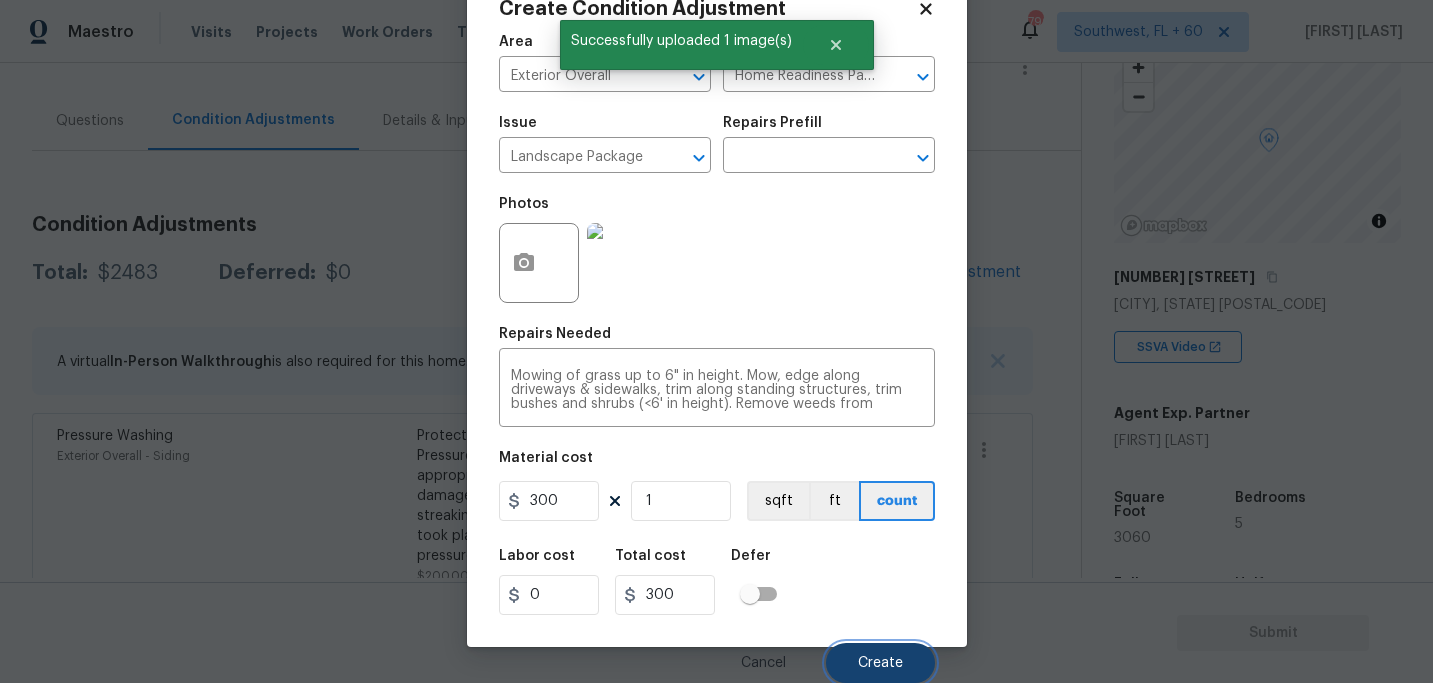 click on "Create" at bounding box center [880, 663] 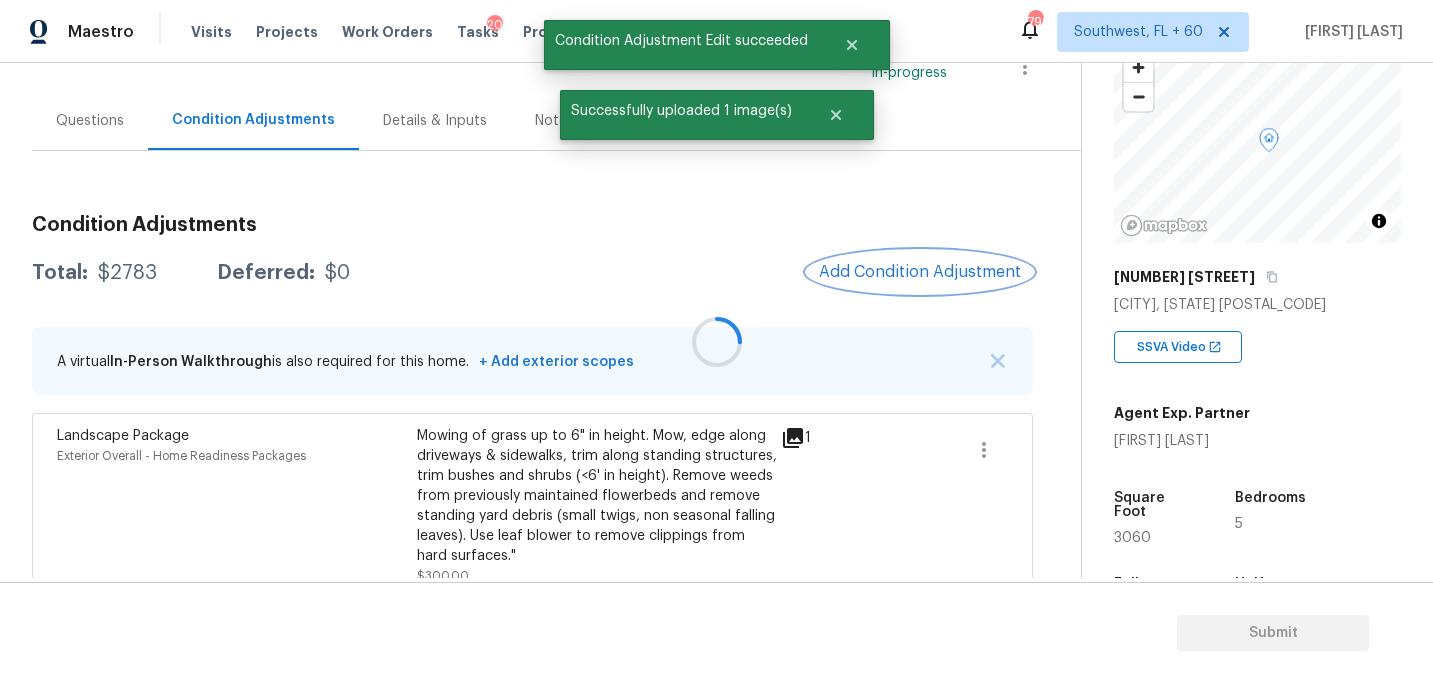 scroll, scrollTop: 0, scrollLeft: 0, axis: both 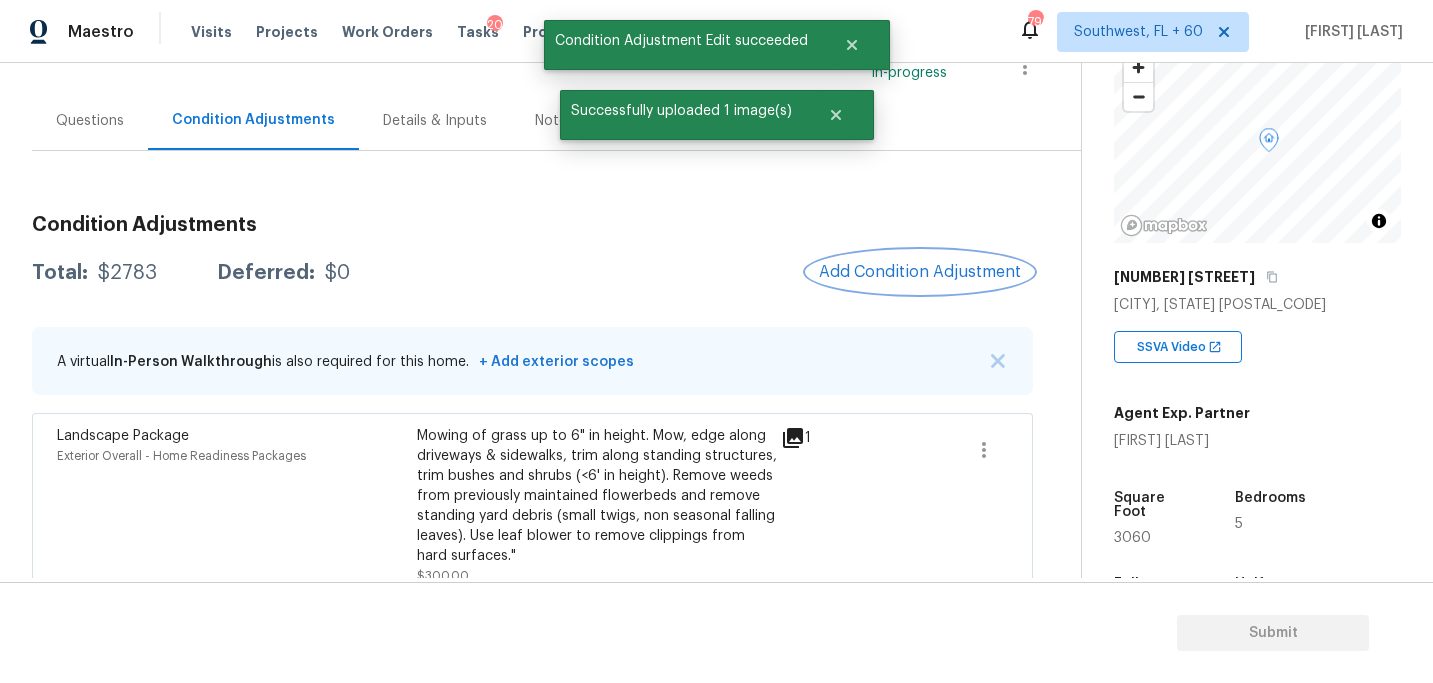 click on "Add Condition Adjustment" at bounding box center [920, 272] 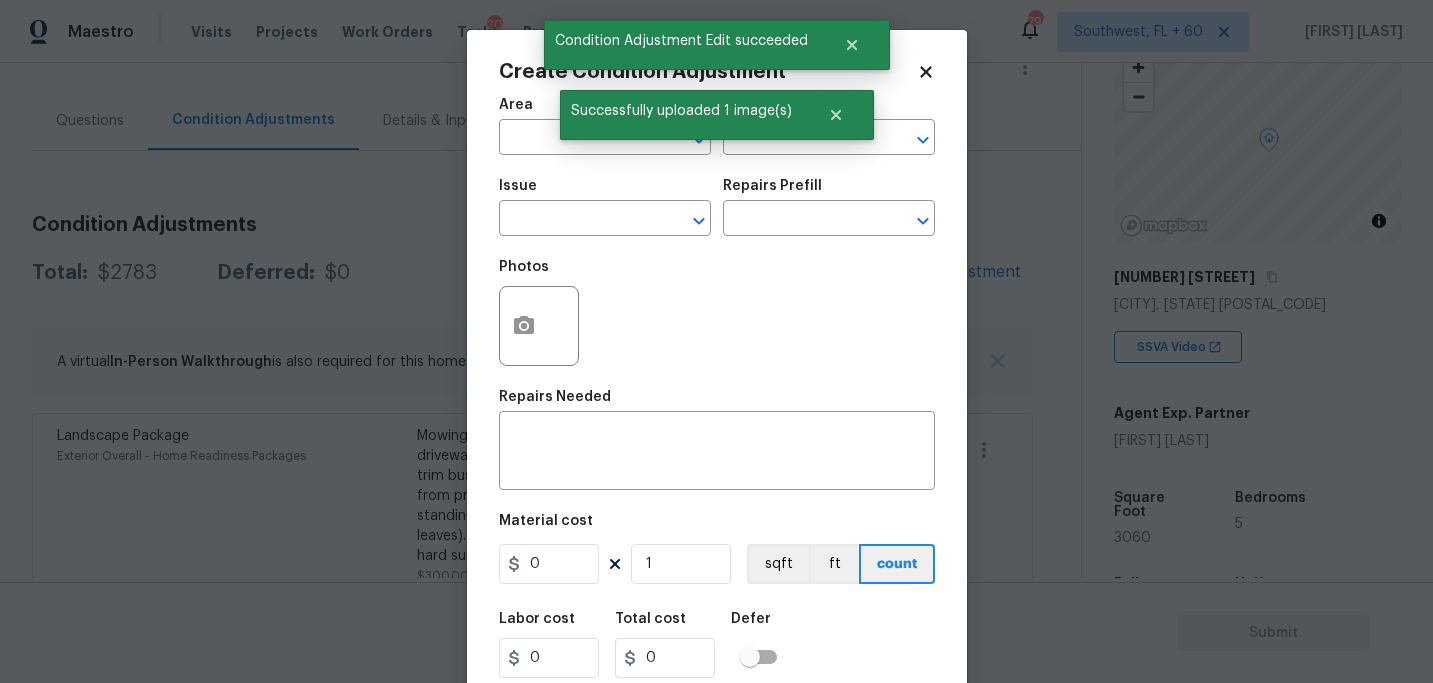 click on "Area ​" at bounding box center (605, 126) 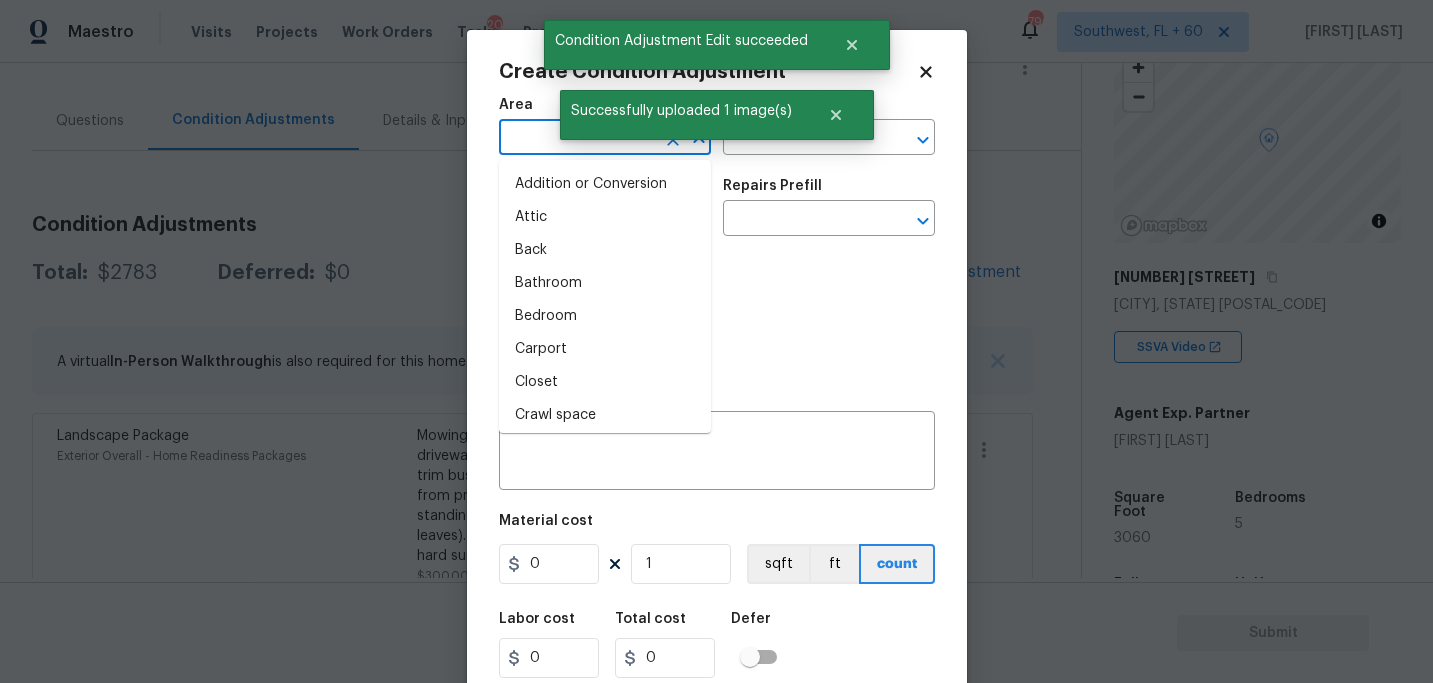 click at bounding box center (577, 139) 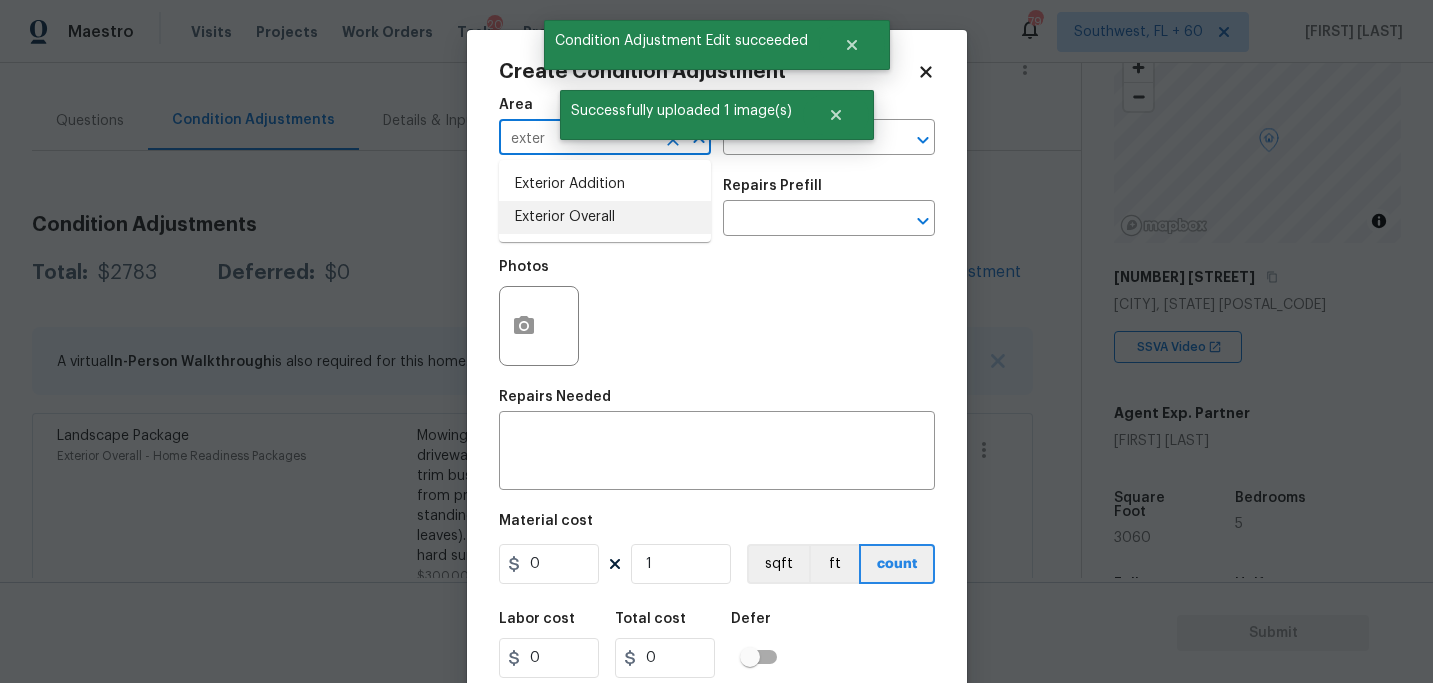 click on "Exterior Overall" at bounding box center [605, 217] 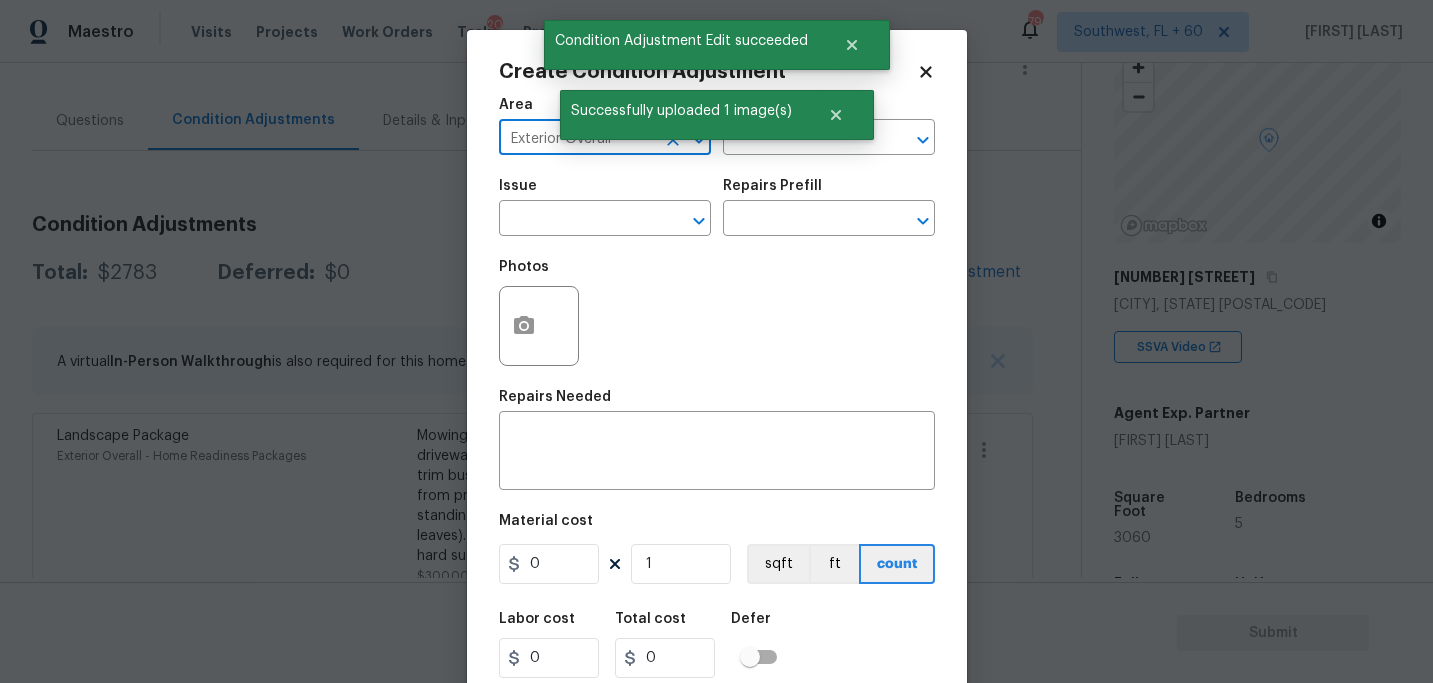 type on "Exterior Overall" 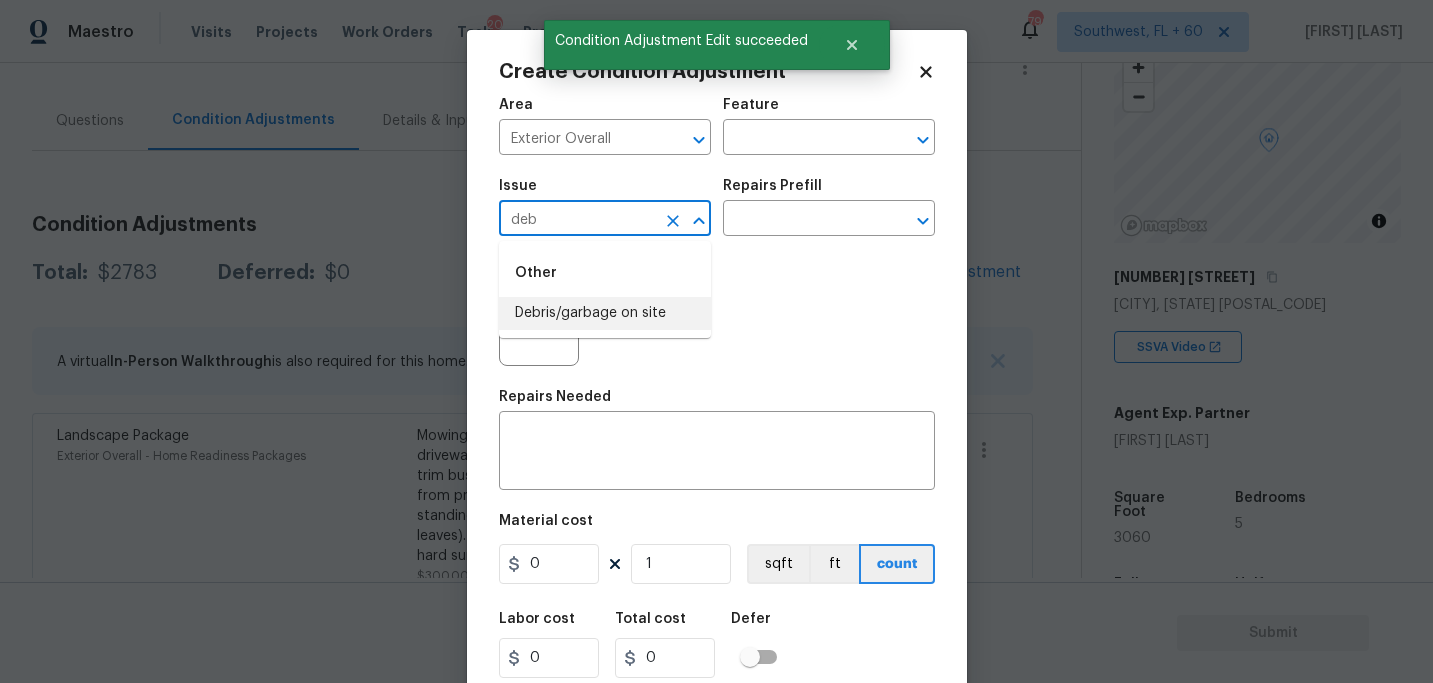 click on "Debris/garbage on site" at bounding box center [605, 313] 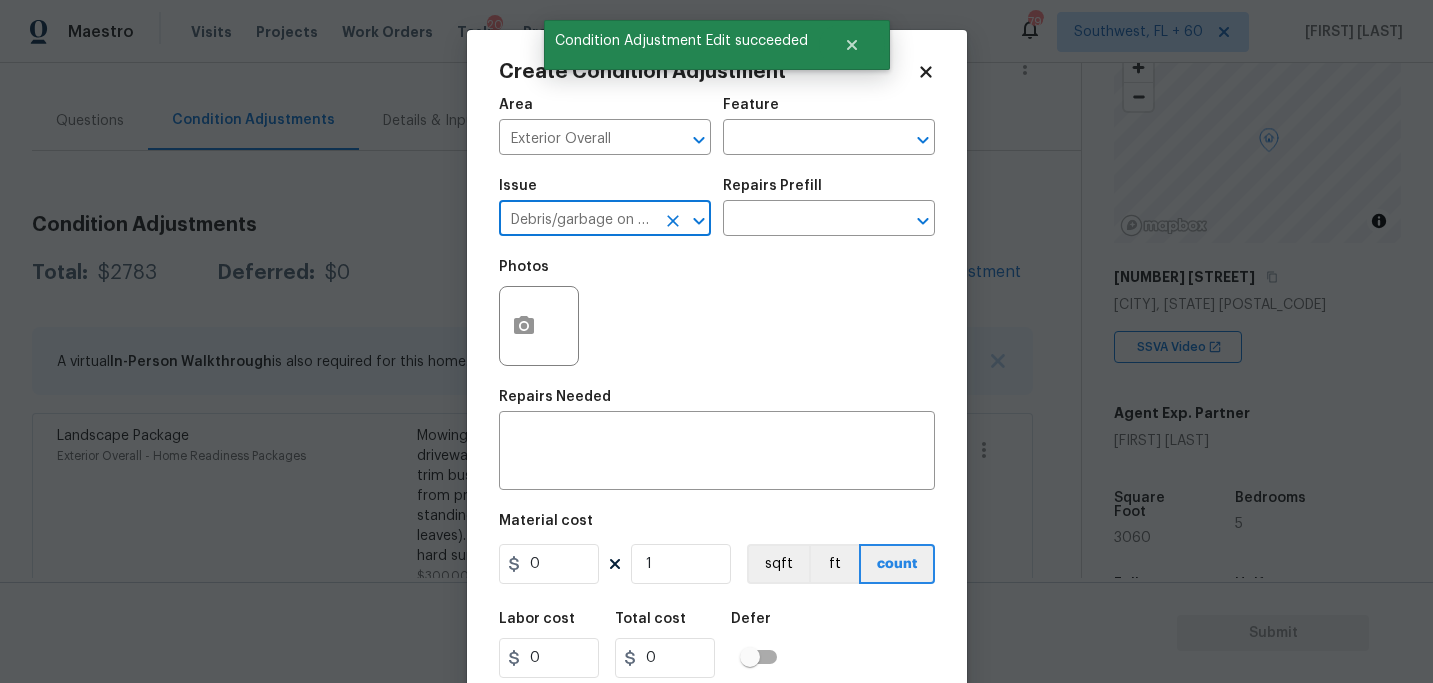 type on "Debris/garbage on site" 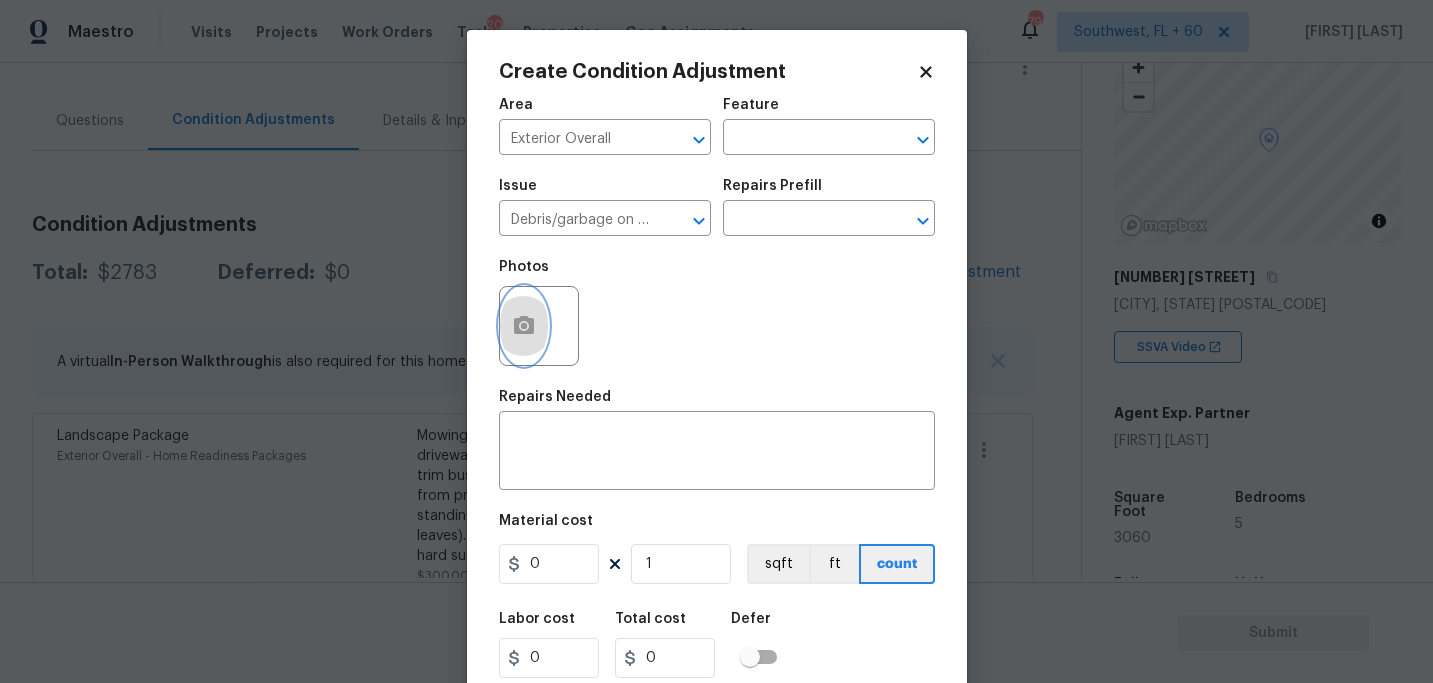 click 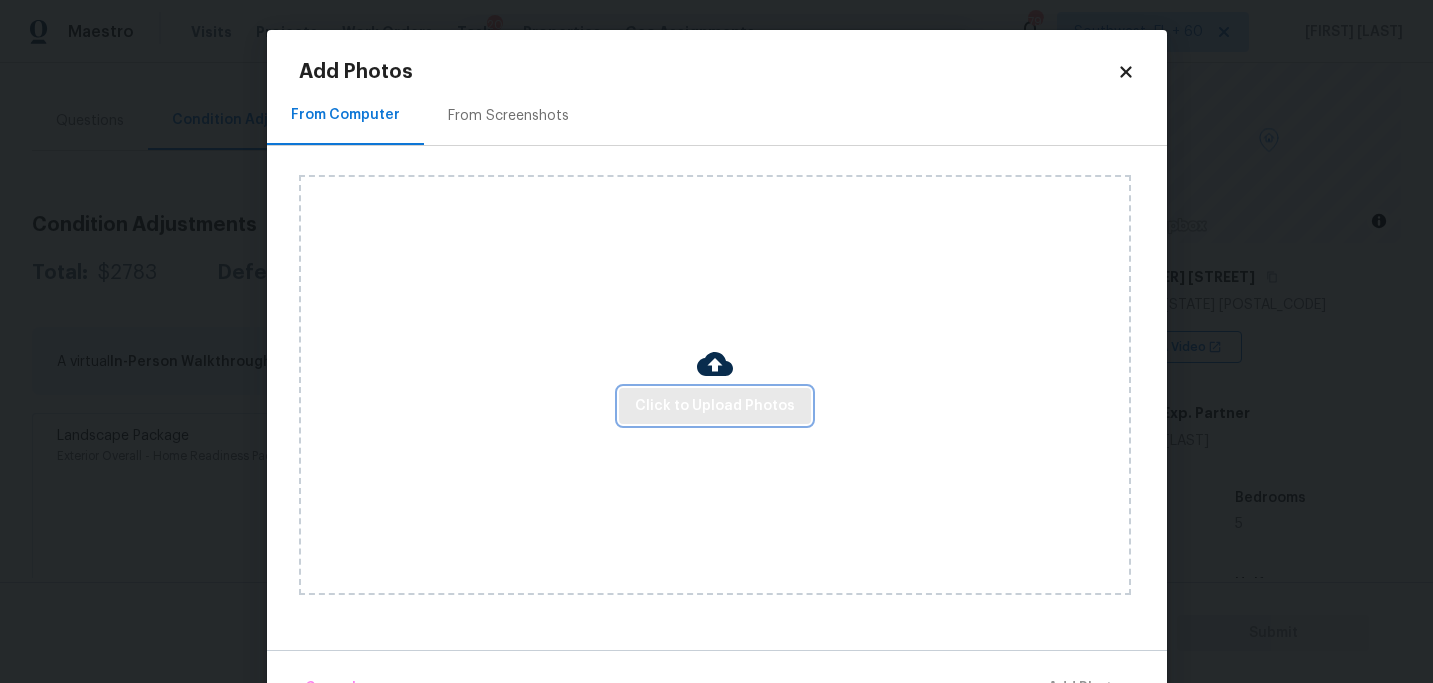 click on "Click to Upload Photos" at bounding box center (715, 406) 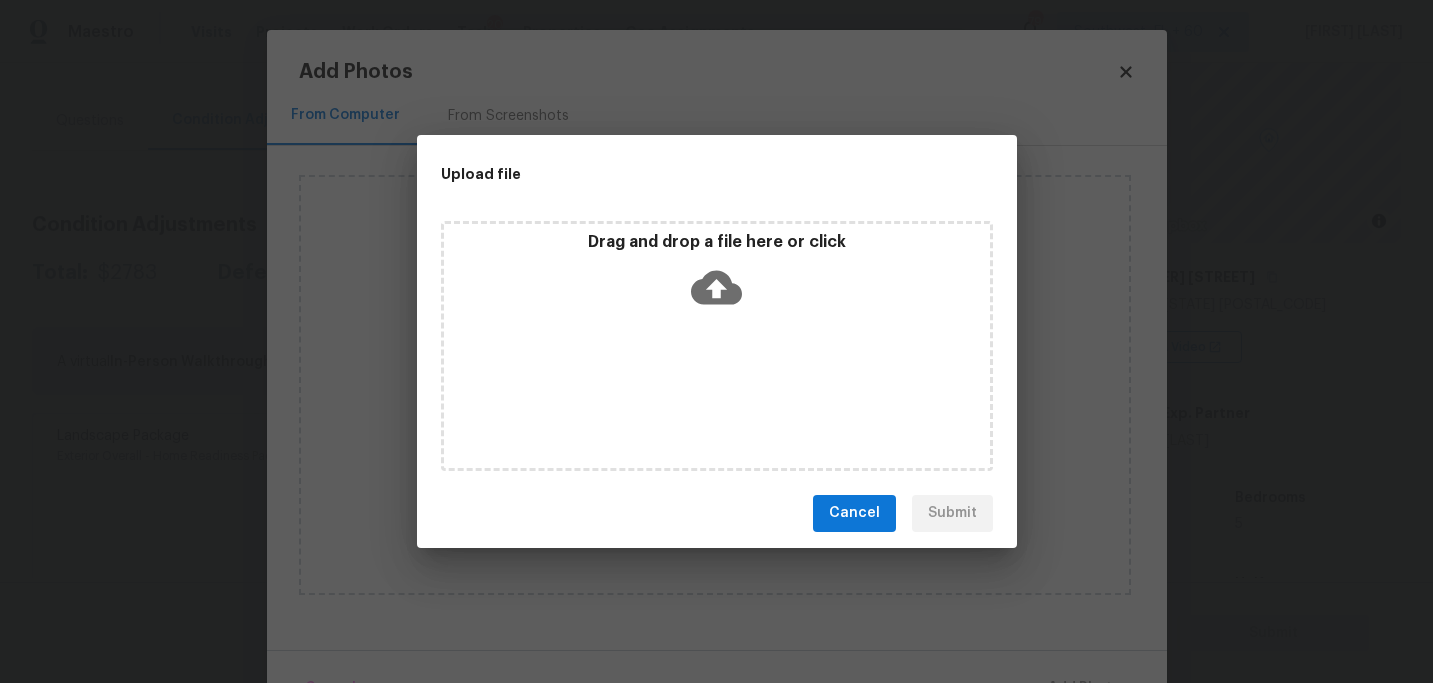 click 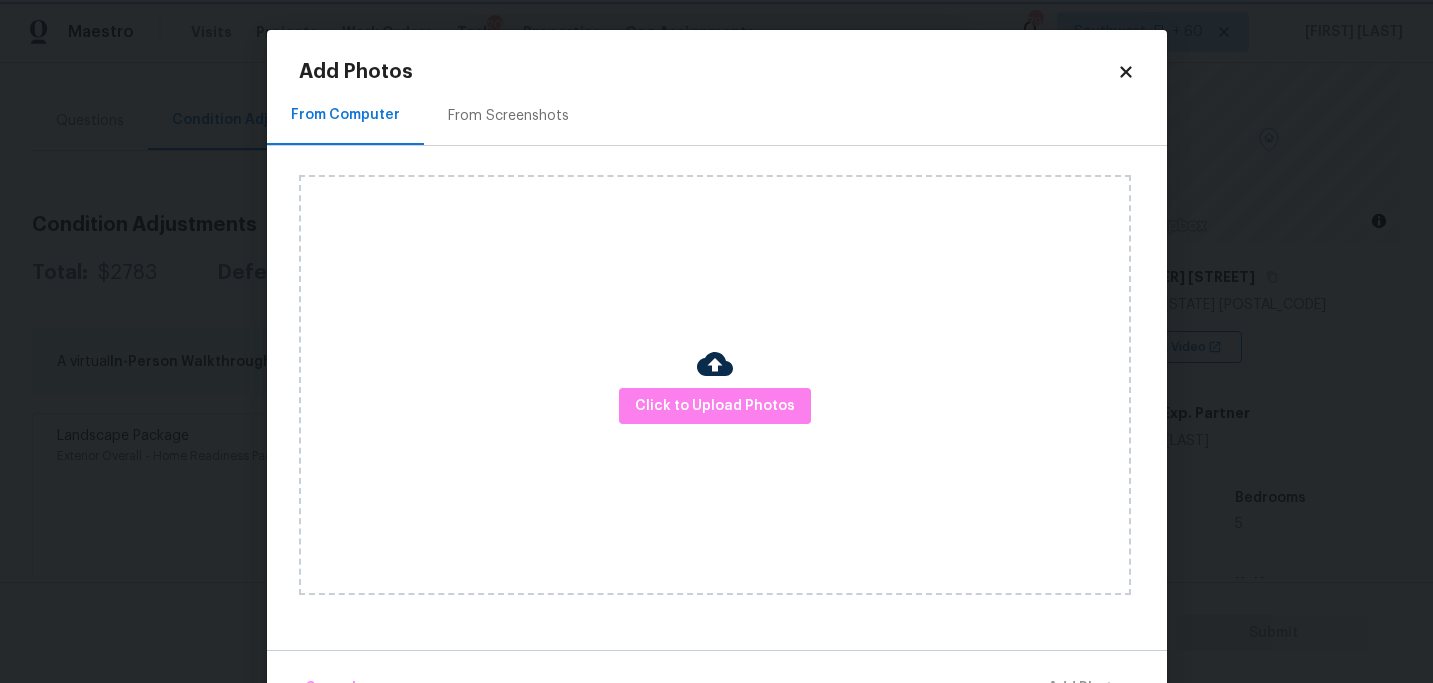 click on "Maestro Visits Projects Work Orders Tasks 20 Properties Geo Assignments 796 Southwest, FL + 60 Sakthivel Chandran Back to tasks Condition Scoping - Full Tue, Aug 05 2025 by 3:30 am   Sakthivel Chandran In-progress Questions Condition Adjustments Details & Inputs Notes Photos Condition Adjustments Total:  $2783 Deferred:  $0 Add Condition Adjustment A virtual  In-Person Walkthrough  is also required for this home.   + Add exterior scopes Landscape Package Exterior Overall - Home Readiness Packages Mowing of grass up to 6" in height. Mow, edge along driveways & sidewalks, trim along standing structures, trim bushes and shrubs (<6' in height). Remove weeds from previously maintained flowerbeds and remove standing yard debris (small twigs, non seasonal falling leaves).  Use leaf blower to remove clippings from hard surfaces." $300.00   1 Pressure Washing Exterior Overall - Siding $200.00   1 ACQ: HVAC HVAC - Acquisition Acquisition Scope: Functional HVAC 6-10 years $402.00   0 ACQ: Shingle Roof Roof - Acquisition" at bounding box center [716, 341] 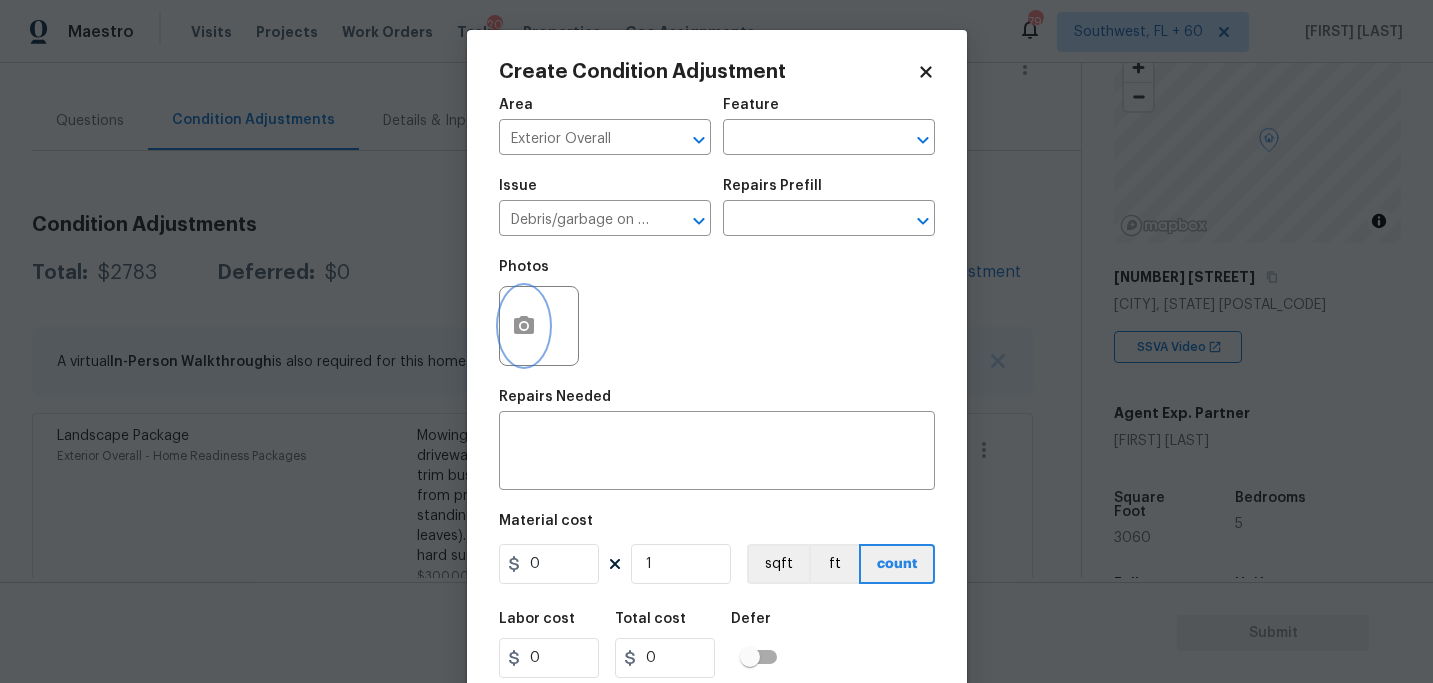 click on "Maestro Visits Projects Work Orders Tasks 20 Properties Geo Assignments 796 Southwest, FL + 60 Sakthivel Chandran Back to tasks Condition Scoping - Full Tue, Aug 05 2025 by 3:30 am   Sakthivel Chandran In-progress Questions Condition Adjustments Details & Inputs Notes Photos Condition Adjustments Total:  $2783 Deferred:  $0 Add Condition Adjustment A virtual  In-Person Walkthrough  is also required for this home.   + Add exterior scopes Landscape Package Exterior Overall - Home Readiness Packages Mowing of grass up to 6" in height. Mow, edge along driveways & sidewalks, trim along standing structures, trim bushes and shrubs (<6' in height). Remove weeds from previously maintained flowerbeds and remove standing yard debris (small twigs, non seasonal falling leaves).  Use leaf blower to remove clippings from hard surfaces." $300.00   1 Pressure Washing Exterior Overall - Siding $200.00   1 ACQ: HVAC HVAC - Acquisition Acquisition Scope: Functional HVAC 6-10 years $402.00   0 ACQ: Shingle Roof Roof - Acquisition" at bounding box center (716, 341) 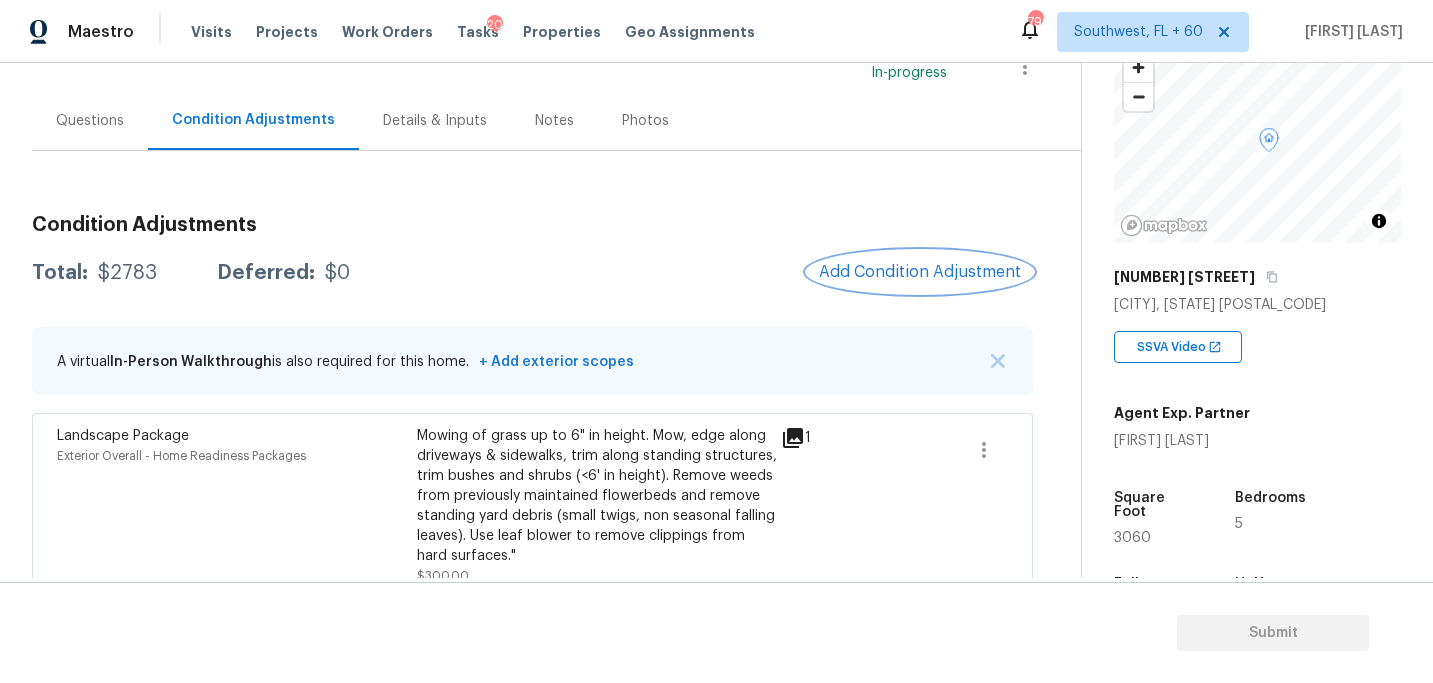 click on "Add Condition Adjustment" at bounding box center (920, 272) 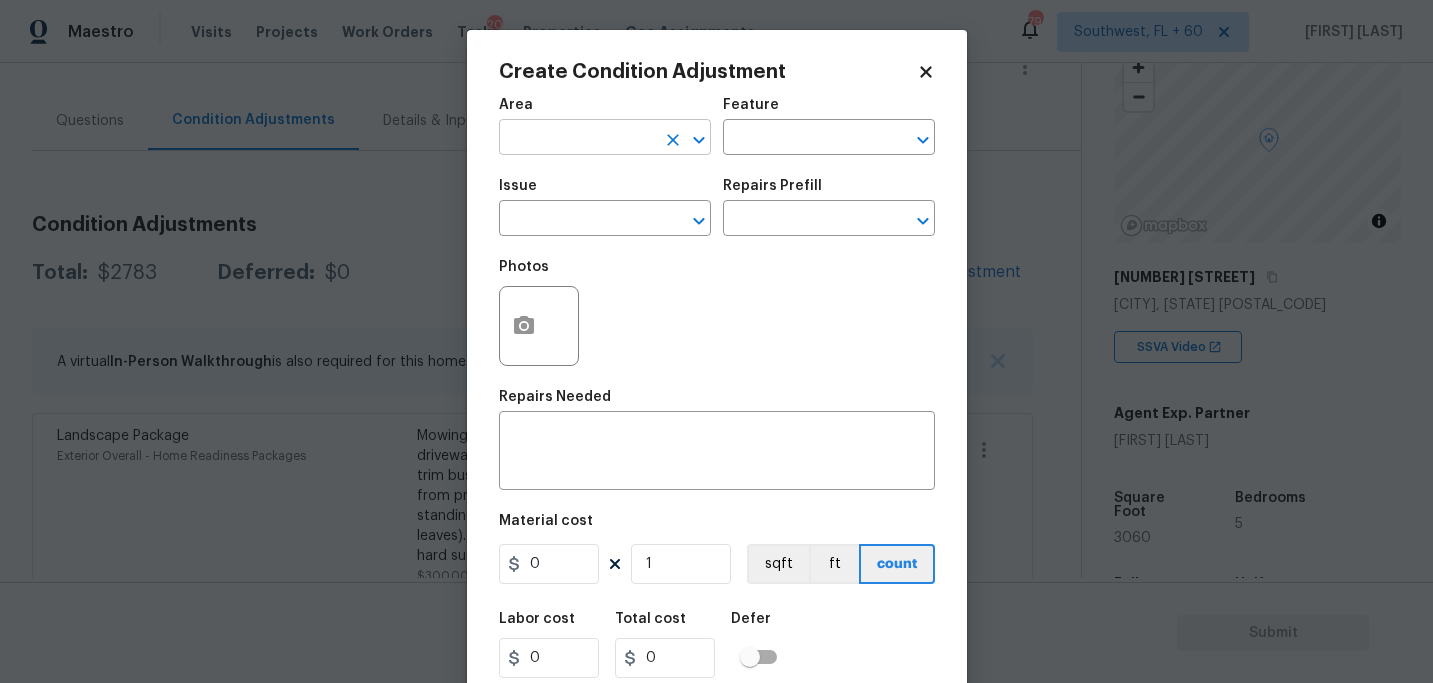 click at bounding box center (577, 139) 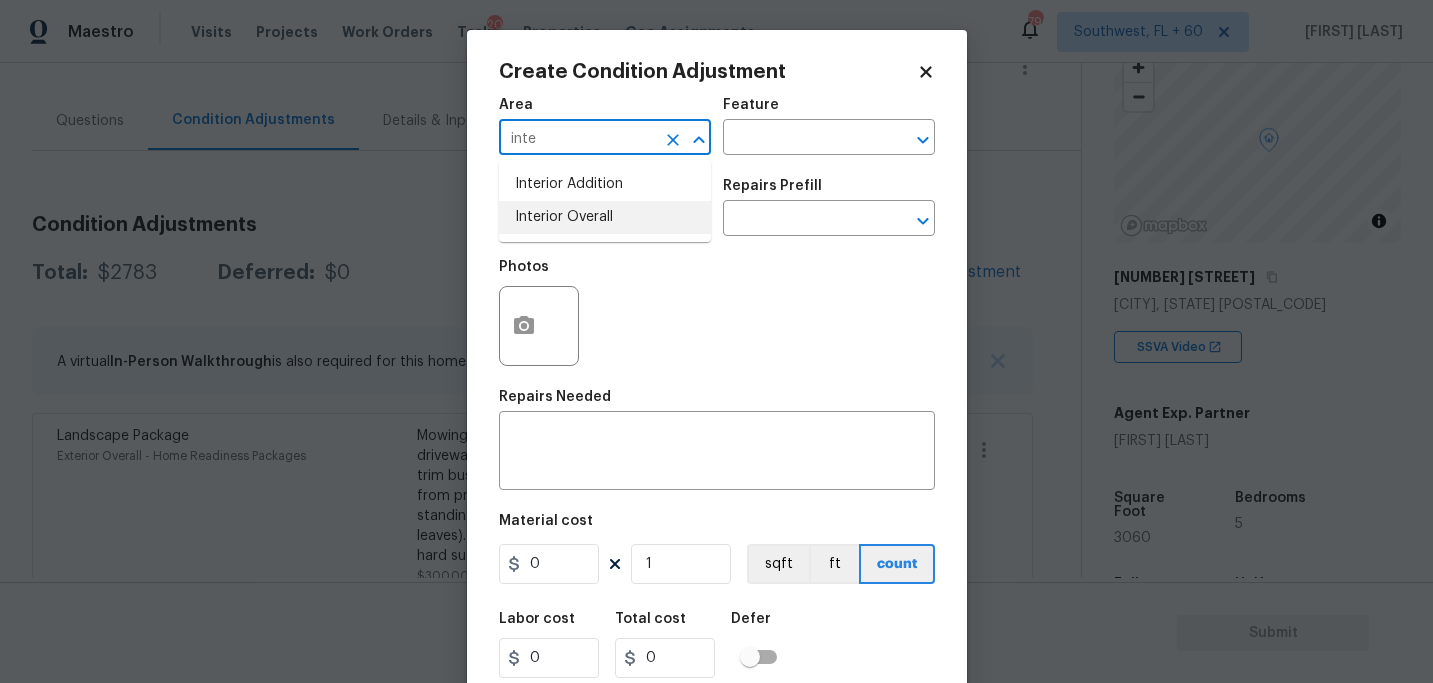 click on "Interior Overall" at bounding box center (605, 217) 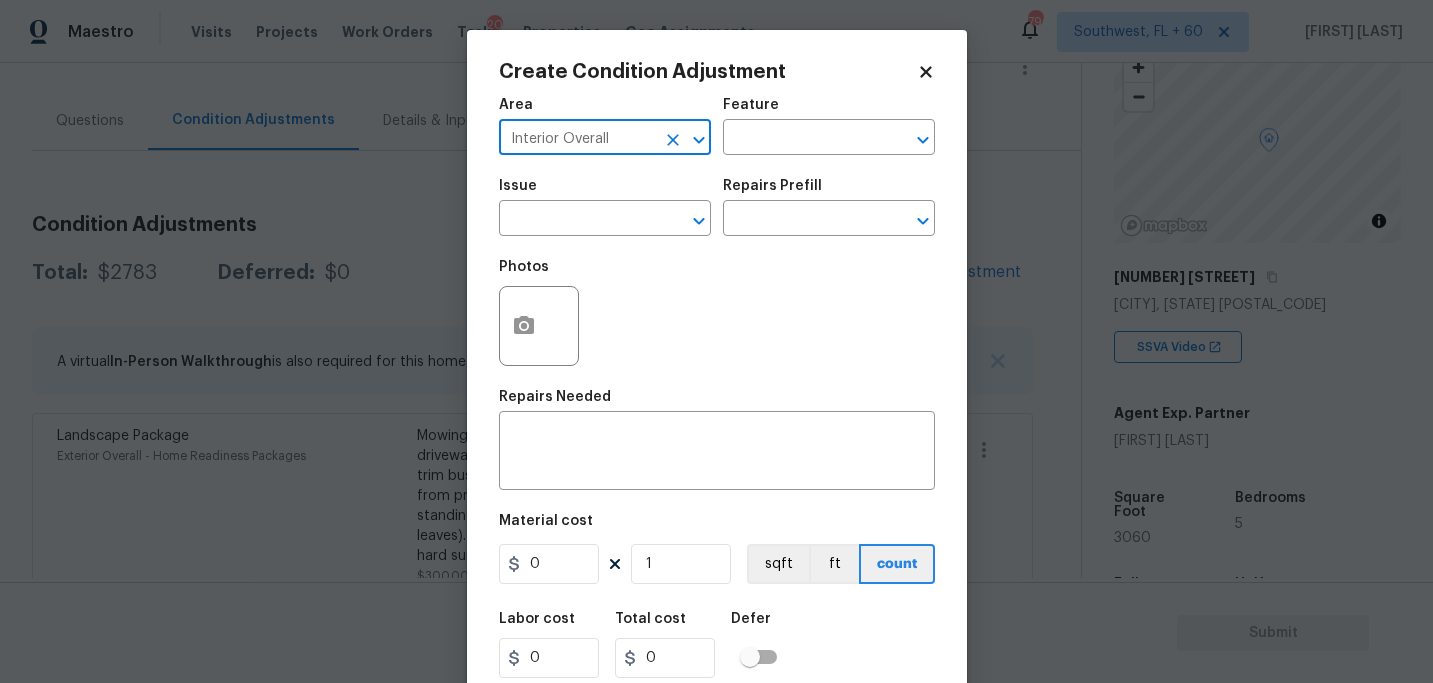 type on "Interior Overall" 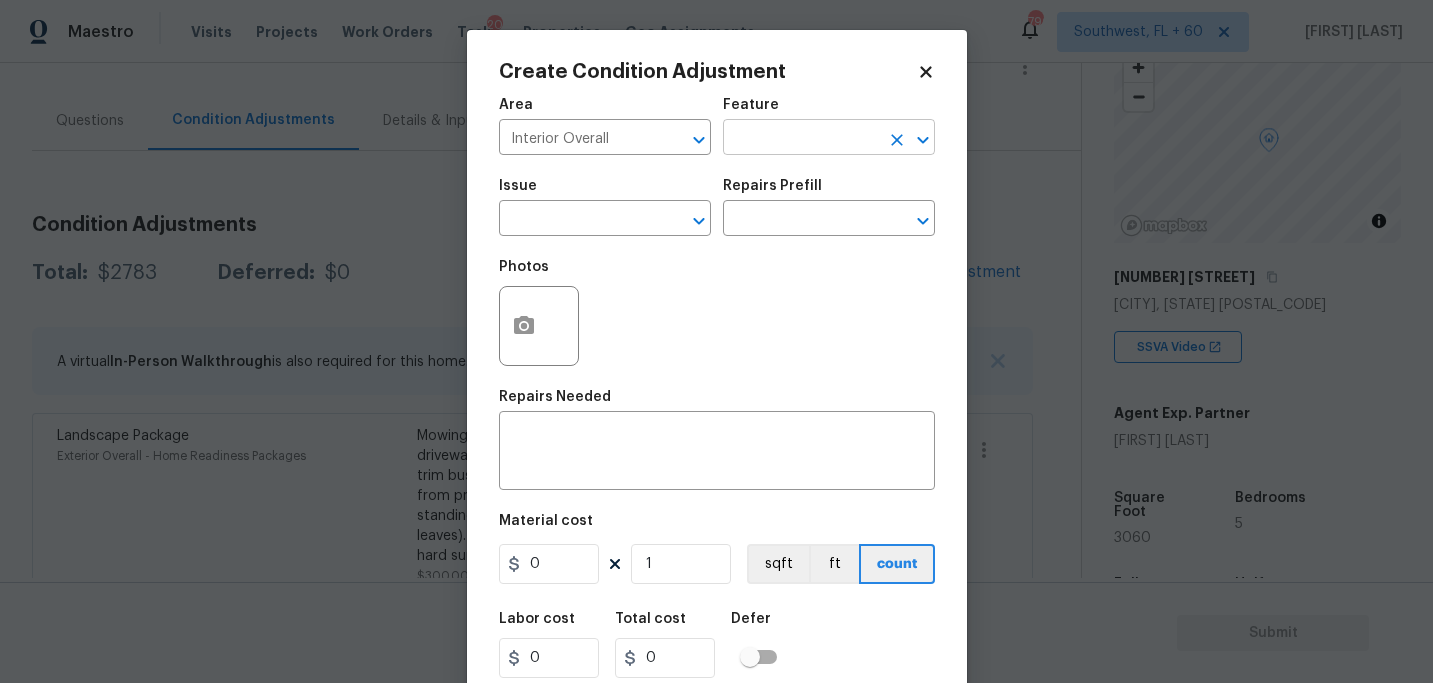 click at bounding box center [801, 139] 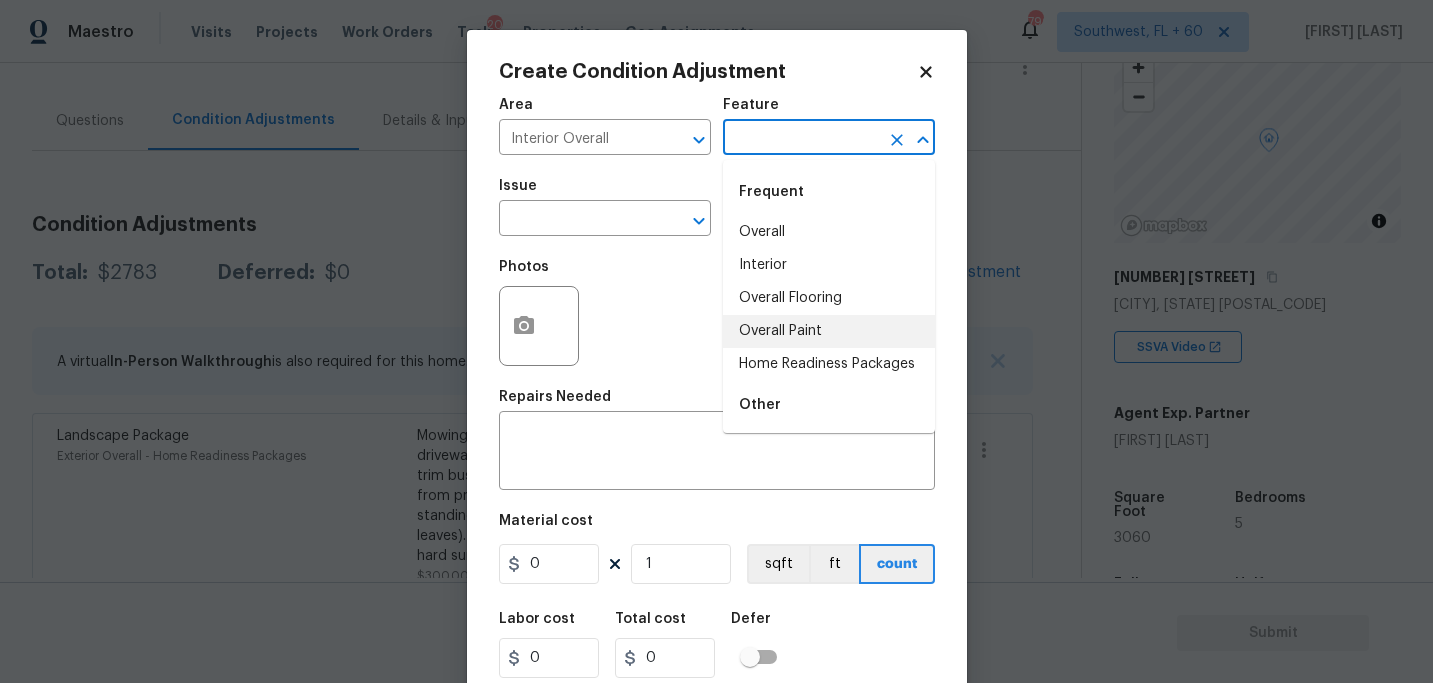 click on "Overall Paint" at bounding box center [829, 331] 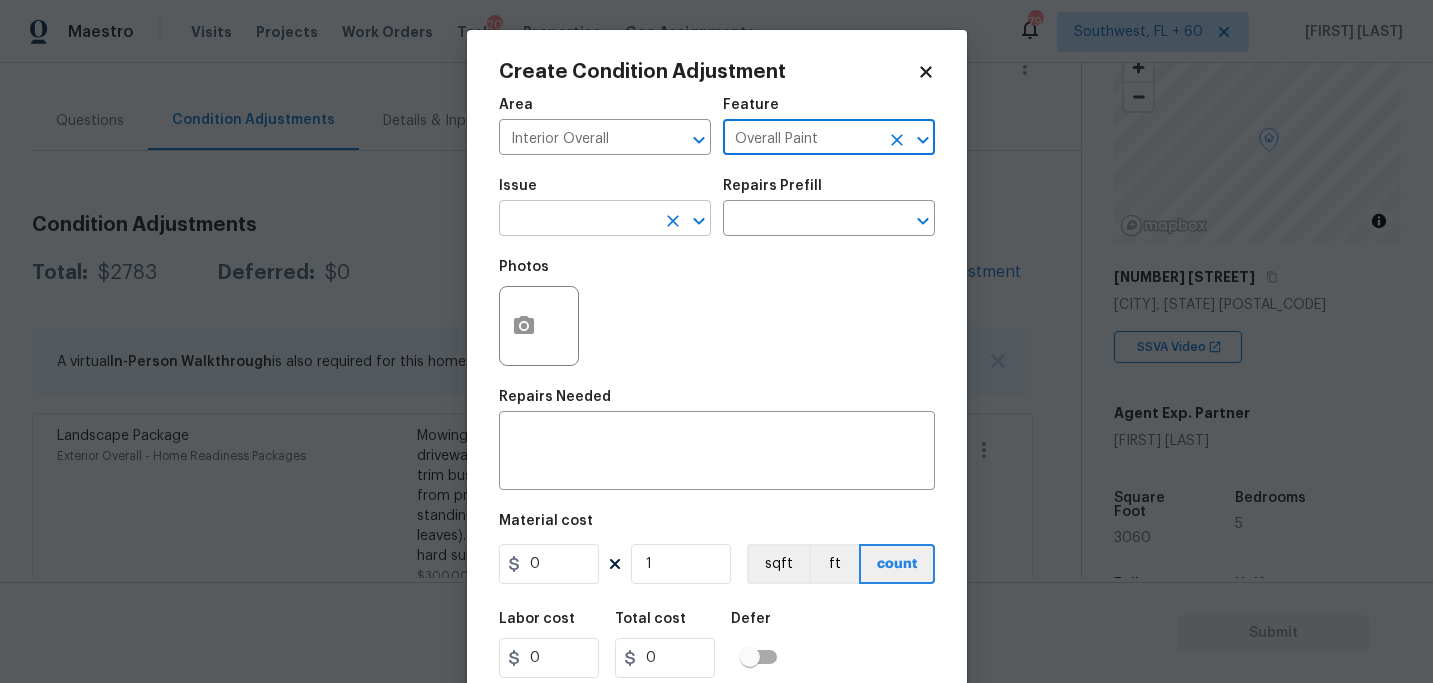 click at bounding box center [577, 220] 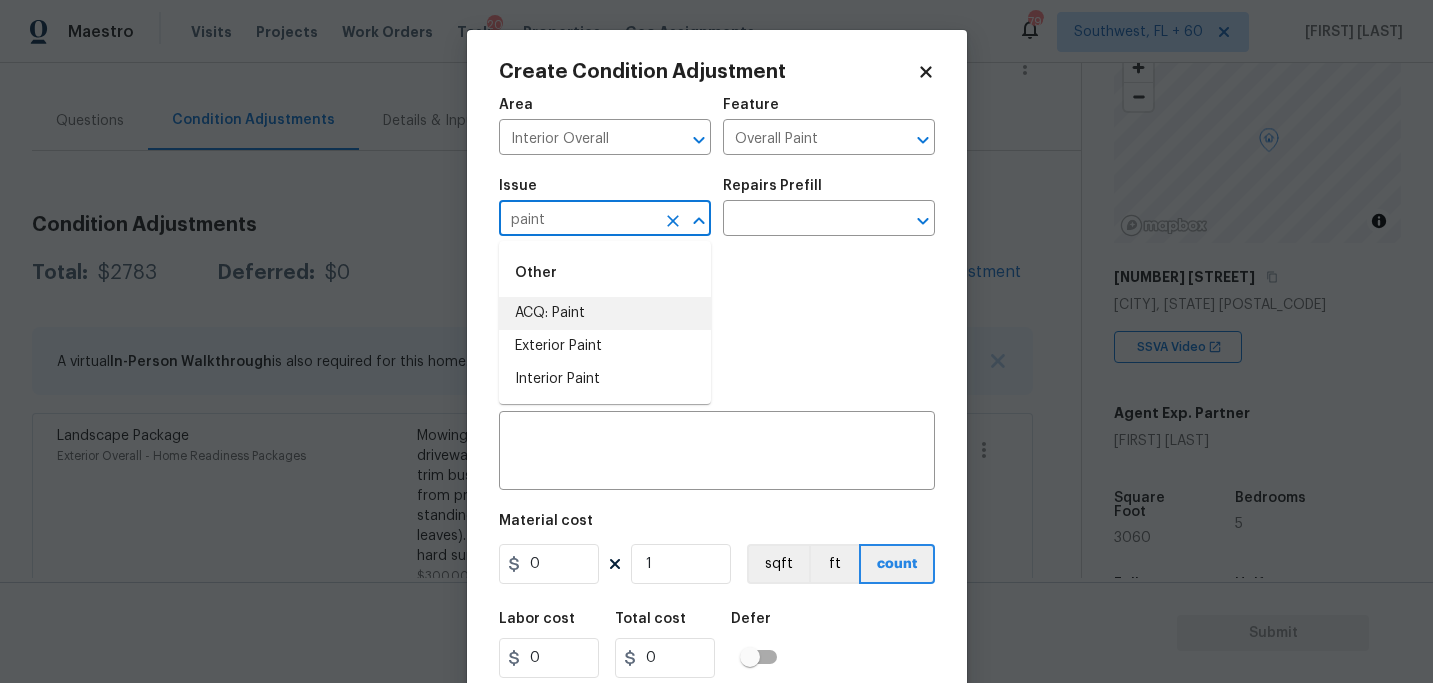 click on "ACQ: Paint" at bounding box center (605, 313) 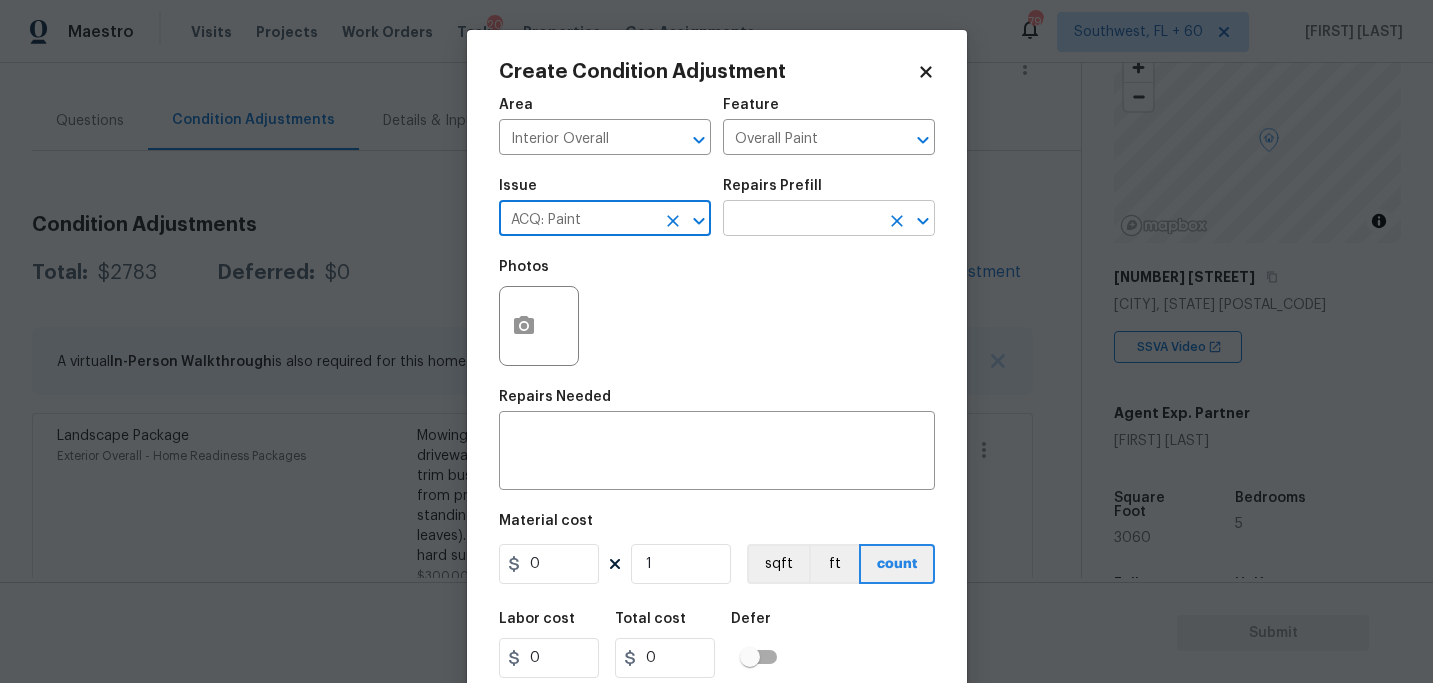 type on "ACQ: Paint" 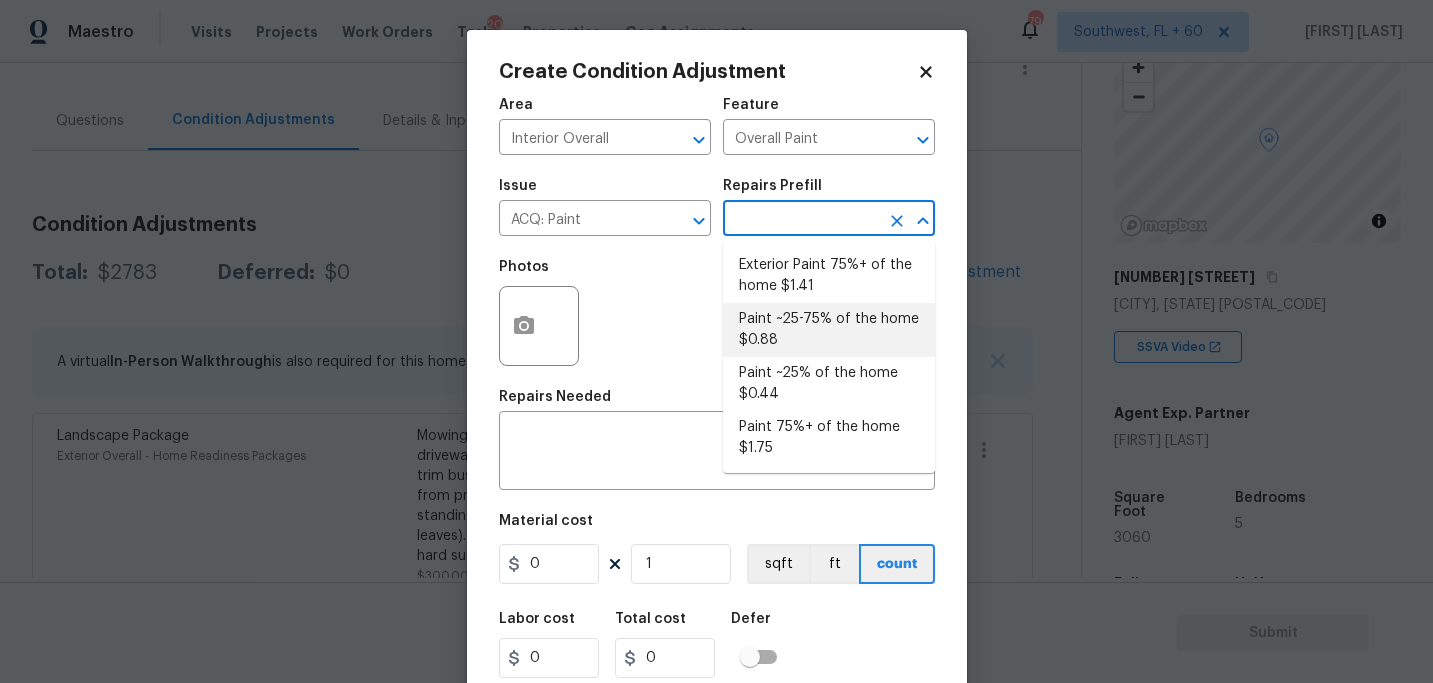 click on "Paint ~25-75% of the home $0.88" at bounding box center (829, 330) 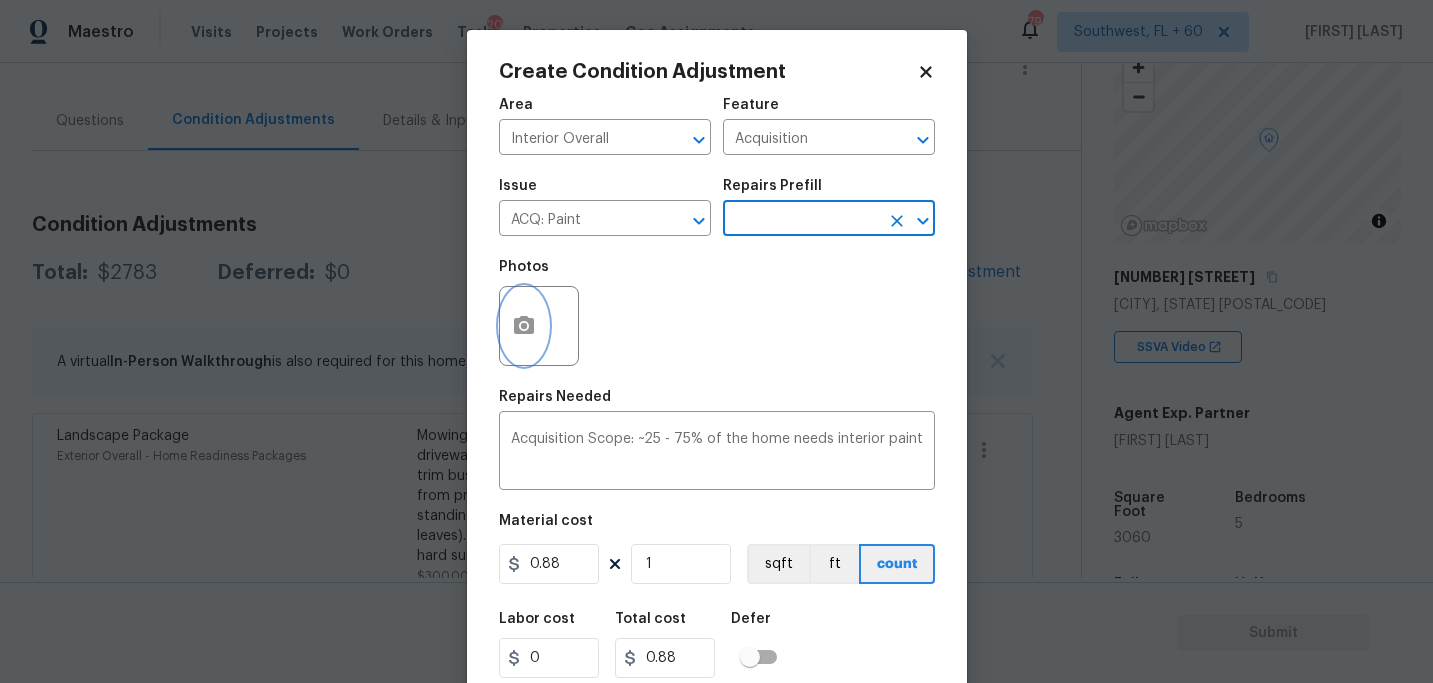 click 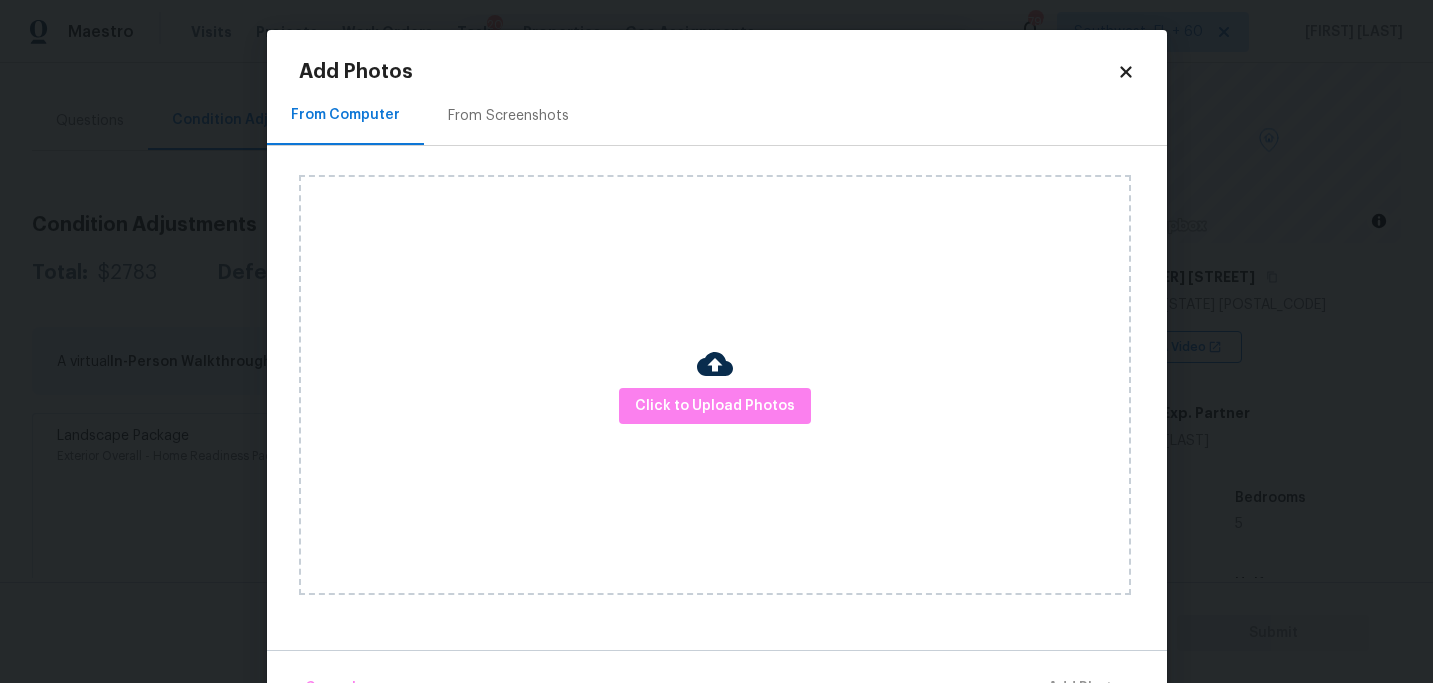 click on "Click to Upload Photos" at bounding box center [715, 385] 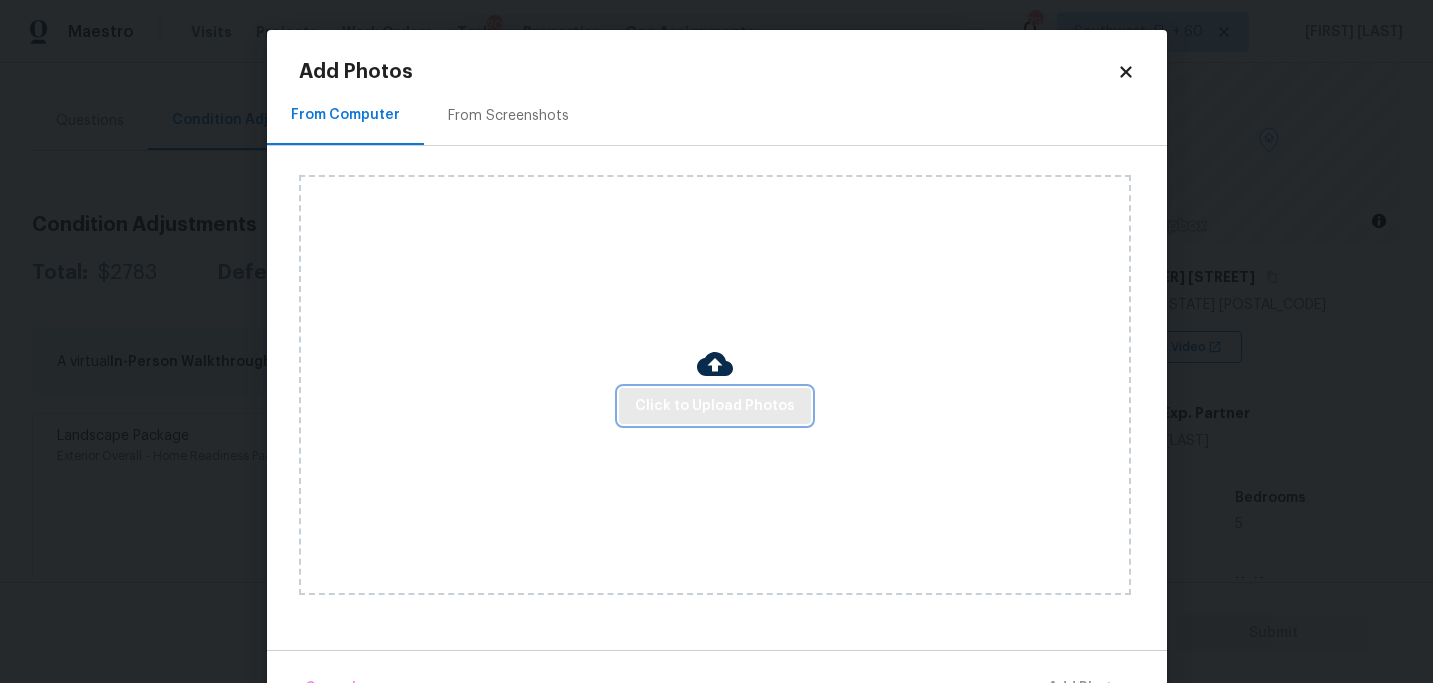click on "Click to Upload Photos" at bounding box center [715, 406] 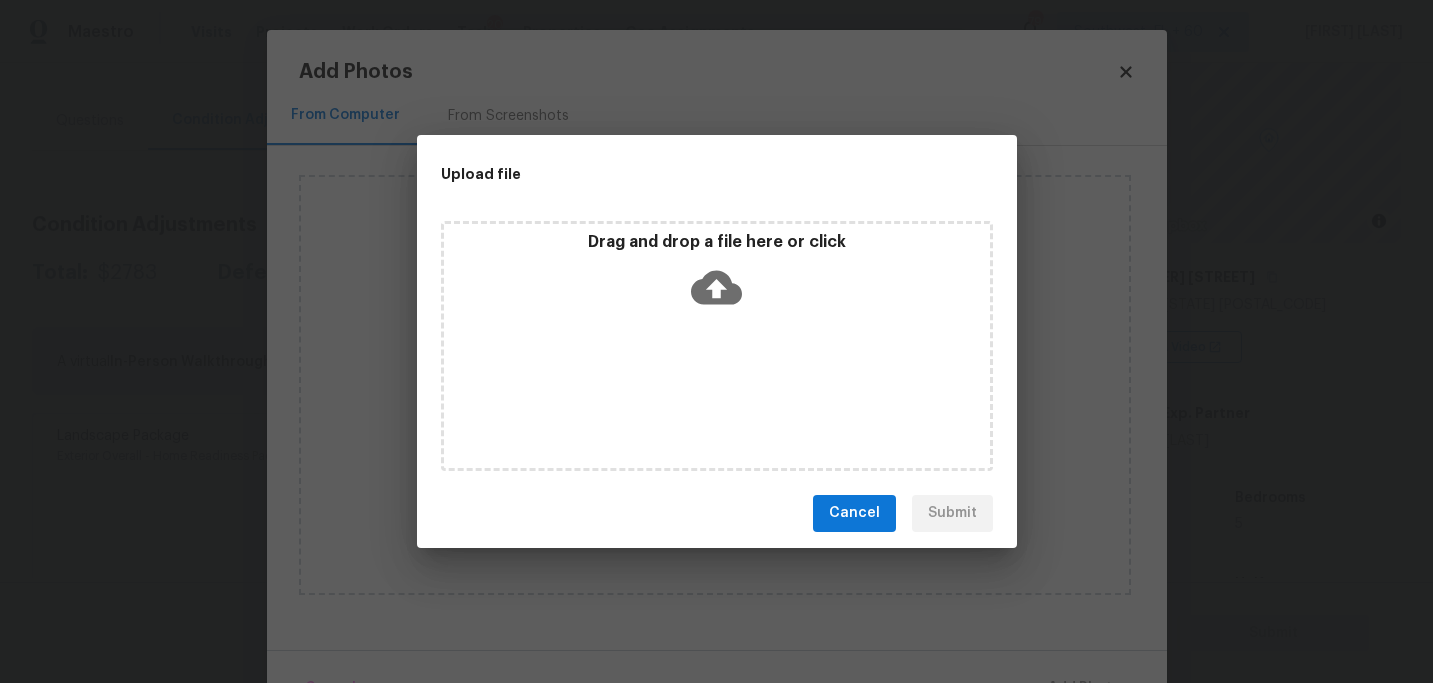 click on "Drag and drop a file here or click" at bounding box center (717, 346) 